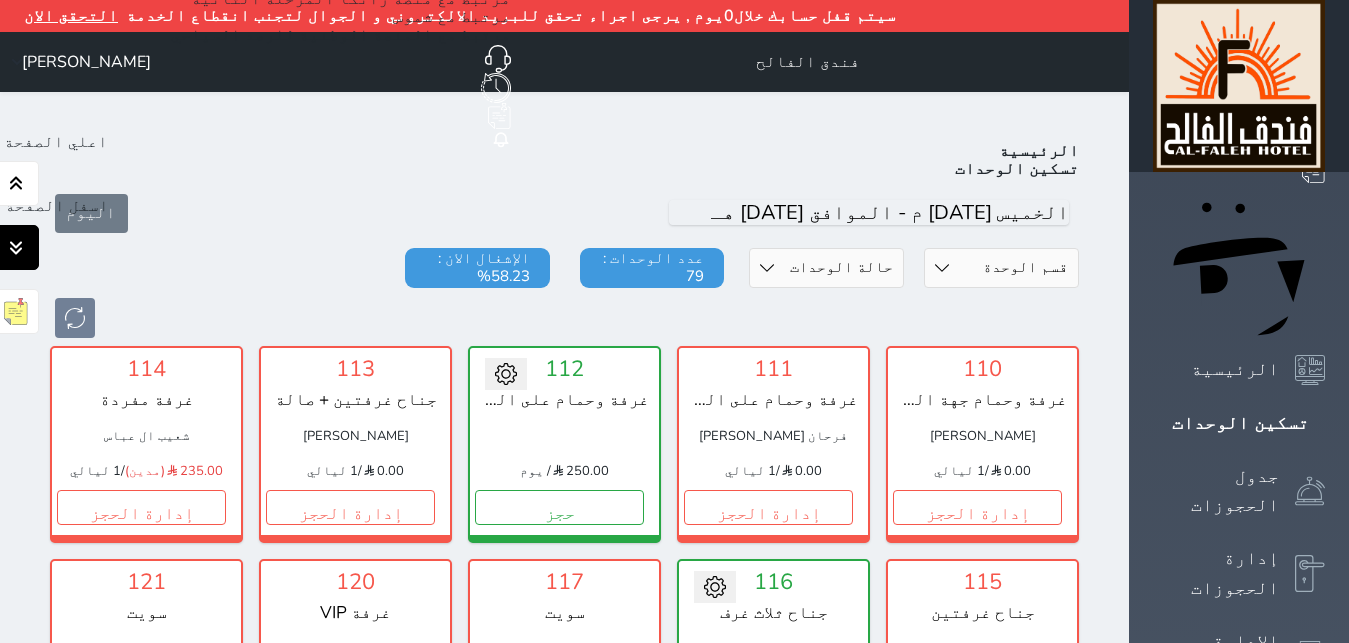 scroll, scrollTop: 0, scrollLeft: 0, axis: both 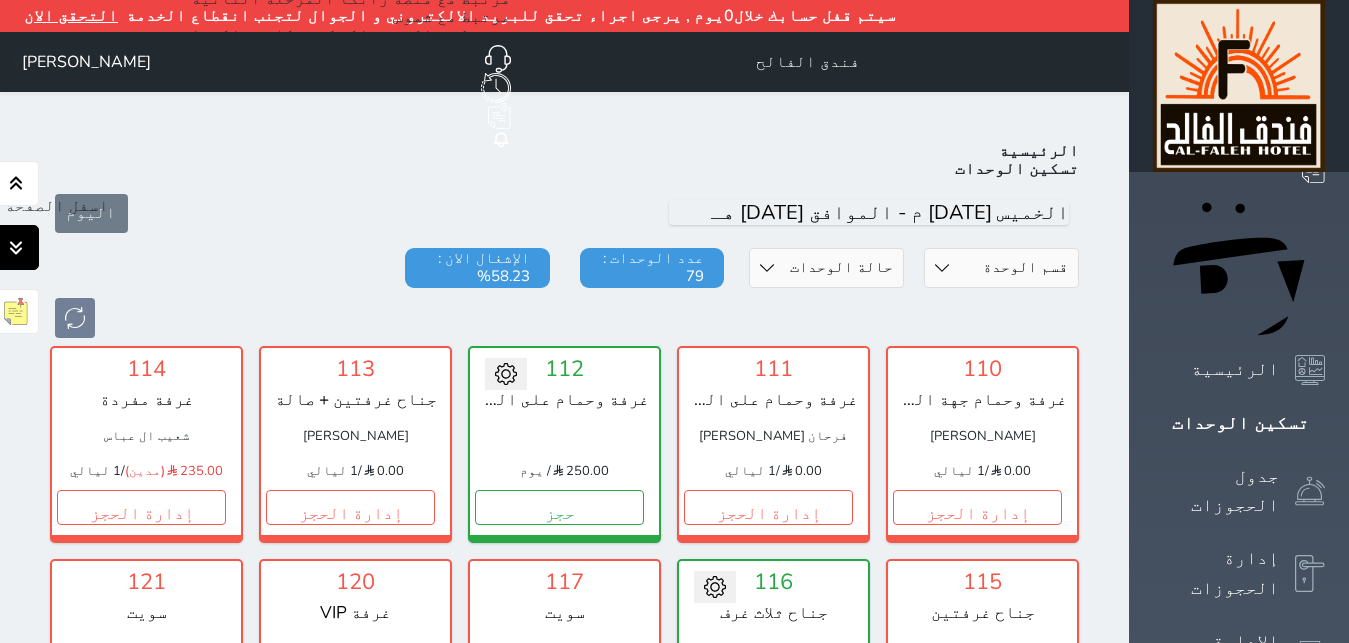 click 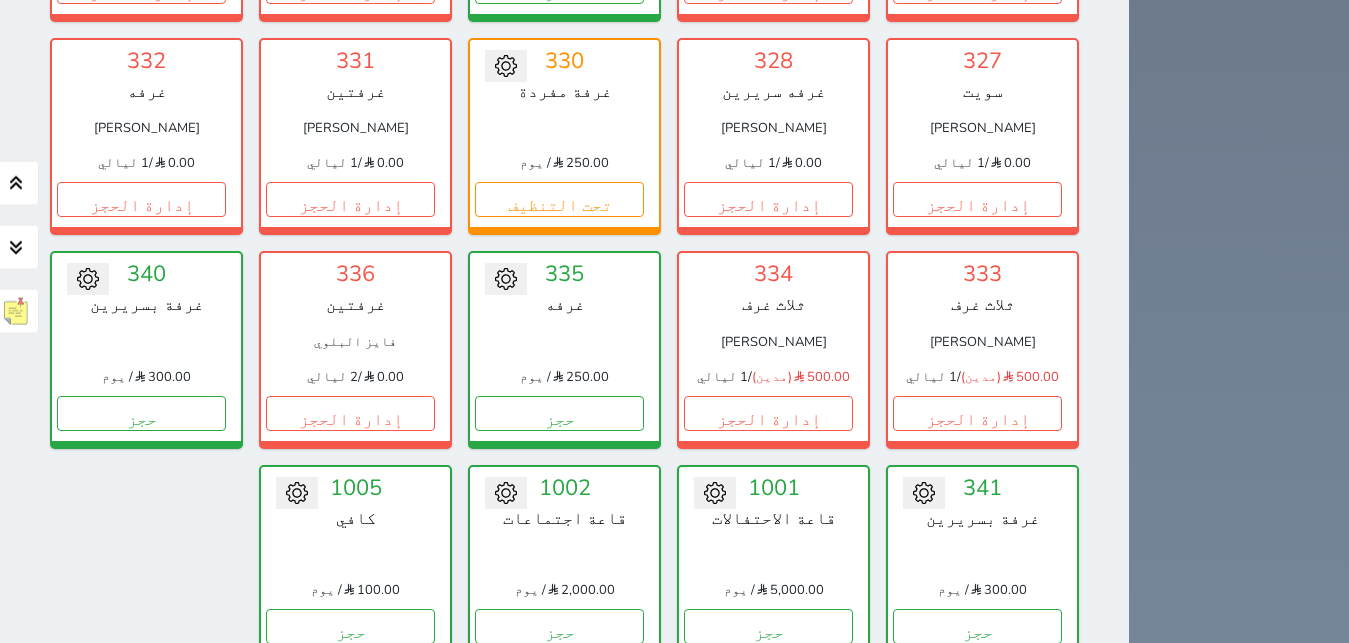 scroll, scrollTop: 3087, scrollLeft: 0, axis: vertical 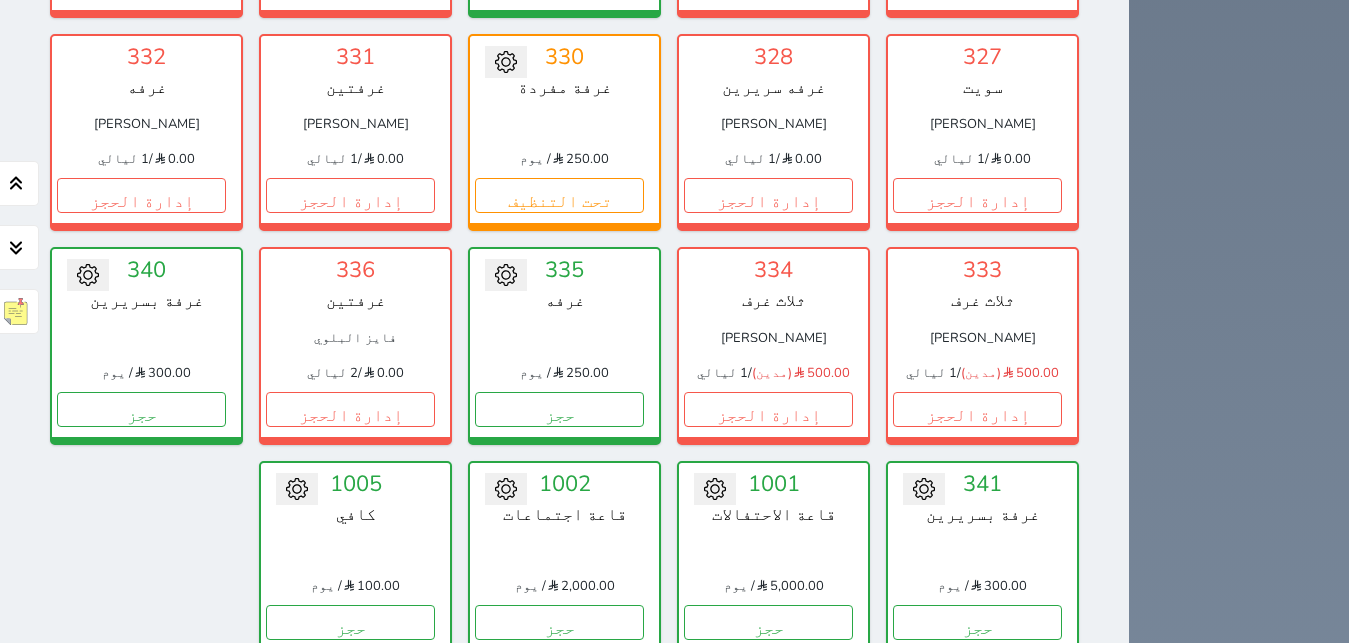 click on "عرض الوافدين" at bounding box center [827, 1004] 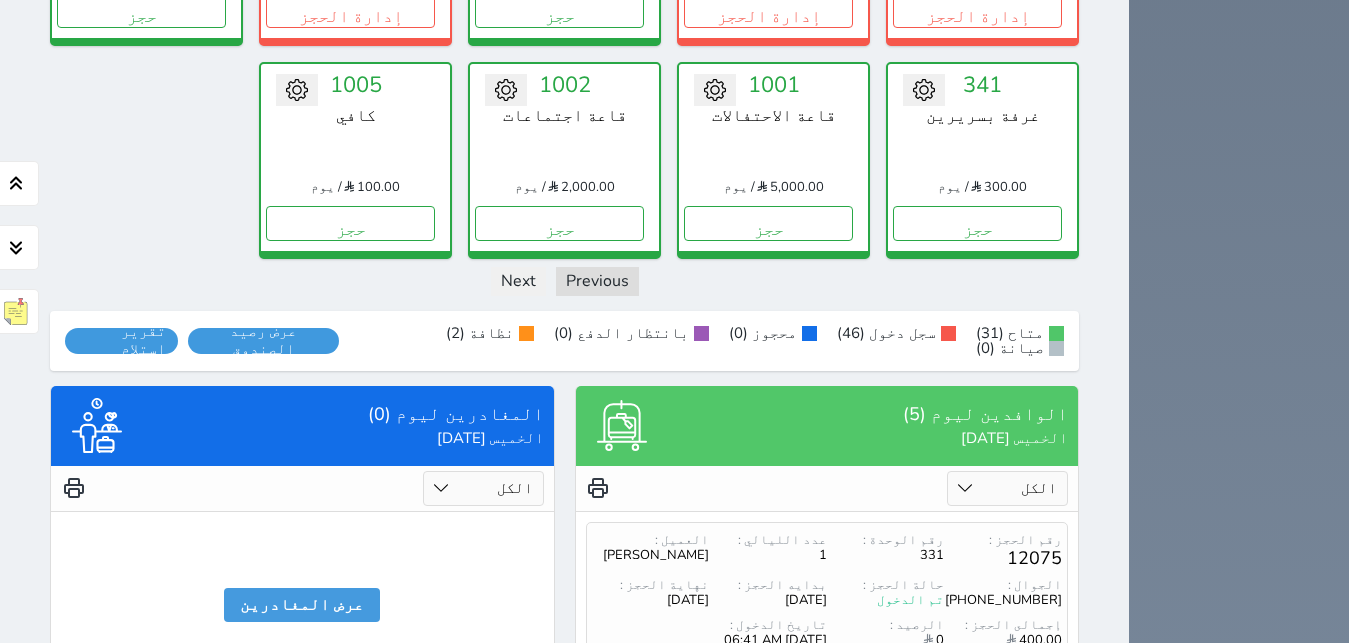 scroll, scrollTop: 3588, scrollLeft: 0, axis: vertical 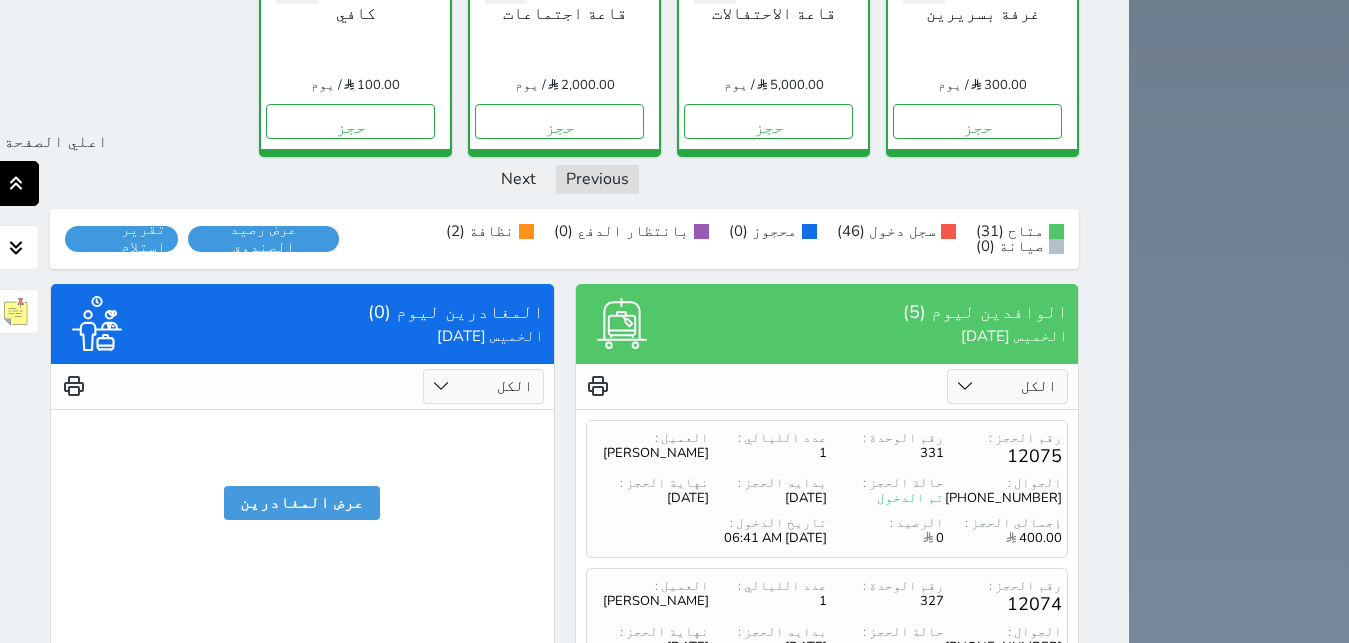 click at bounding box center (16, 183) 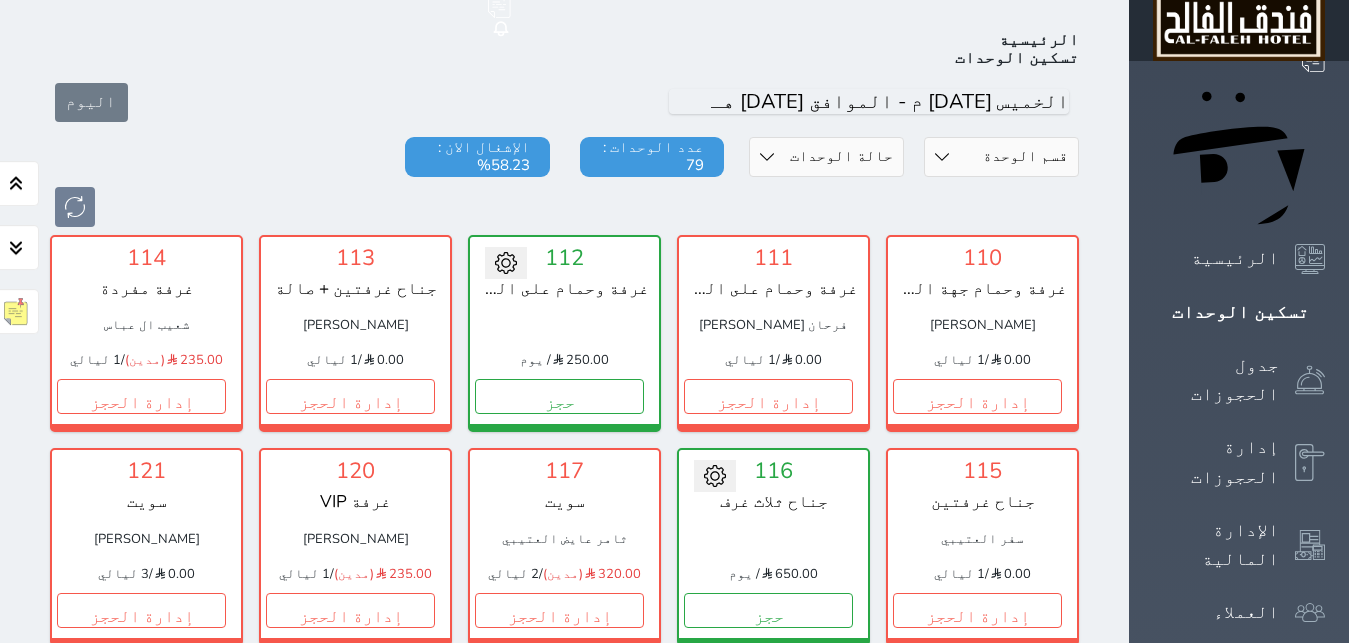 scroll, scrollTop: 110, scrollLeft: 0, axis: vertical 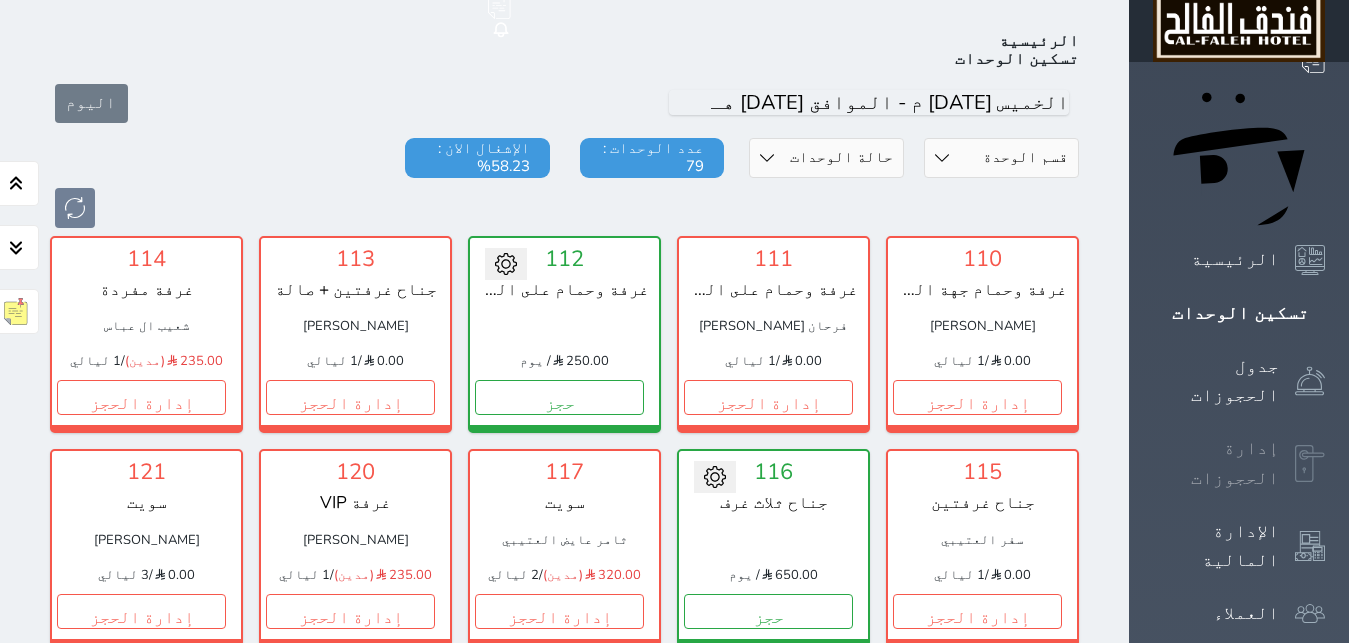 click on "إدارة الحجوزات" at bounding box center (1216, 463) 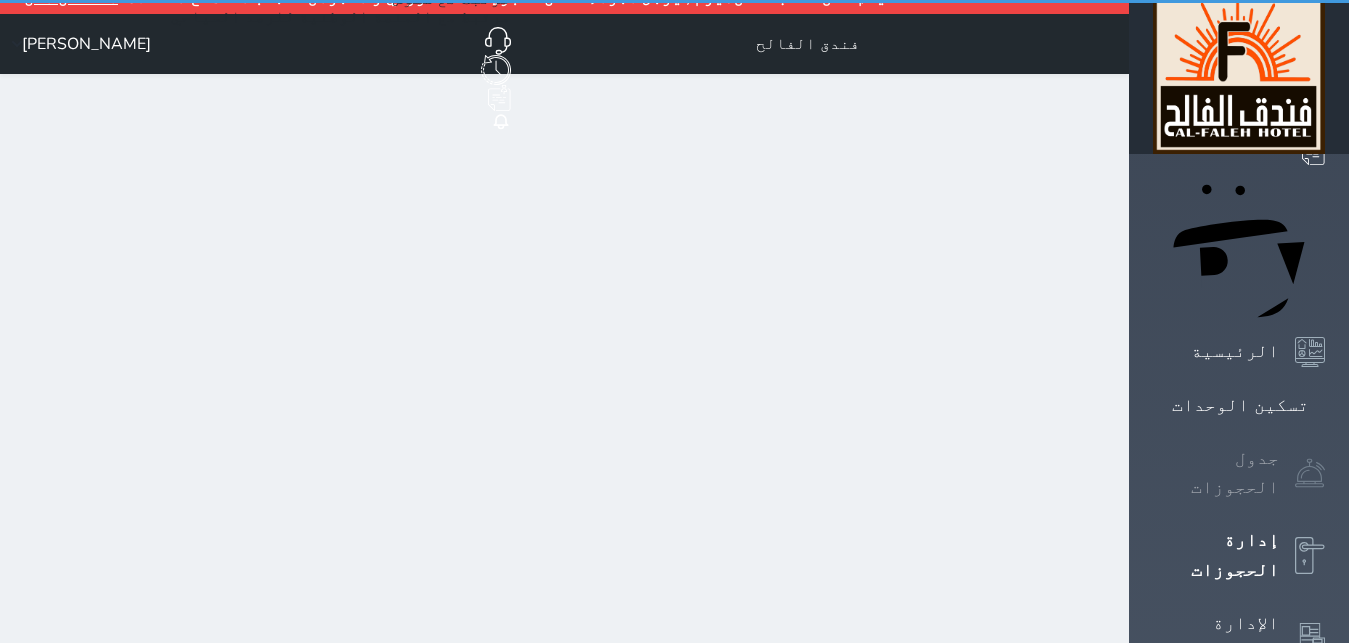 scroll, scrollTop: 0, scrollLeft: 0, axis: both 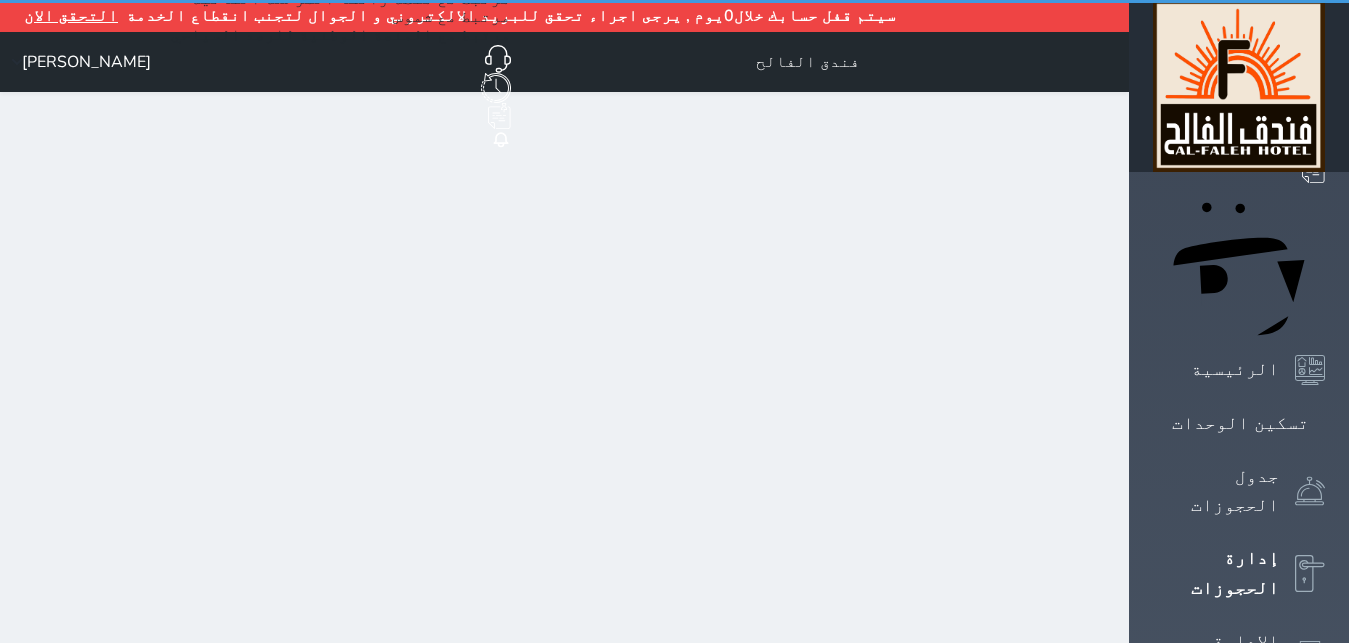 select on "open_all" 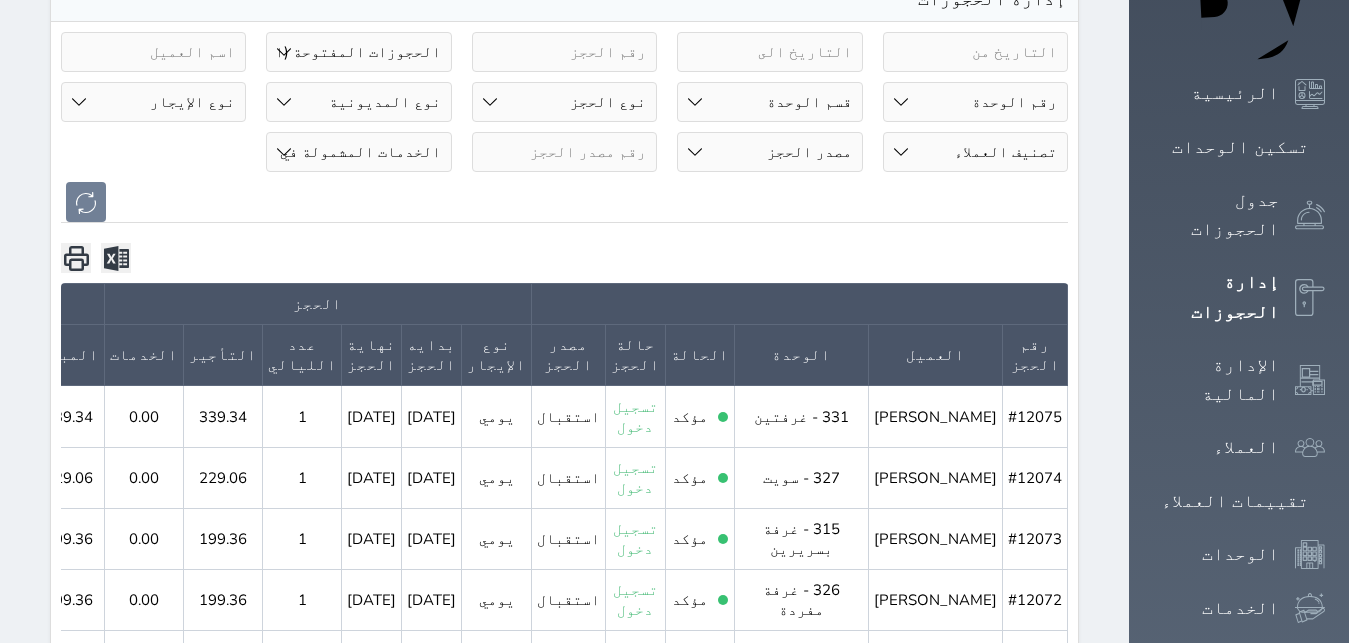scroll, scrollTop: 306, scrollLeft: 0, axis: vertical 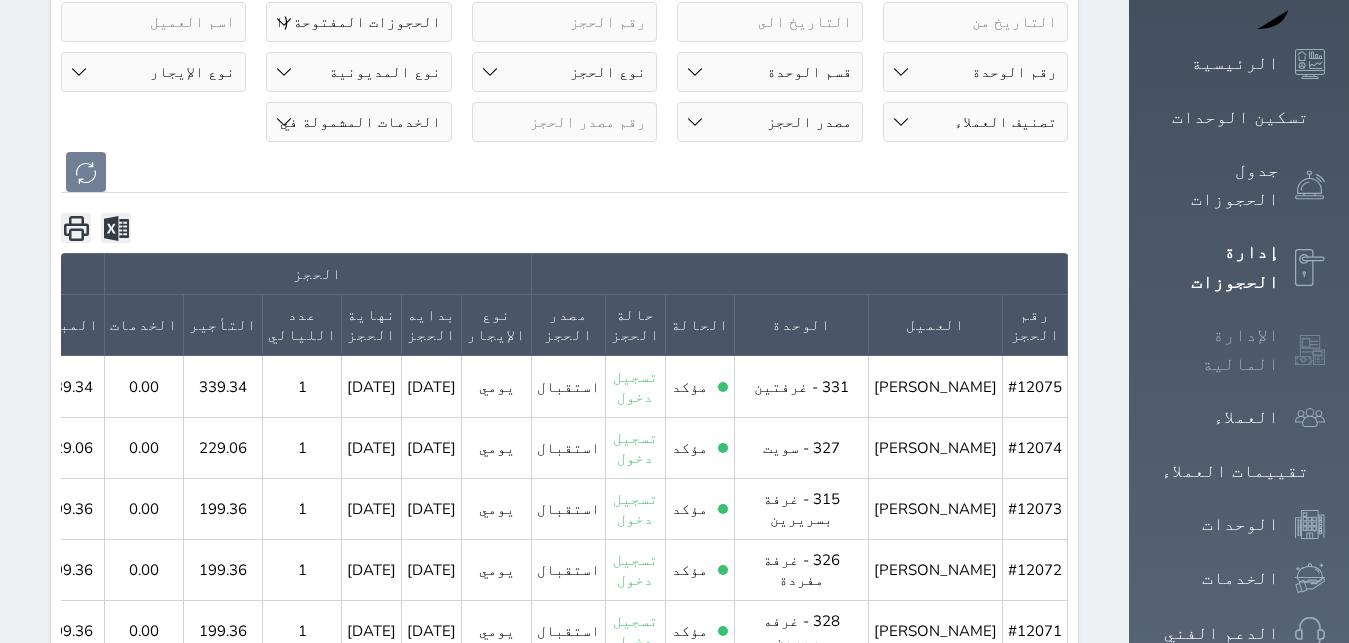 click on "الإدارة المالية" at bounding box center (1216, 350) 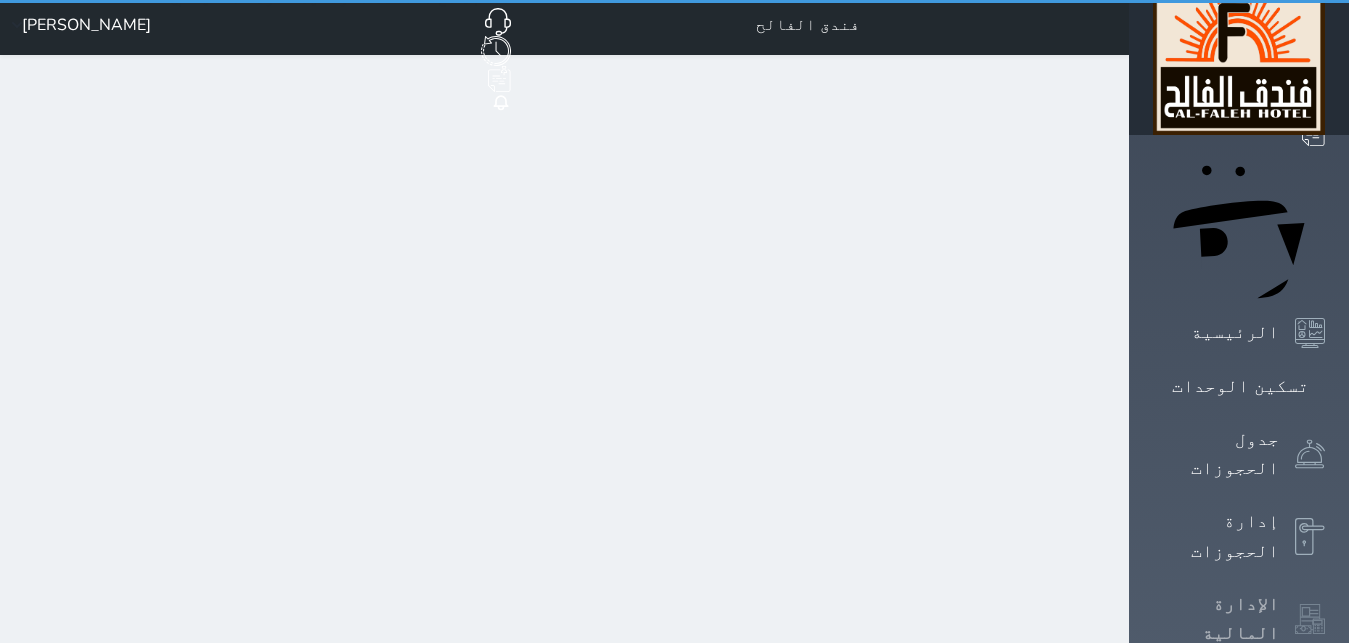 scroll, scrollTop: 0, scrollLeft: 0, axis: both 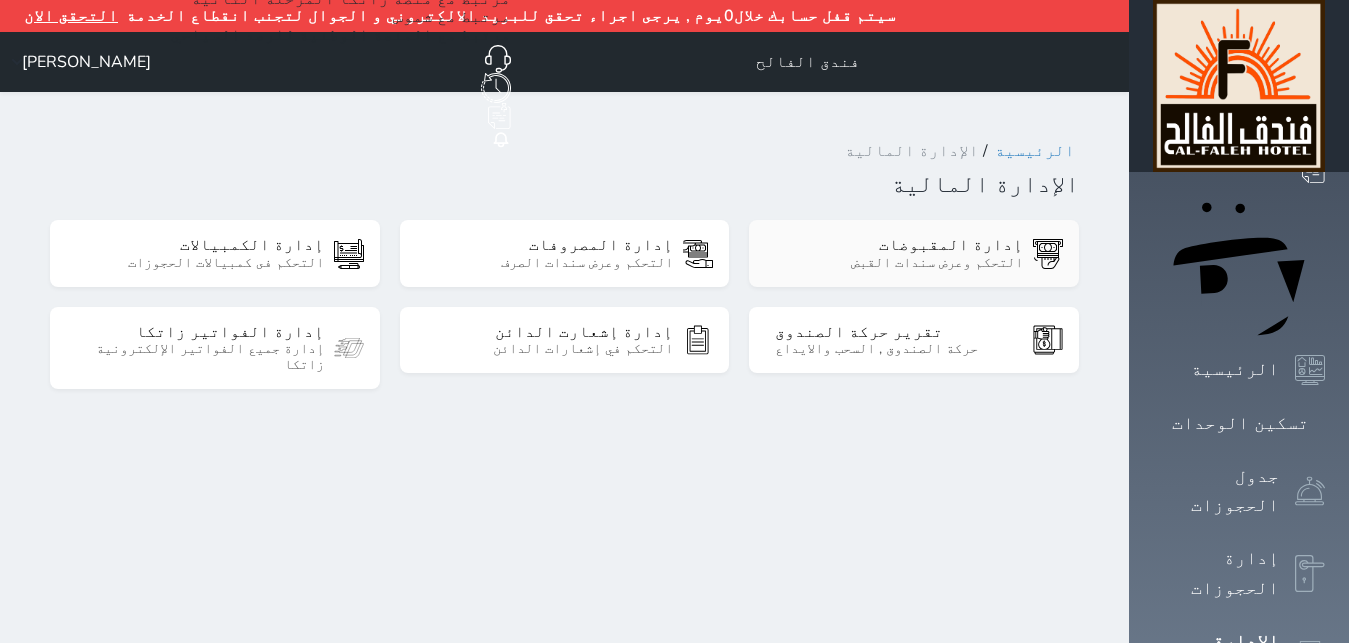 click on "التحكم وعرض سندات القبض" at bounding box center [899, 263] 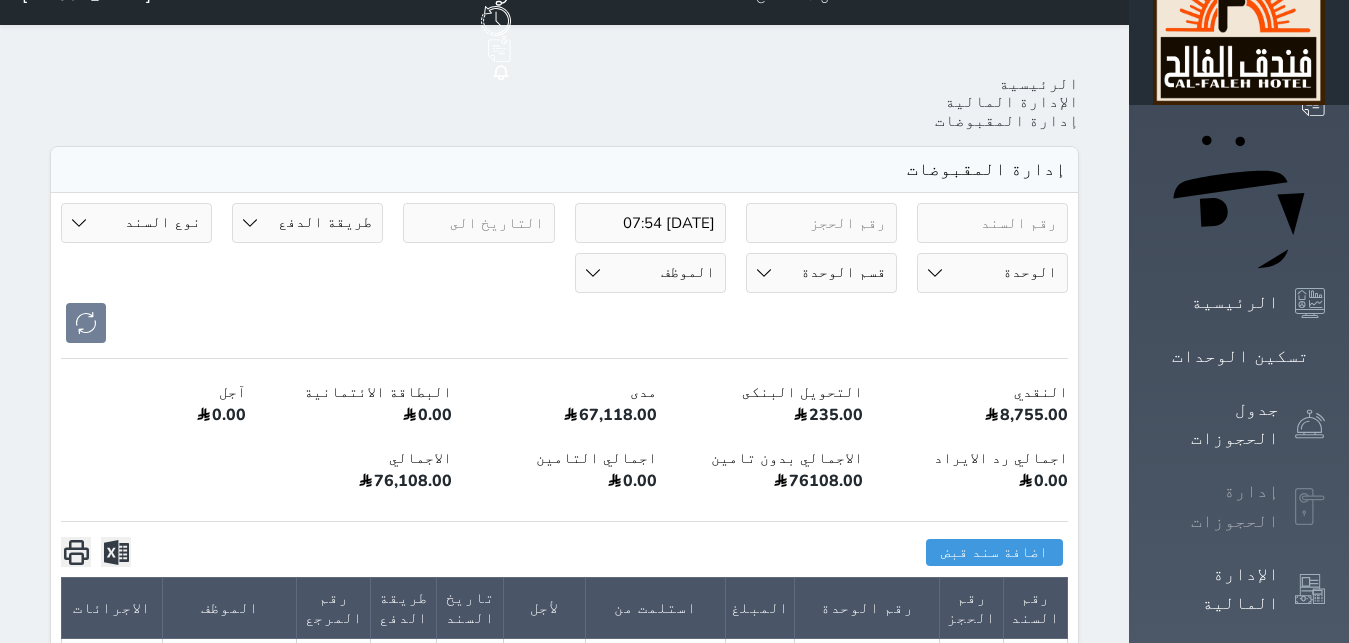scroll, scrollTop: 102, scrollLeft: 0, axis: vertical 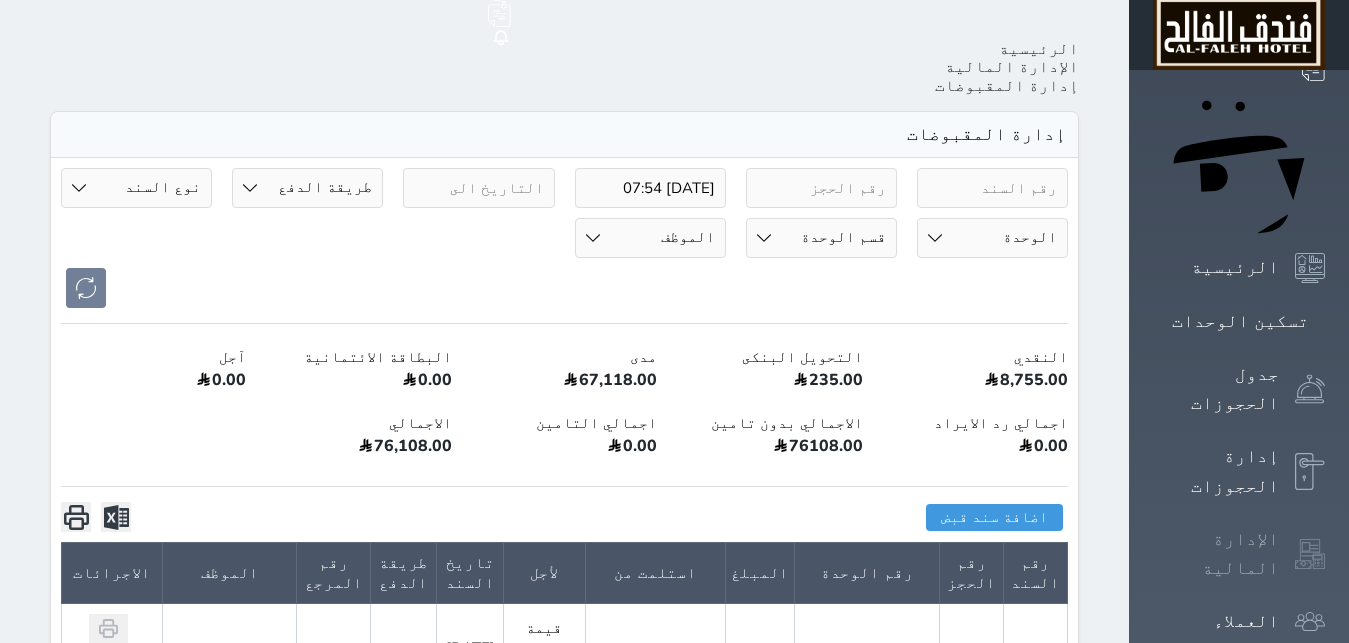 click on "الإدارة المالية" at bounding box center (1216, 554) 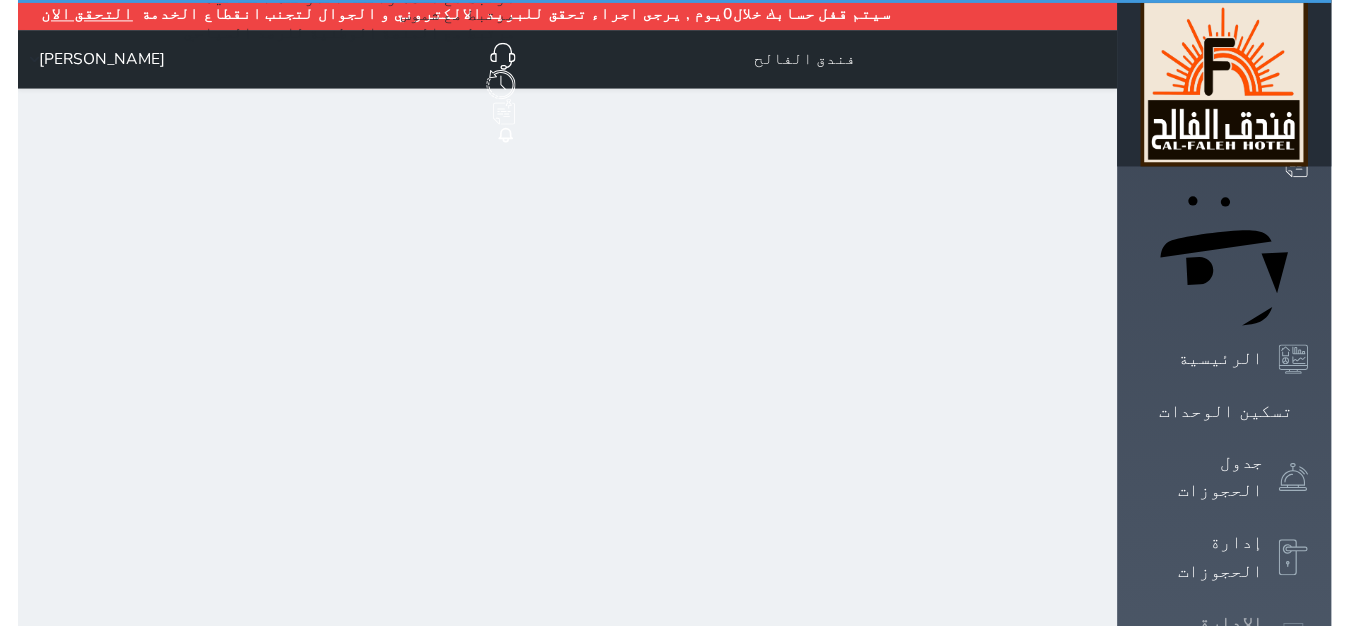 scroll, scrollTop: 0, scrollLeft: 0, axis: both 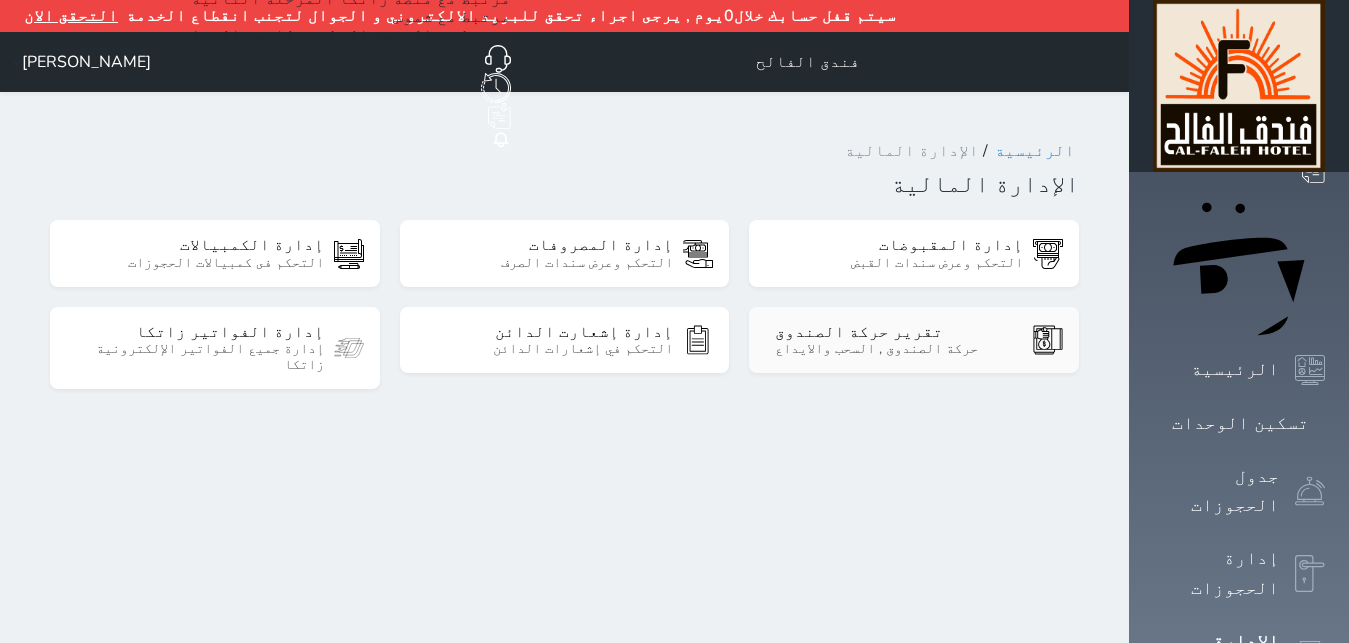 click on "حركة الصندوق , السحب والايداع" at bounding box center (899, 349) 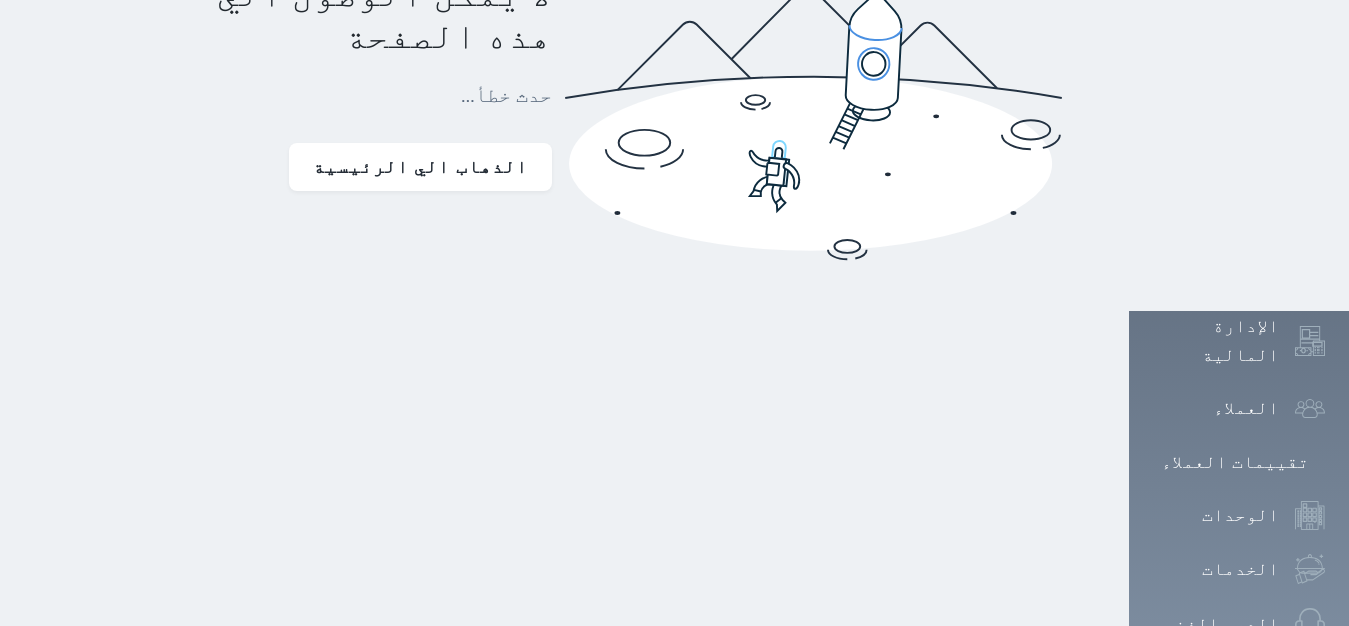 scroll, scrollTop: 316, scrollLeft: 0, axis: vertical 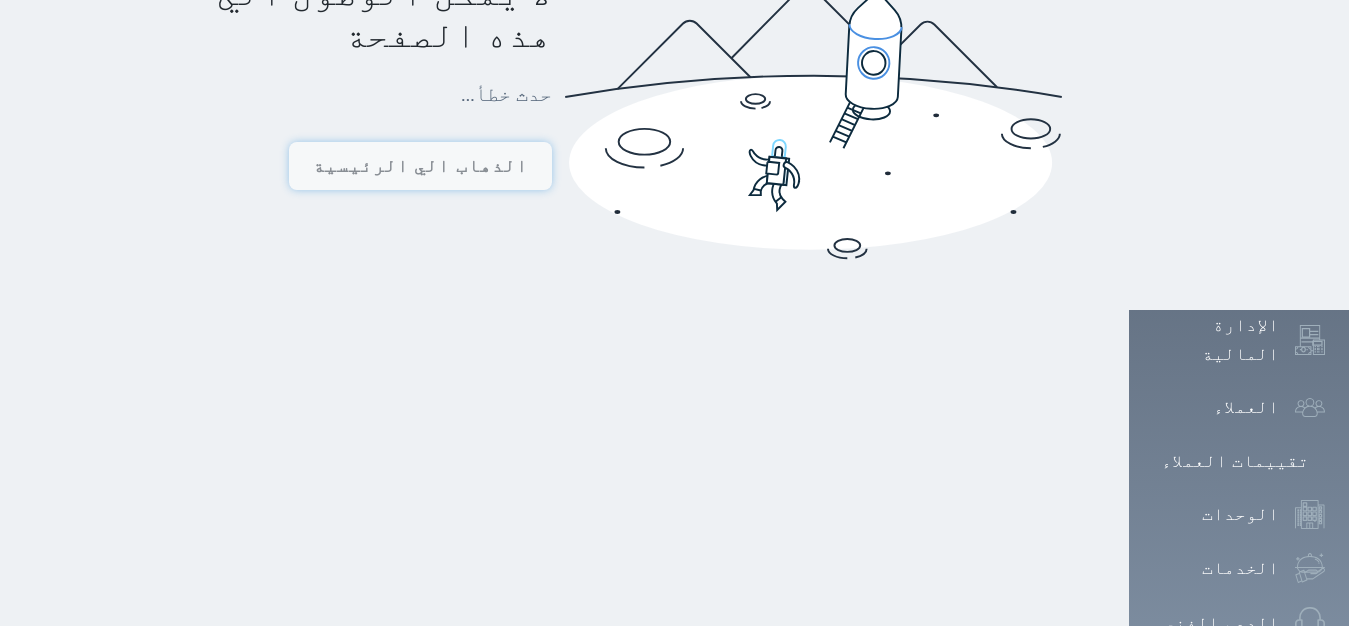 click on "الذهاب الي الرئيسية" at bounding box center (420, 166) 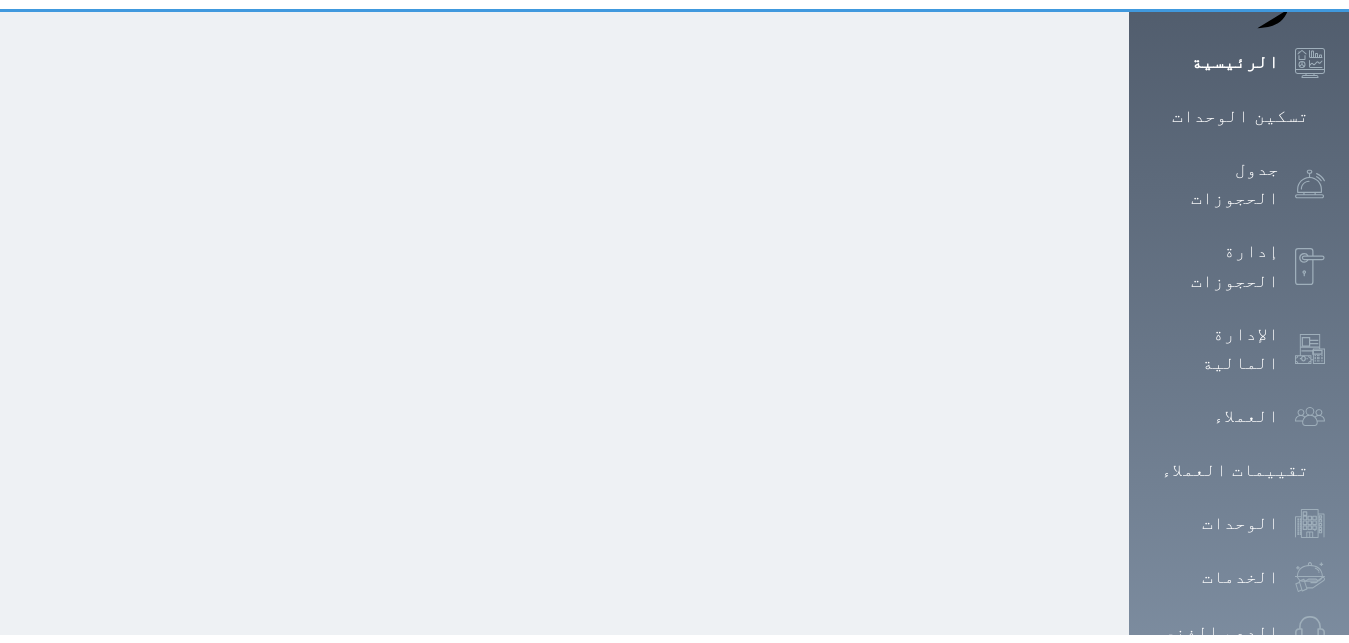 scroll, scrollTop: 0, scrollLeft: 0, axis: both 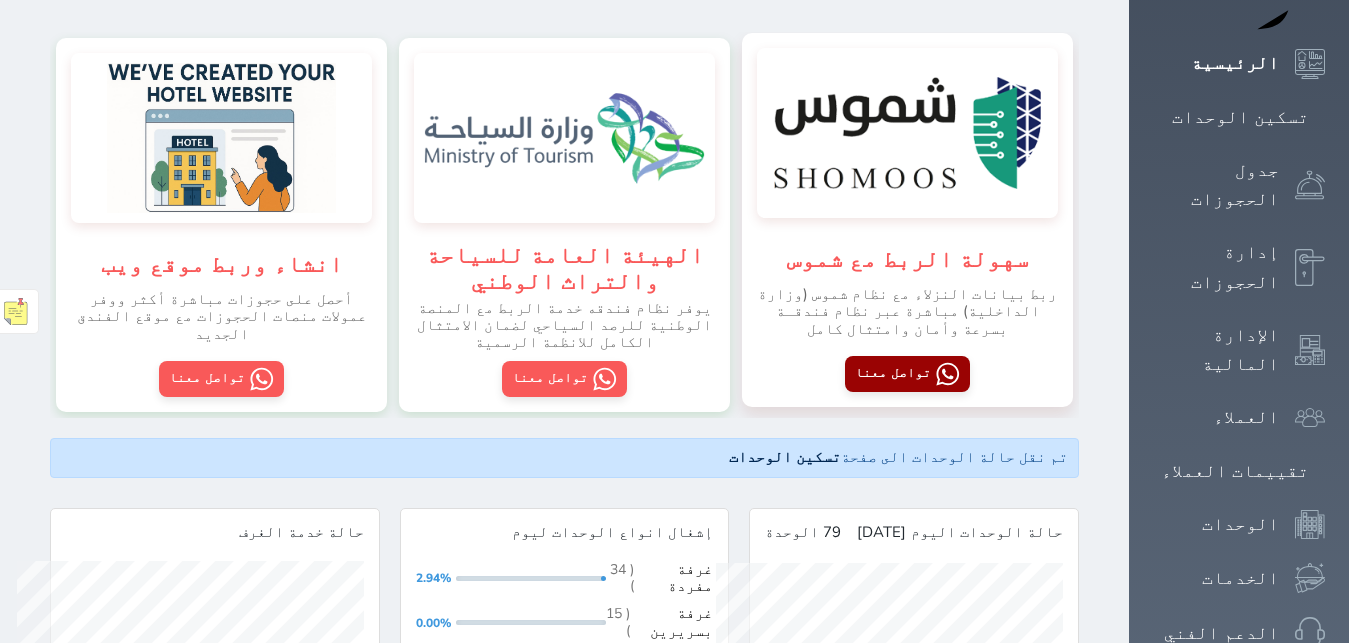click on "تواصل معنا" at bounding box center (907, 374) 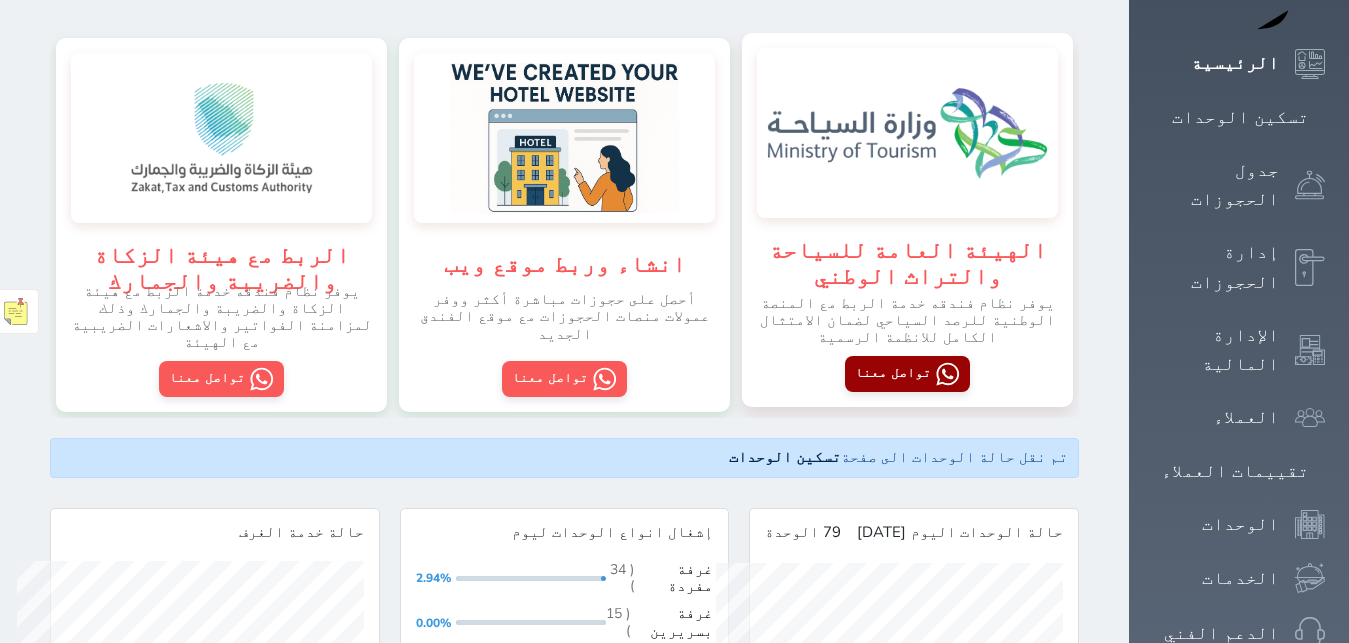 scroll, scrollTop: 997789, scrollLeft: 998786, axis: both 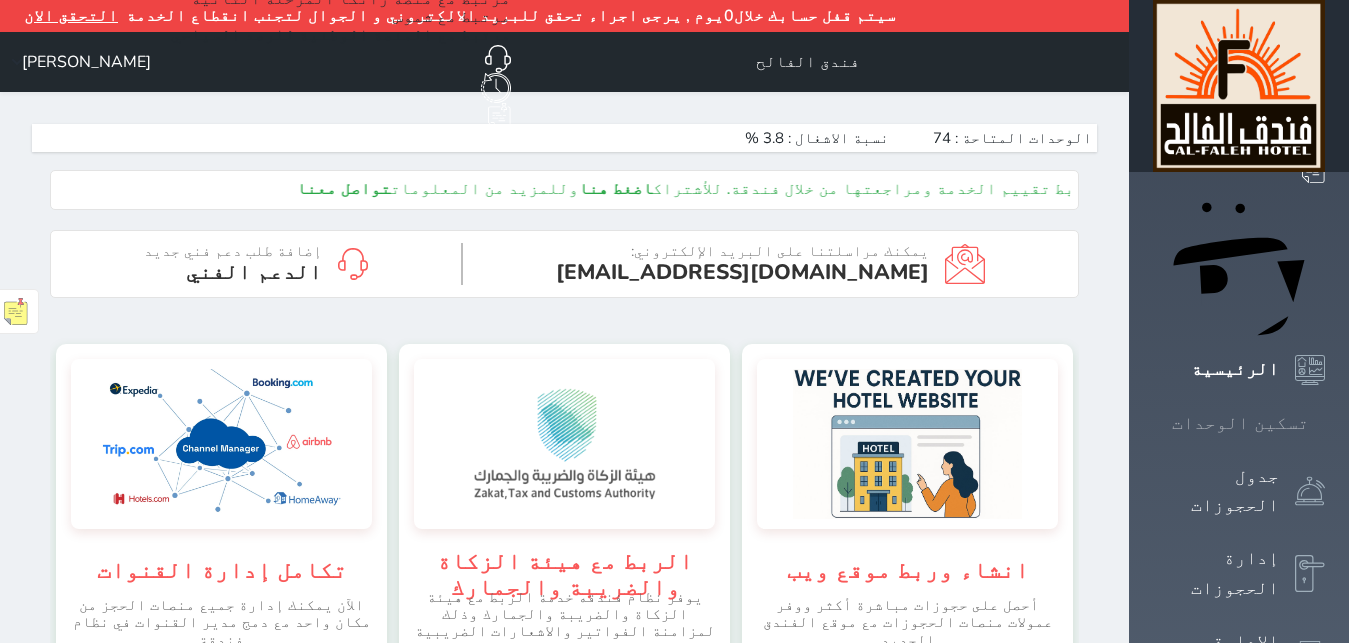 click on "تسكين الوحدات" at bounding box center [1240, 423] 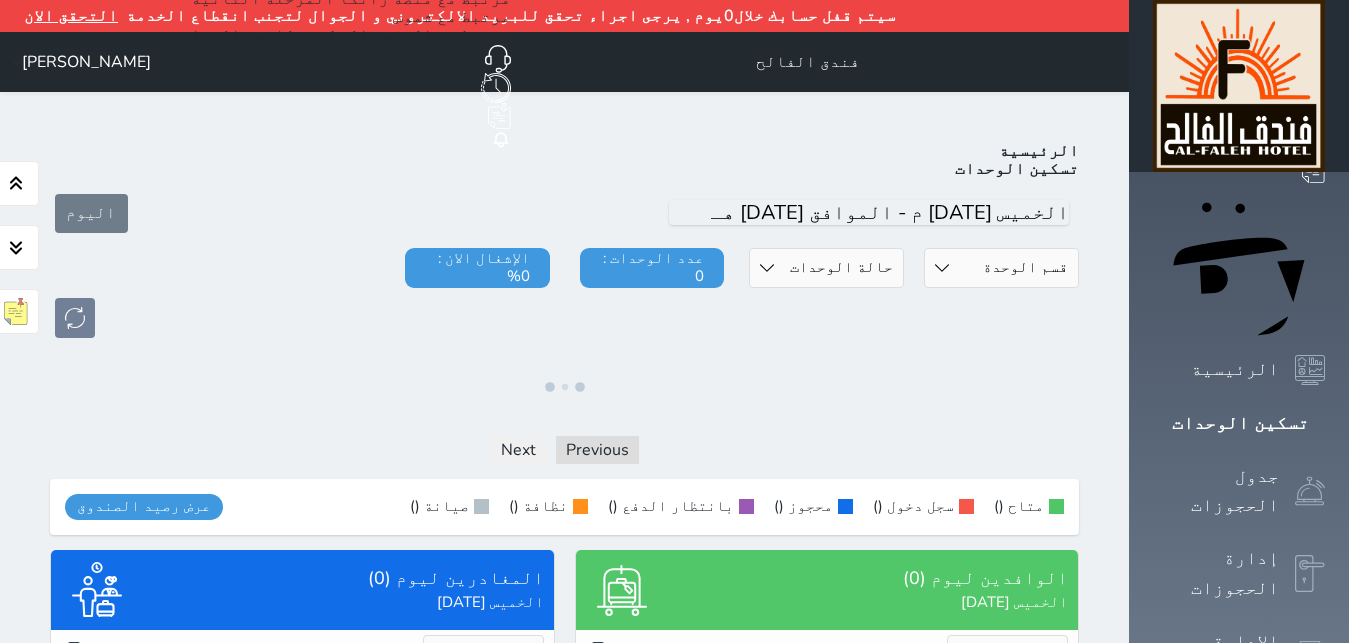 click 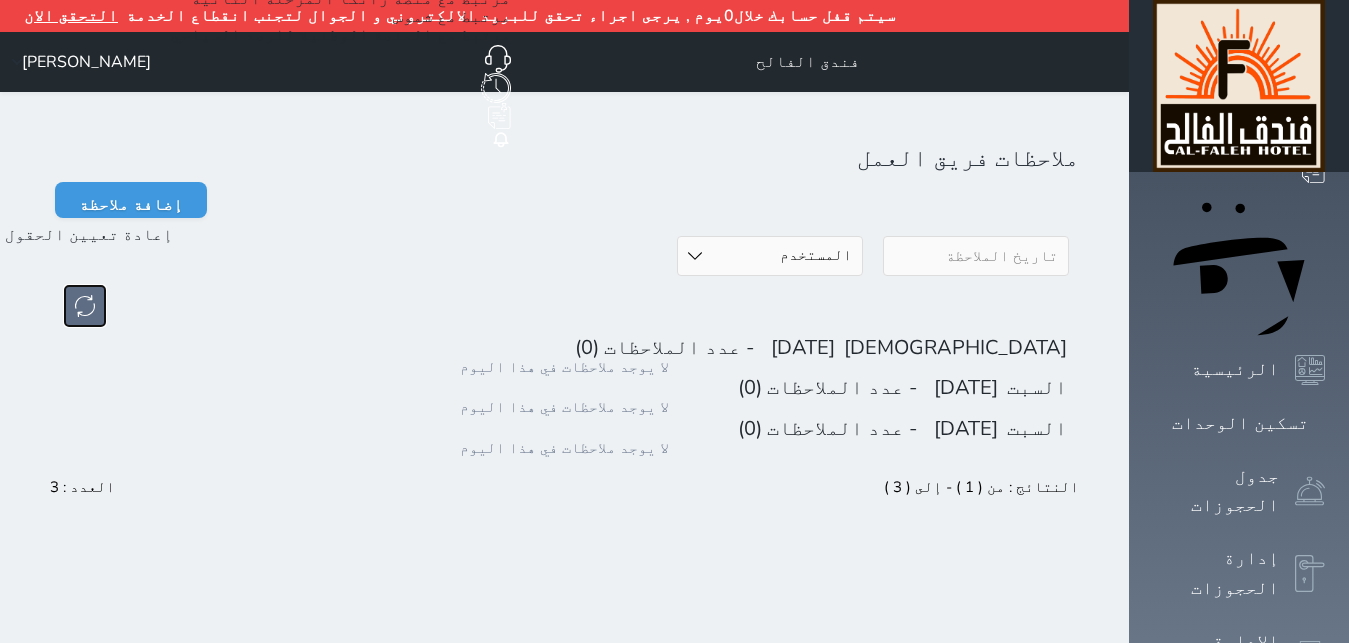 click at bounding box center [85, 306] 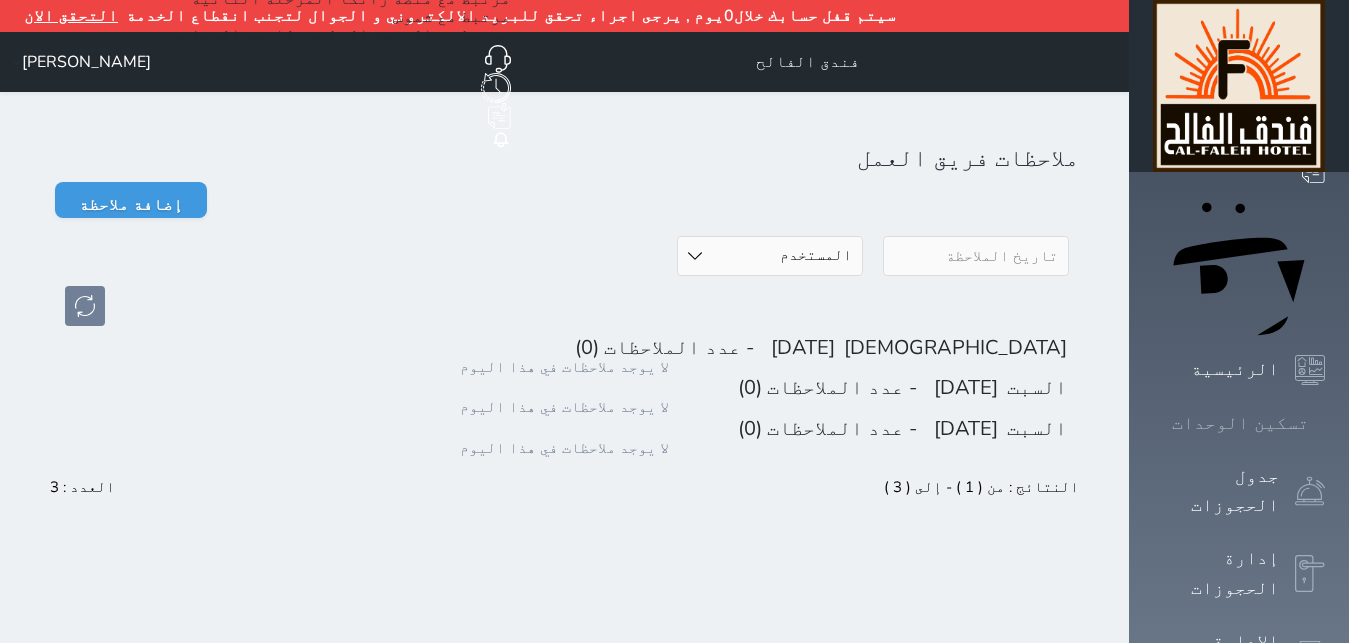 click on "تسكين الوحدات" at bounding box center [1240, 423] 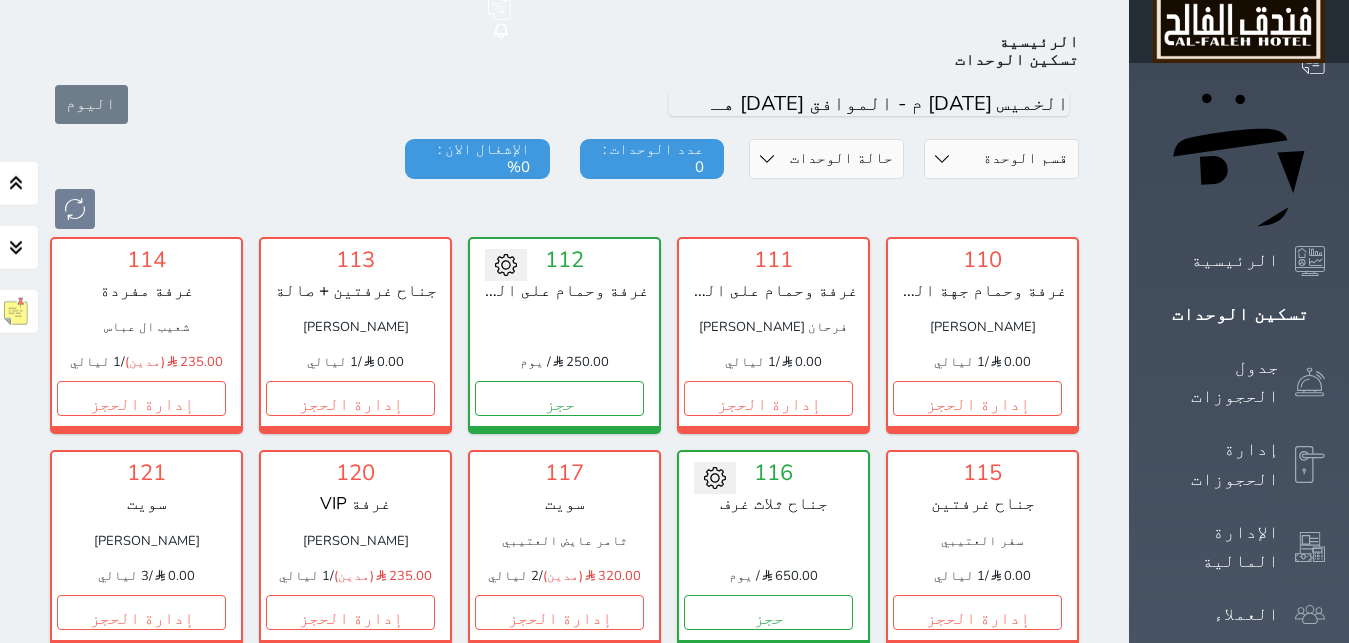 scroll, scrollTop: 110, scrollLeft: 0, axis: vertical 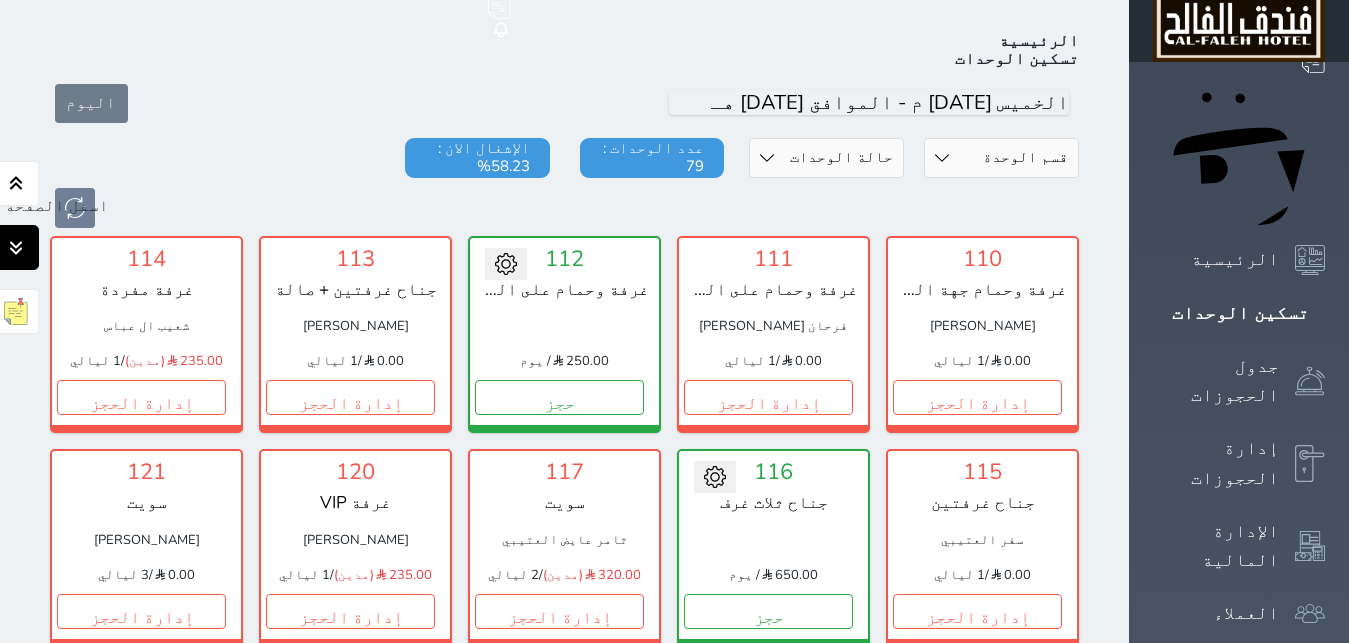 click at bounding box center (16, 247) 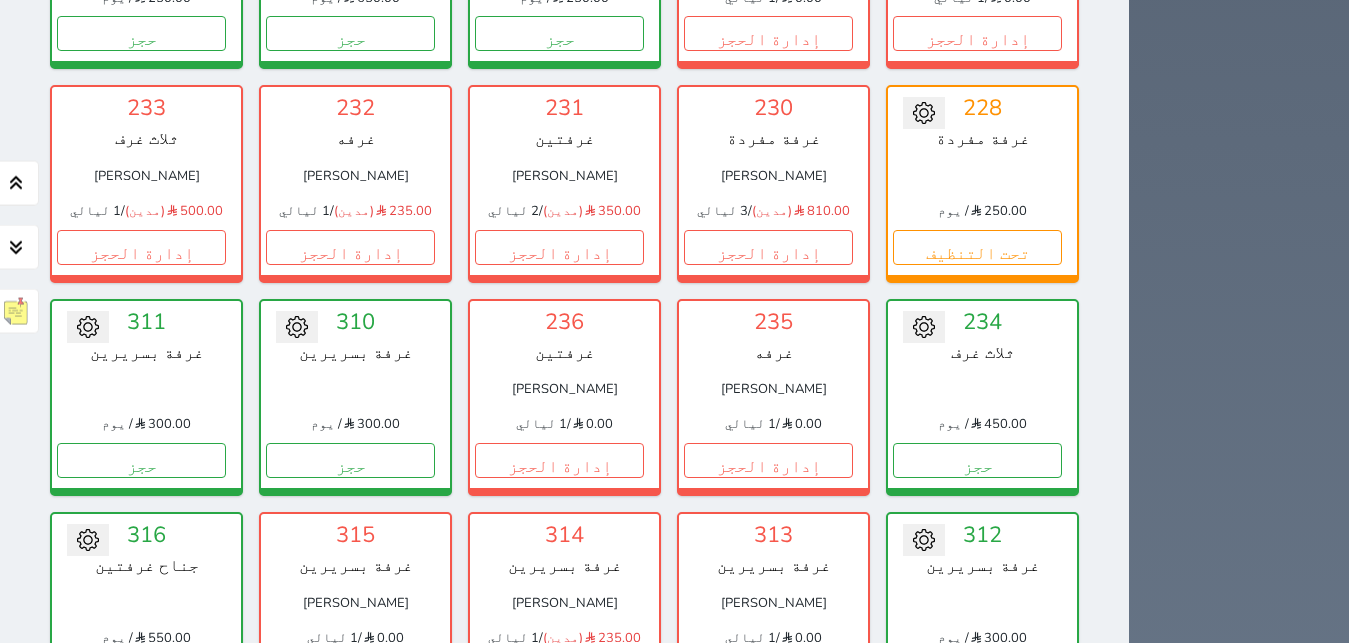 scroll, scrollTop: 1754, scrollLeft: 0, axis: vertical 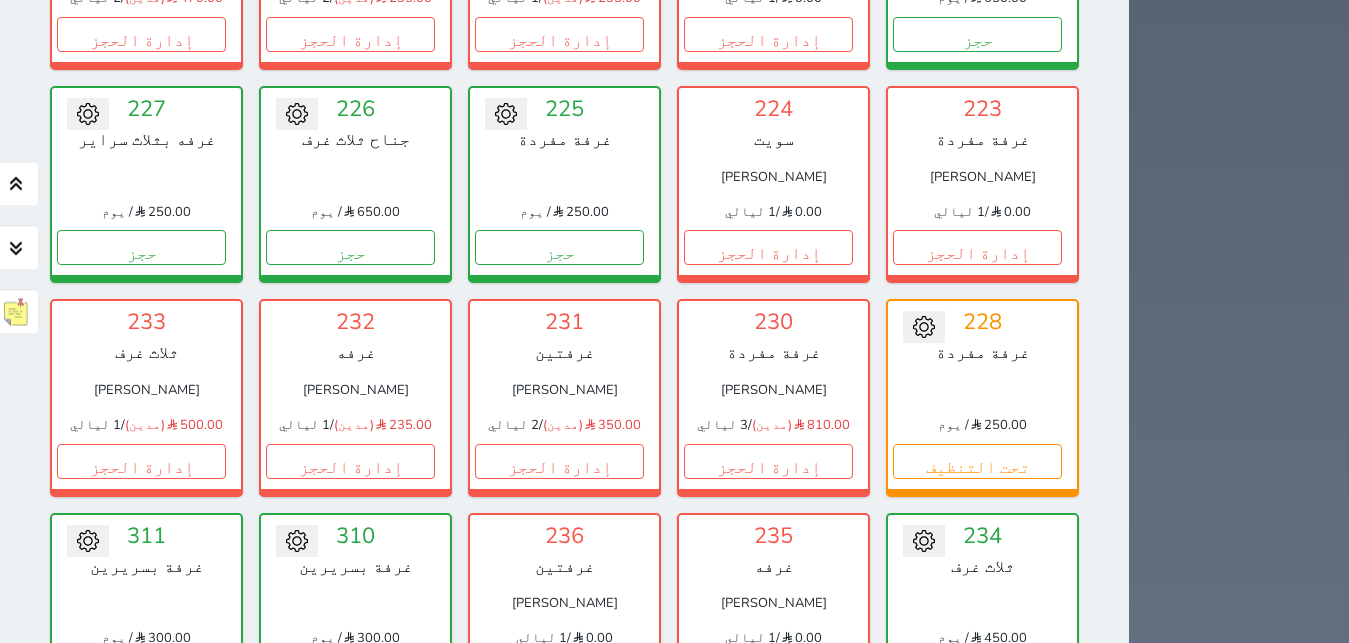 click on "إدارة الحجز" at bounding box center (559, 674) 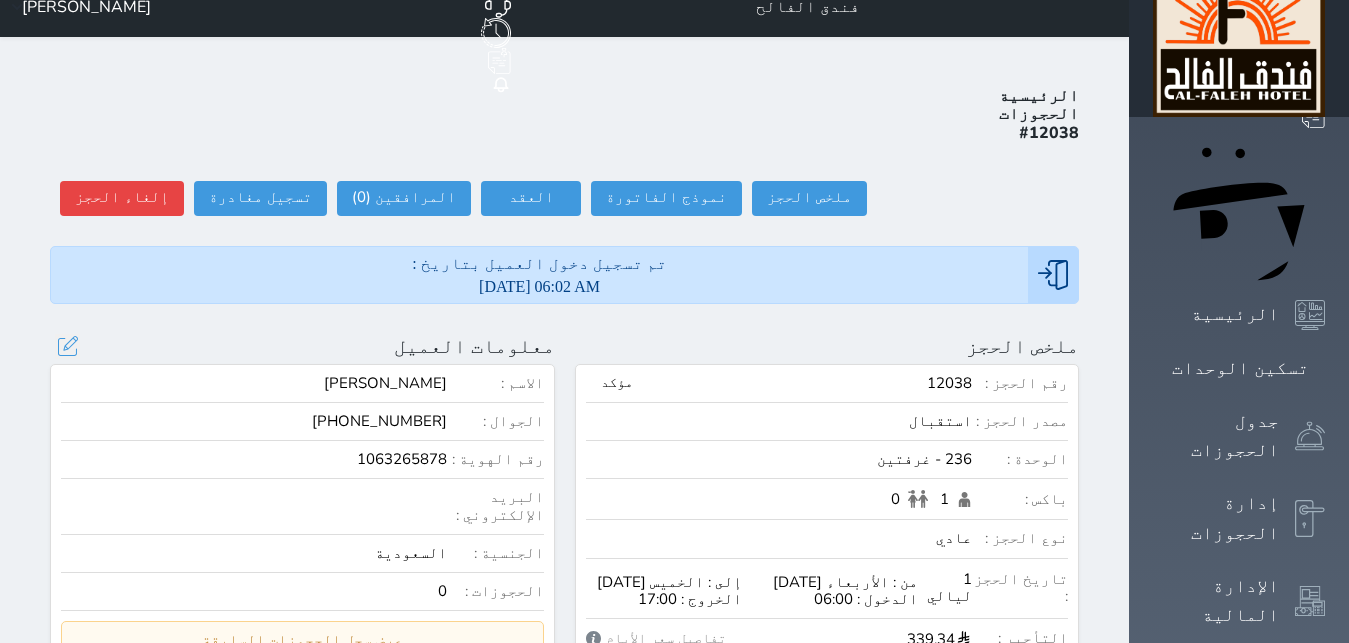 scroll, scrollTop: 0, scrollLeft: 0, axis: both 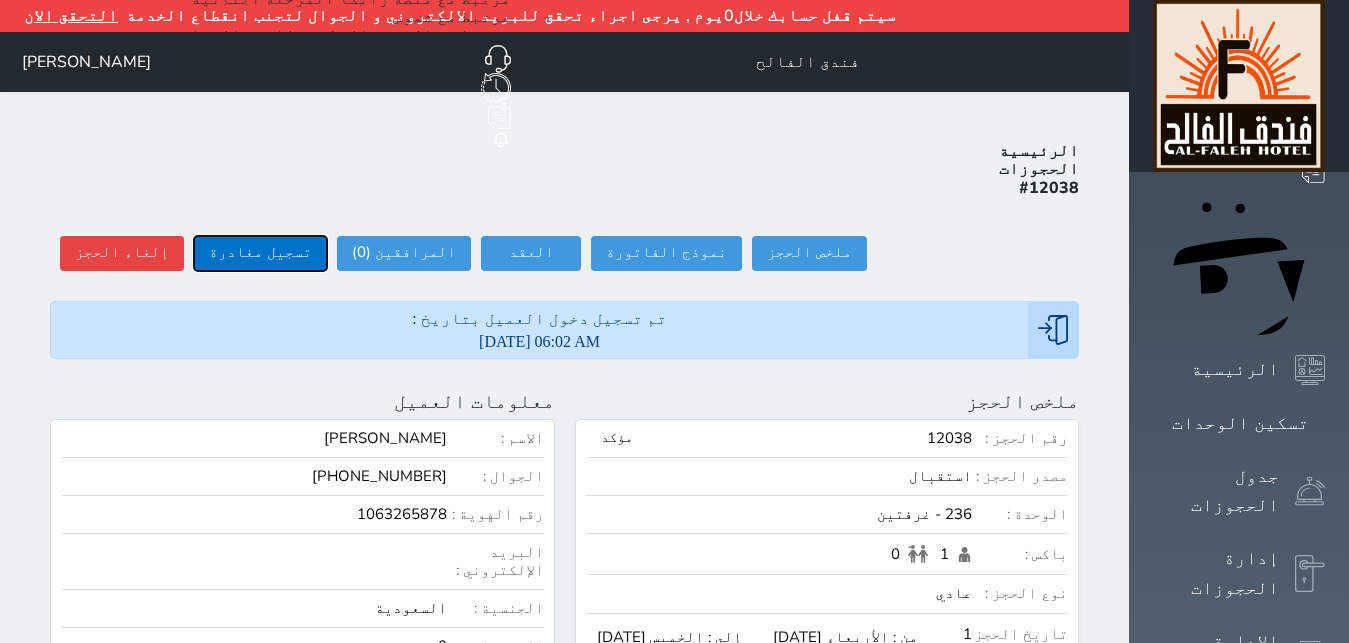 click on "تسجيل مغادرة" at bounding box center [260, 253] 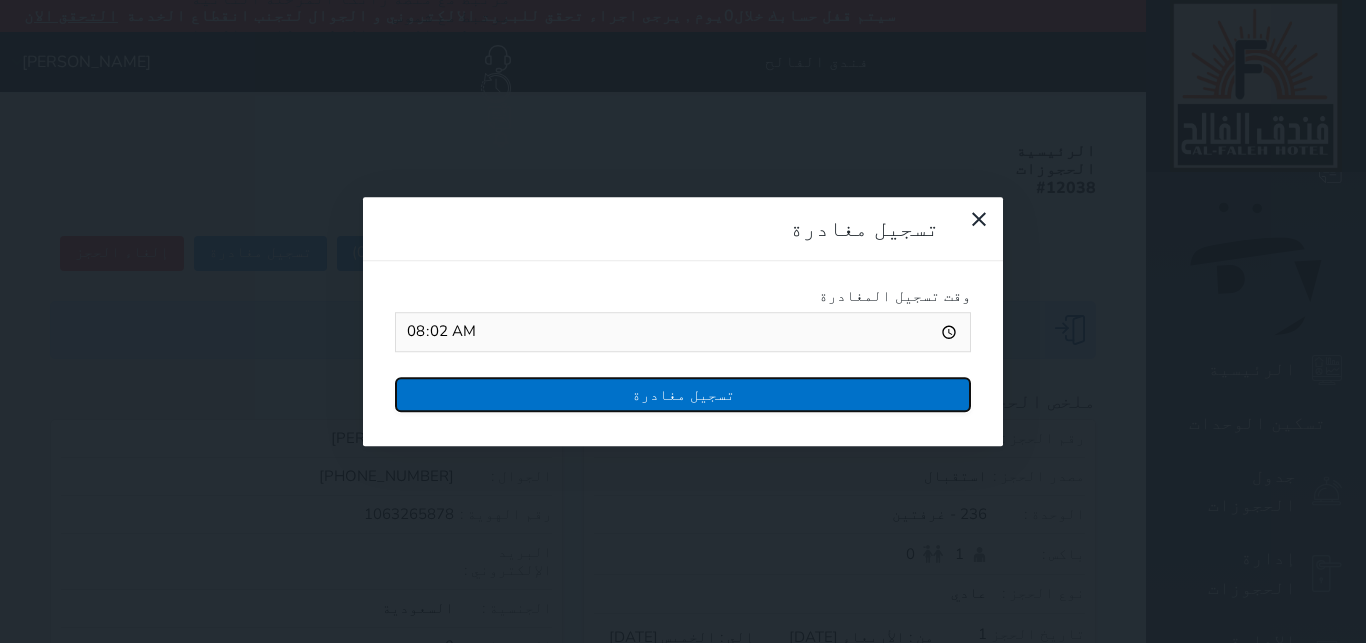 click on "تسجيل مغادرة" at bounding box center [683, 394] 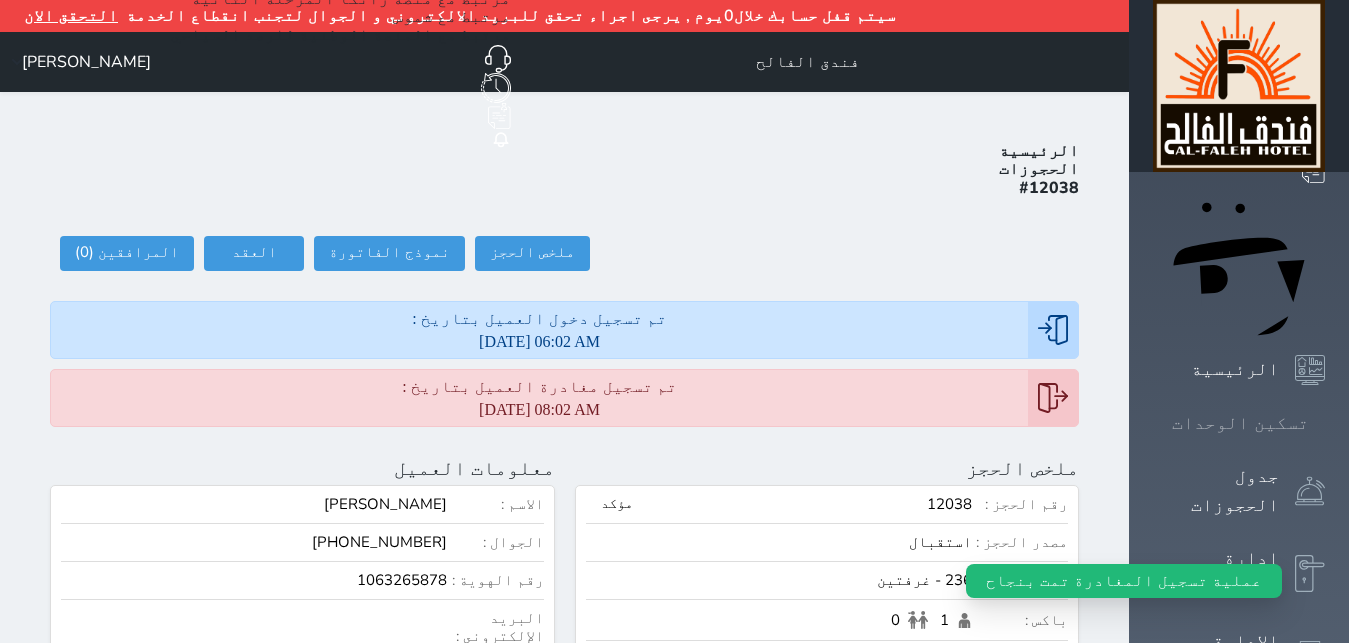 click on "تسكين الوحدات" at bounding box center (1240, 423) 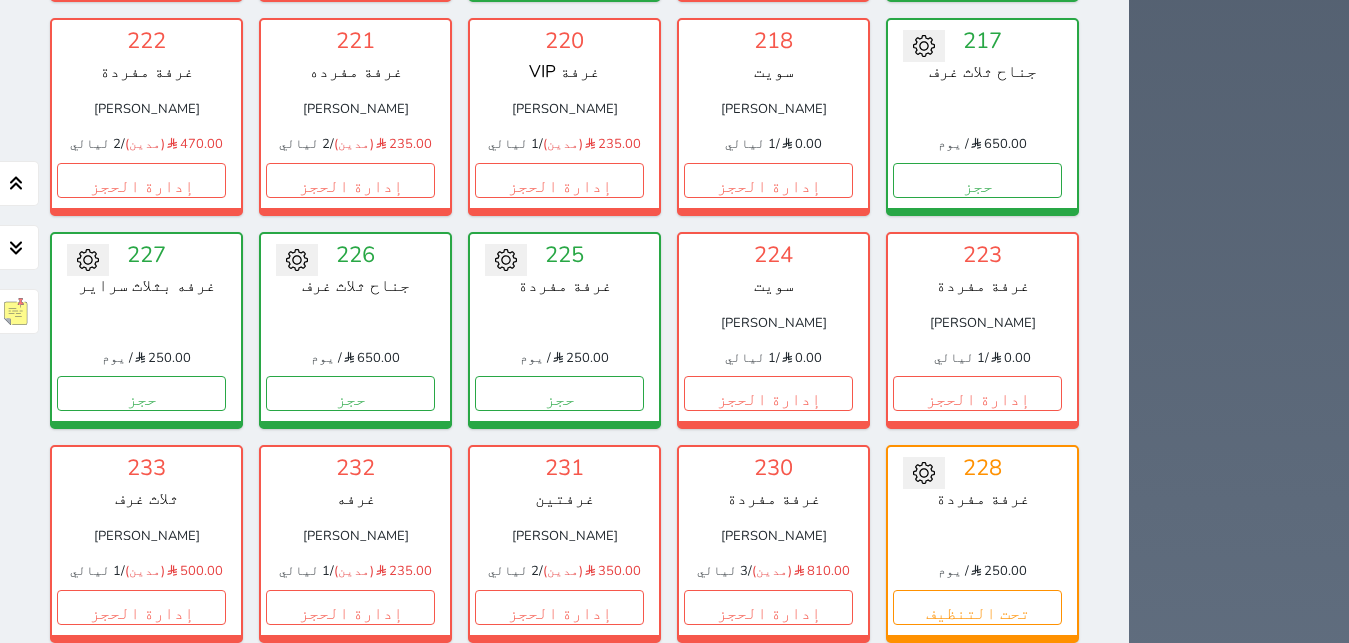 scroll, scrollTop: 1640, scrollLeft: 0, axis: vertical 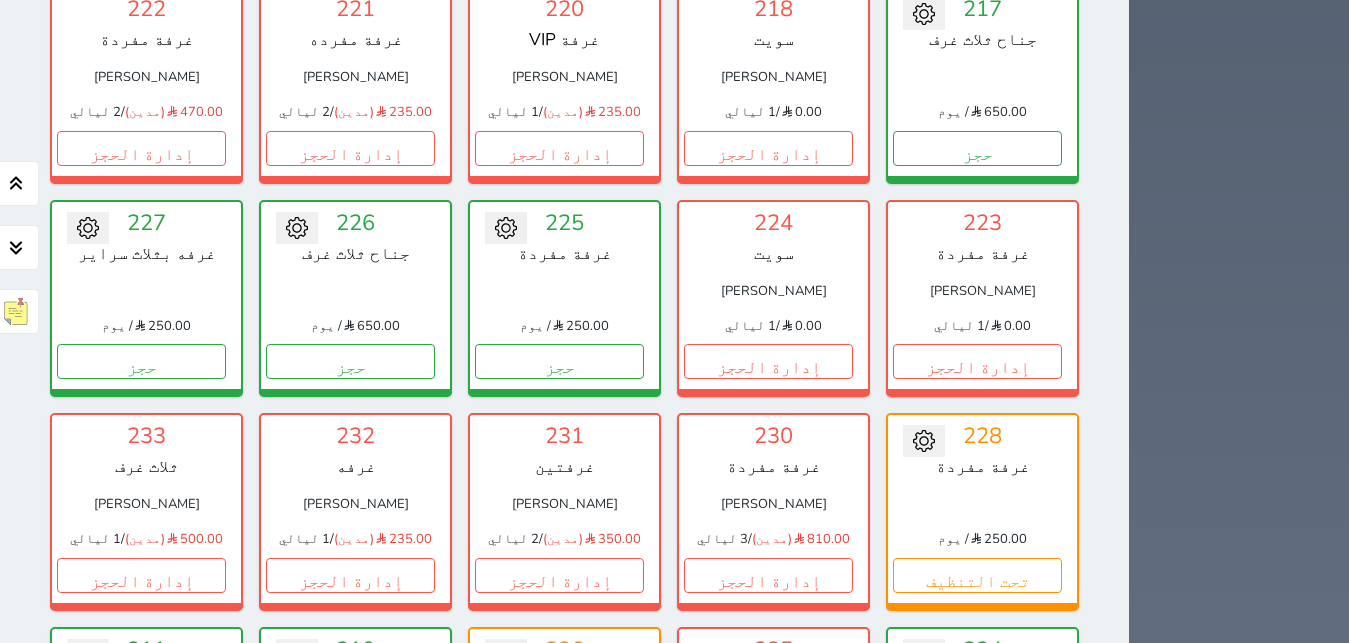 click on "حجز" at bounding box center (141, 788) 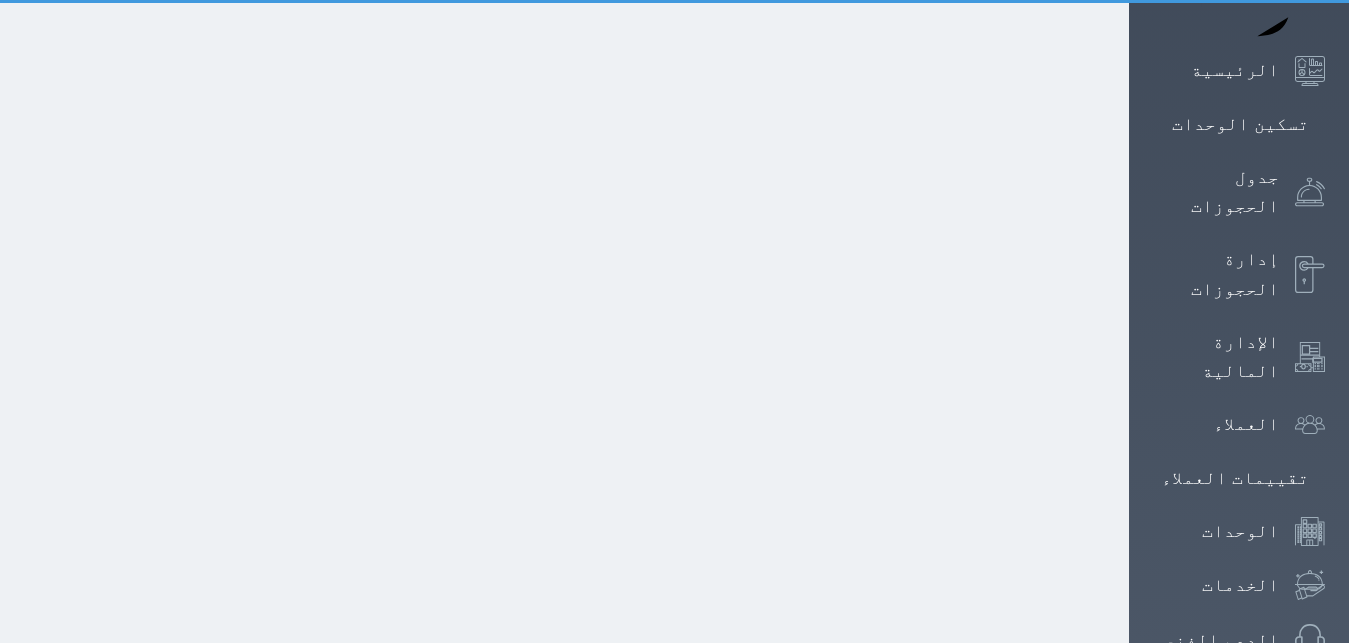 select on "1" 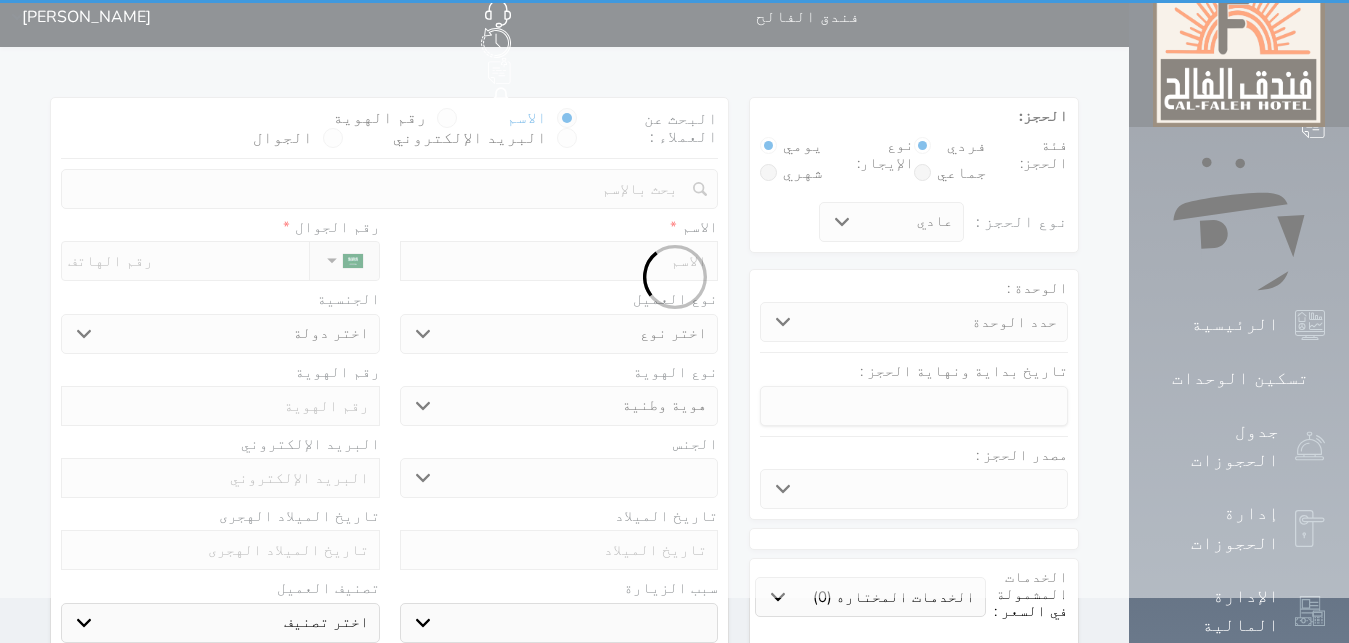 select 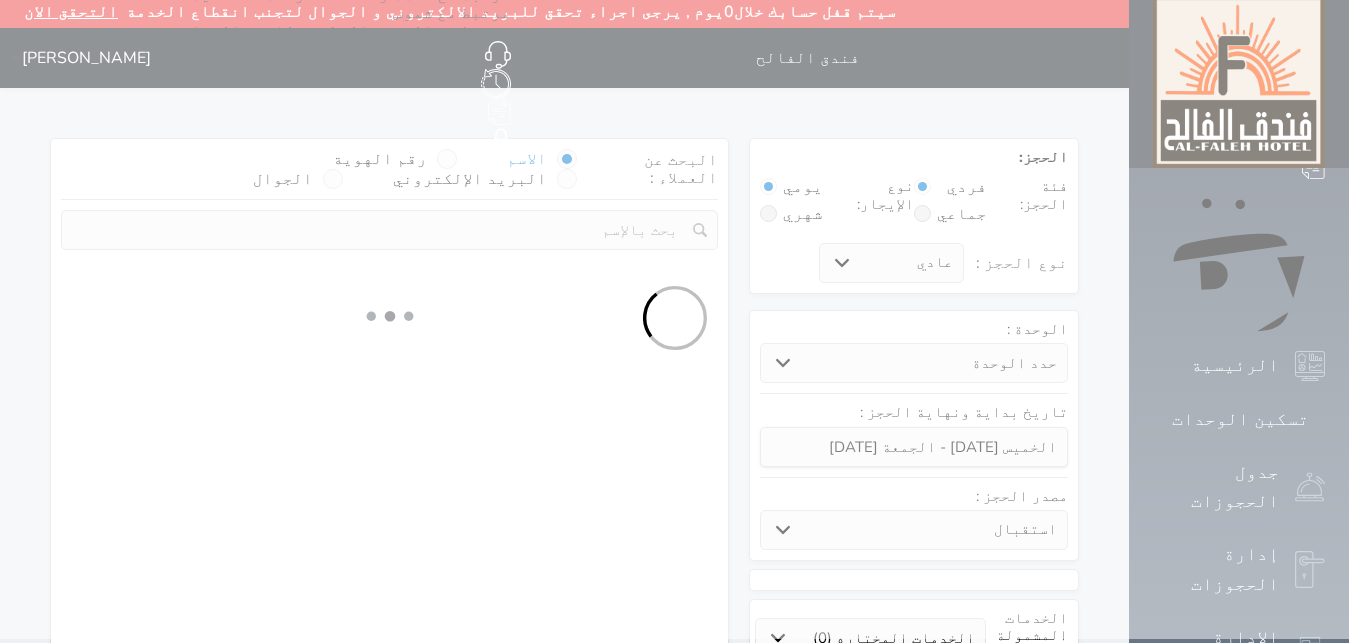 scroll, scrollTop: 0, scrollLeft: 0, axis: both 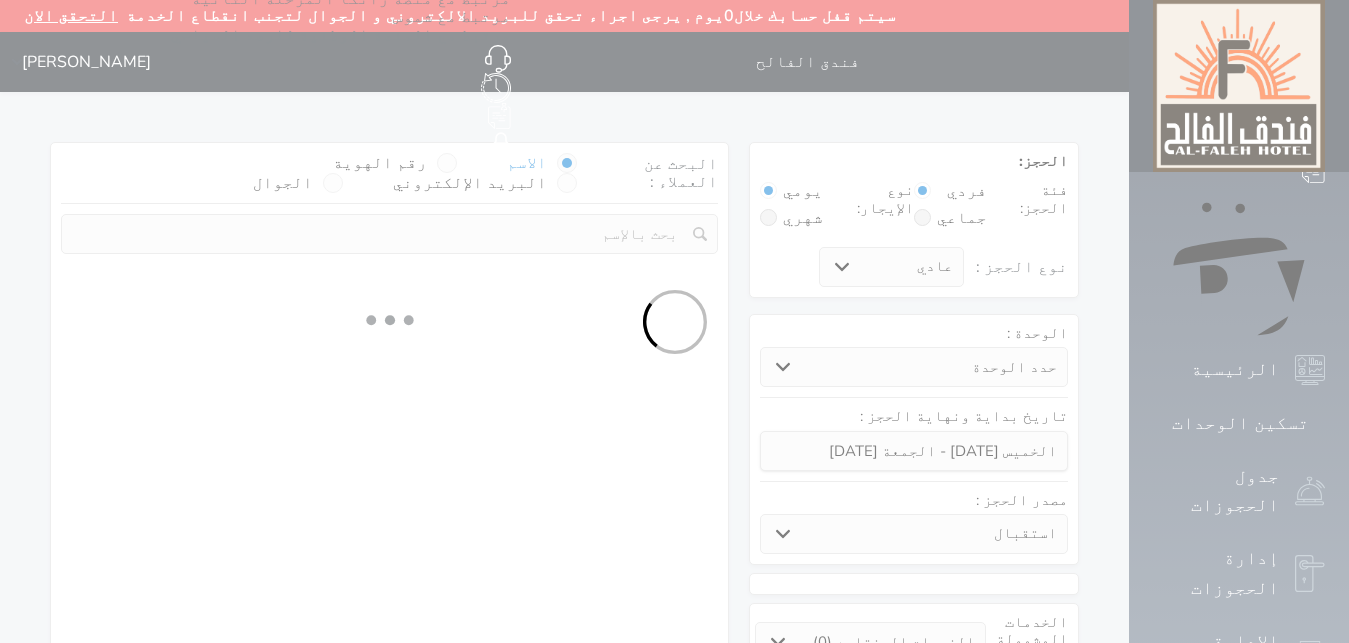 select on "1" 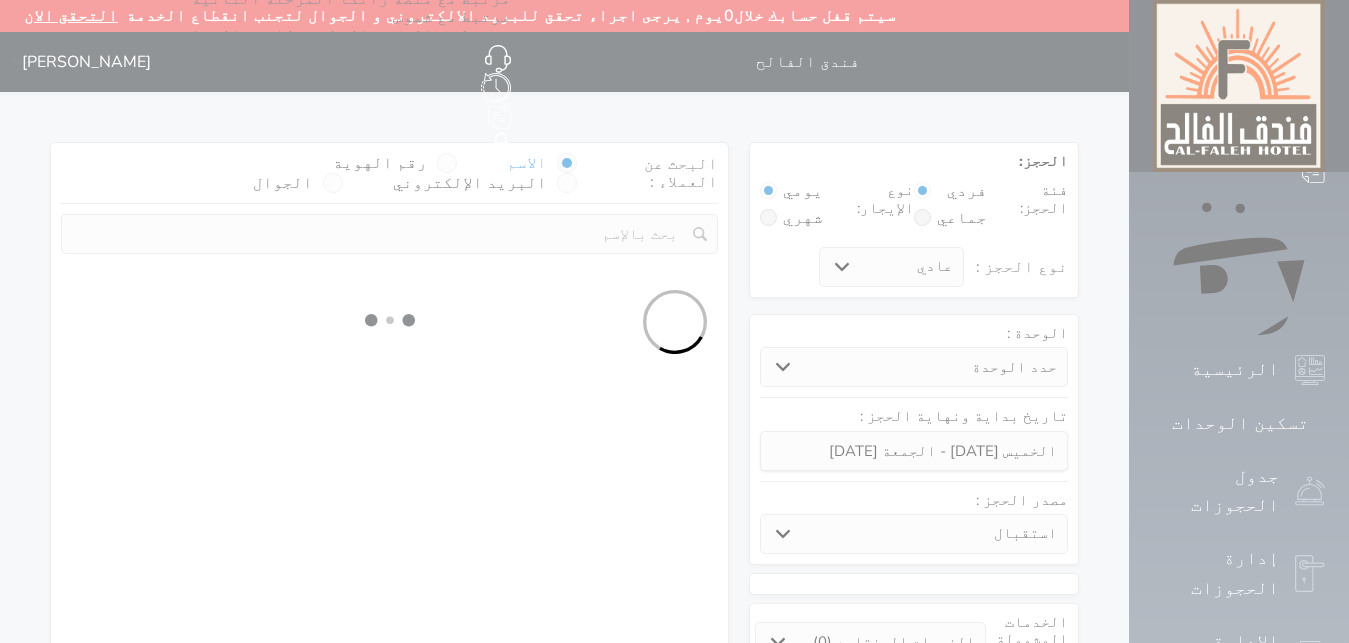 select on "113" 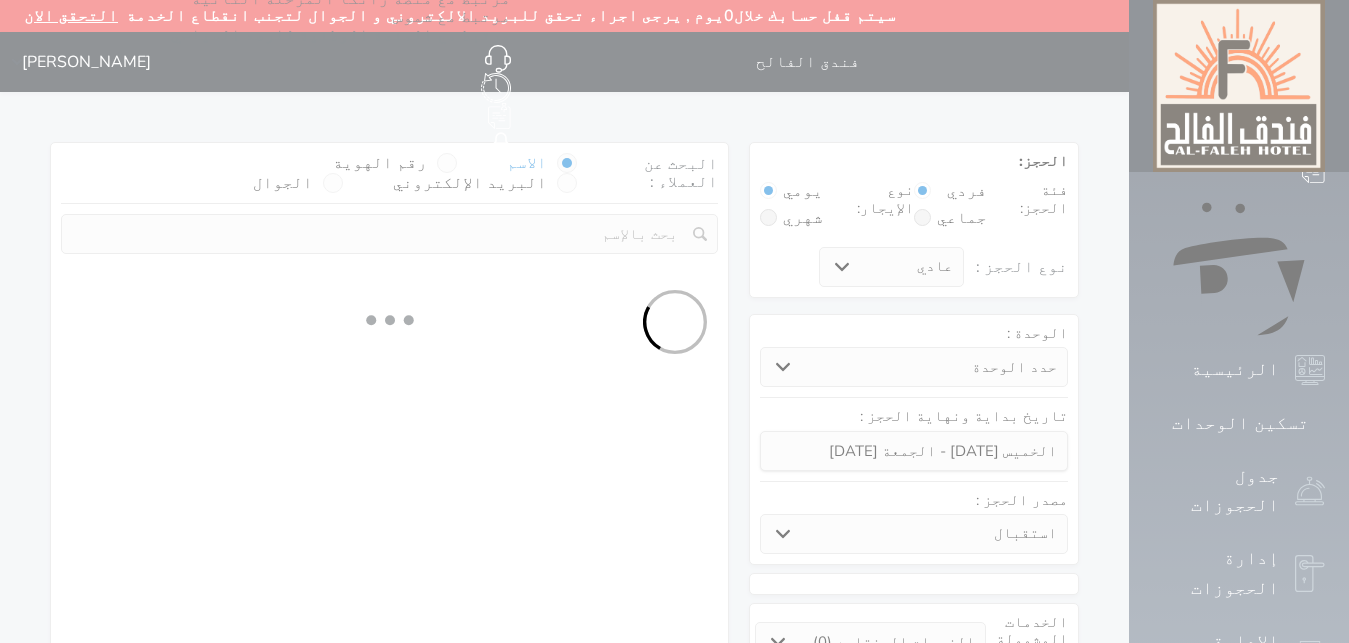 select on "1" 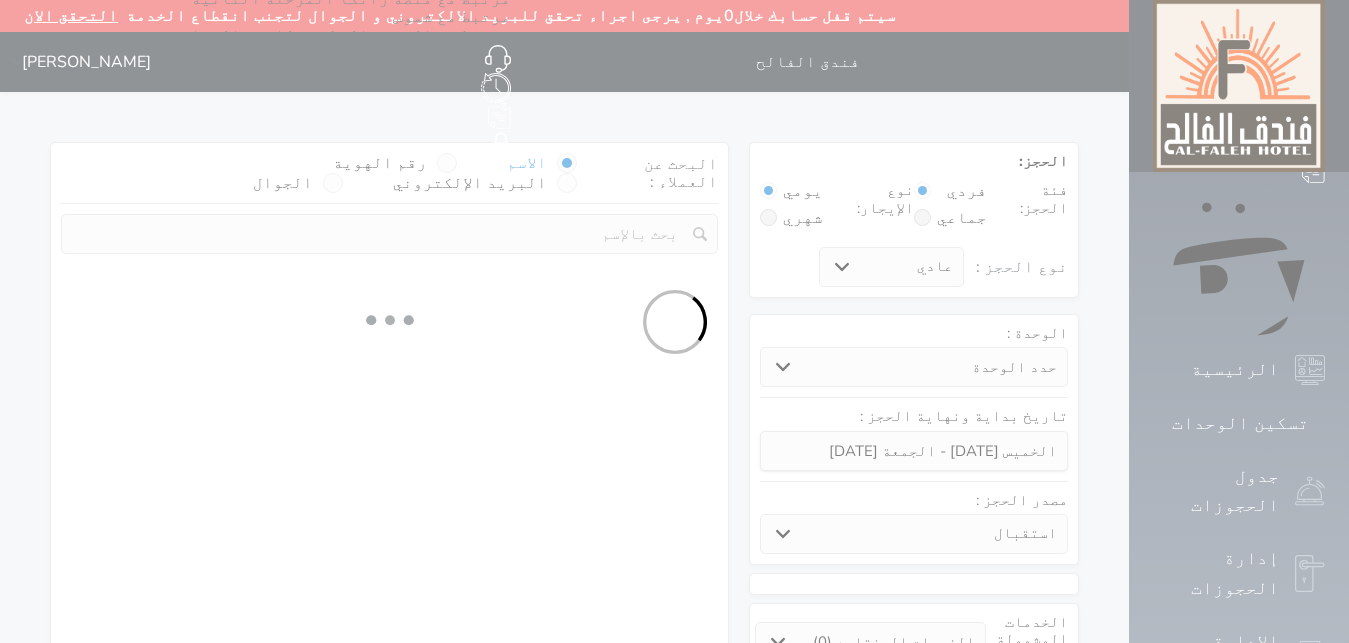 select 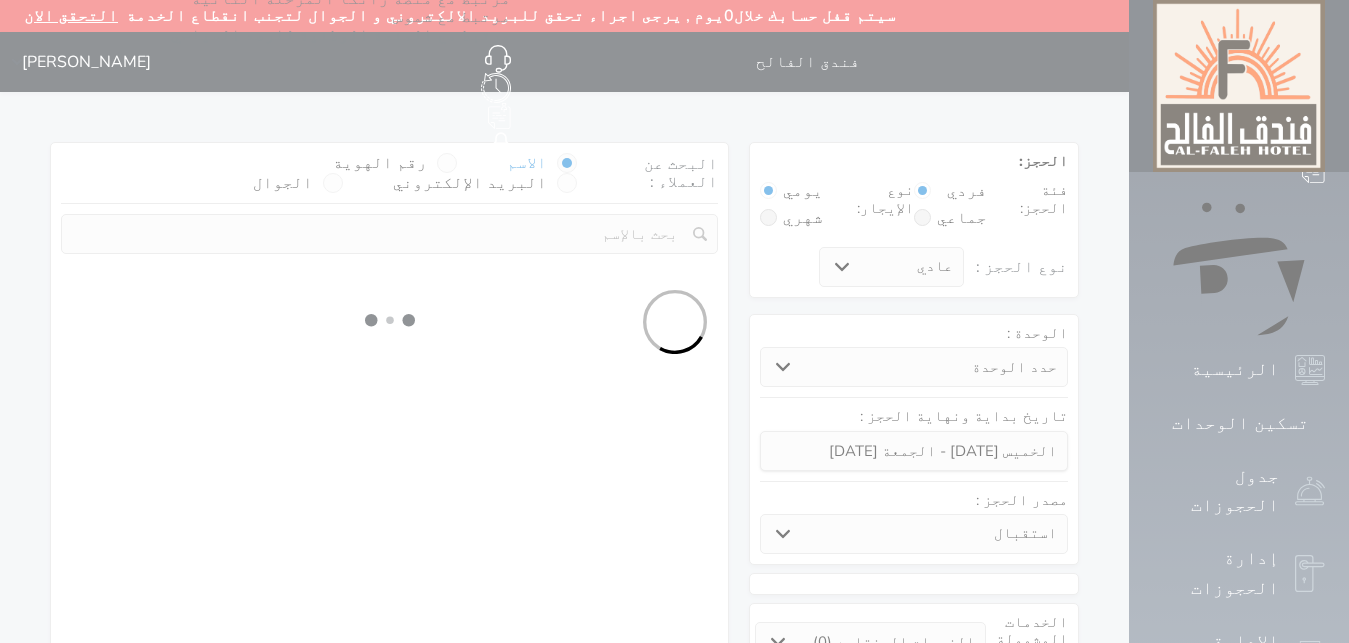select on "7" 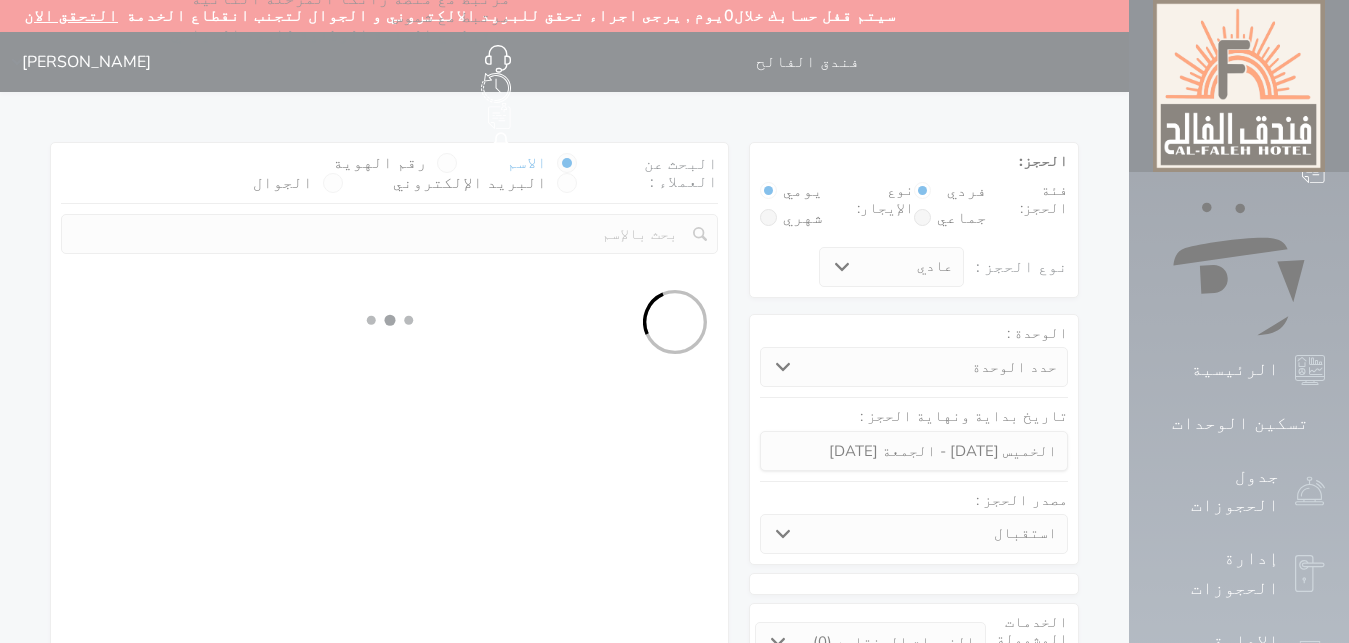 select 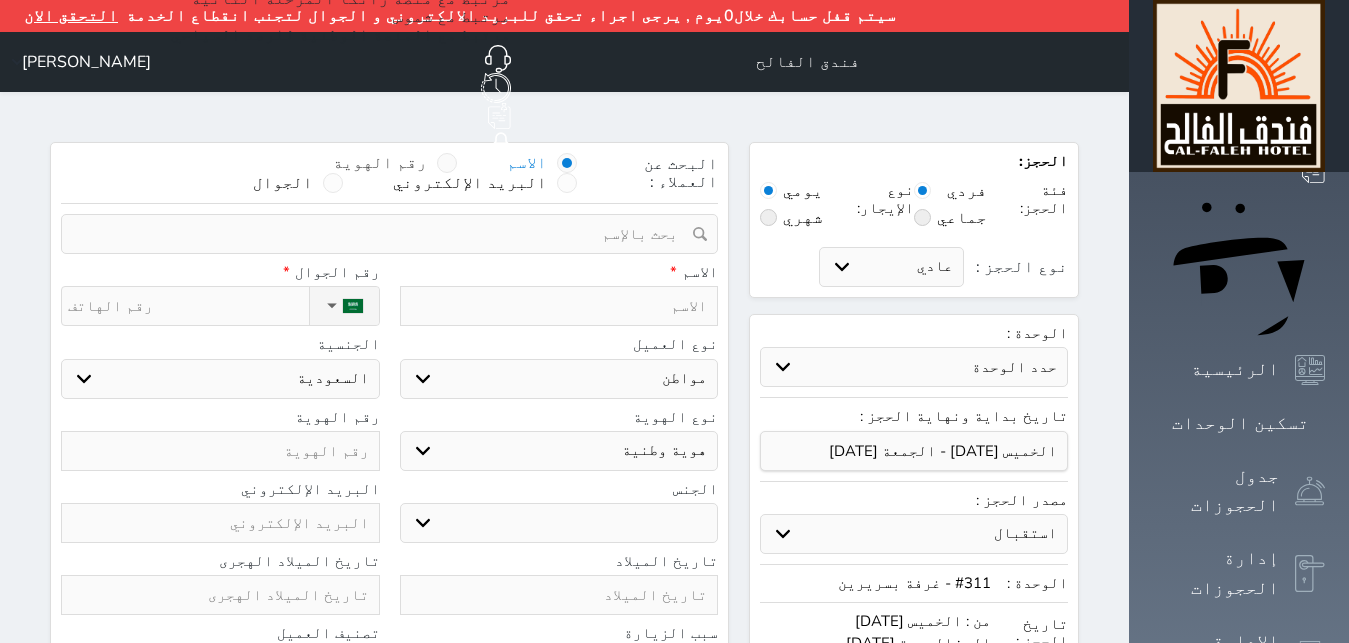 select 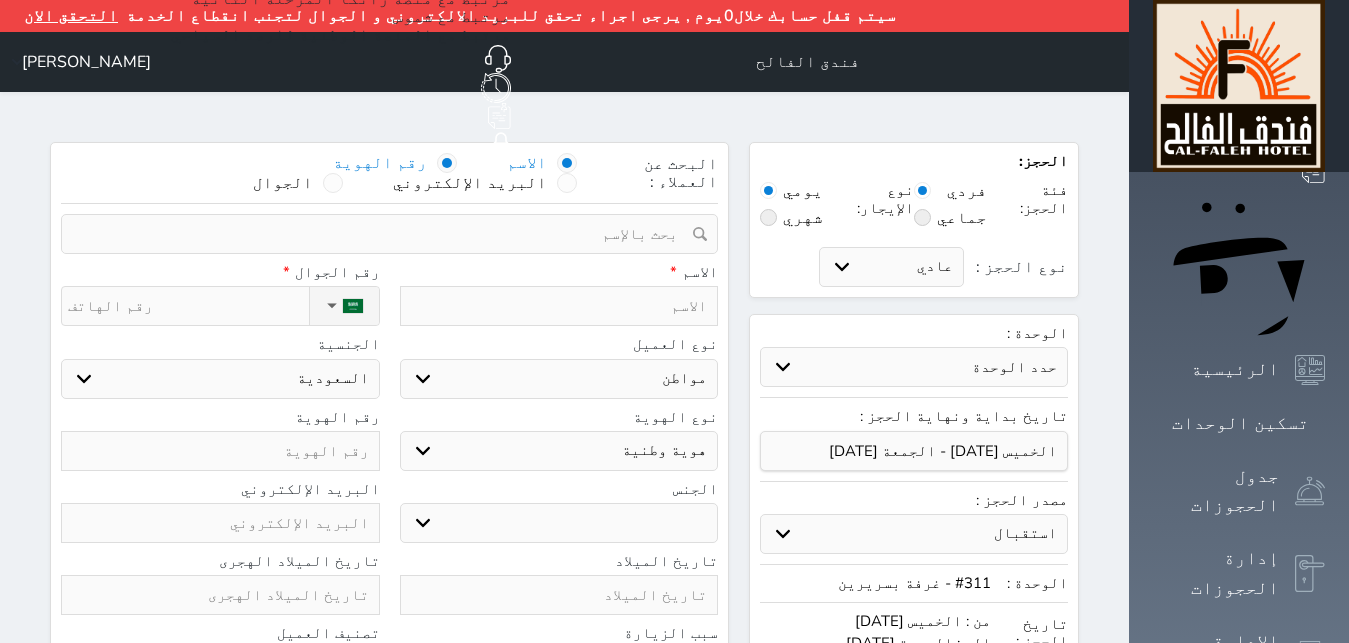 select 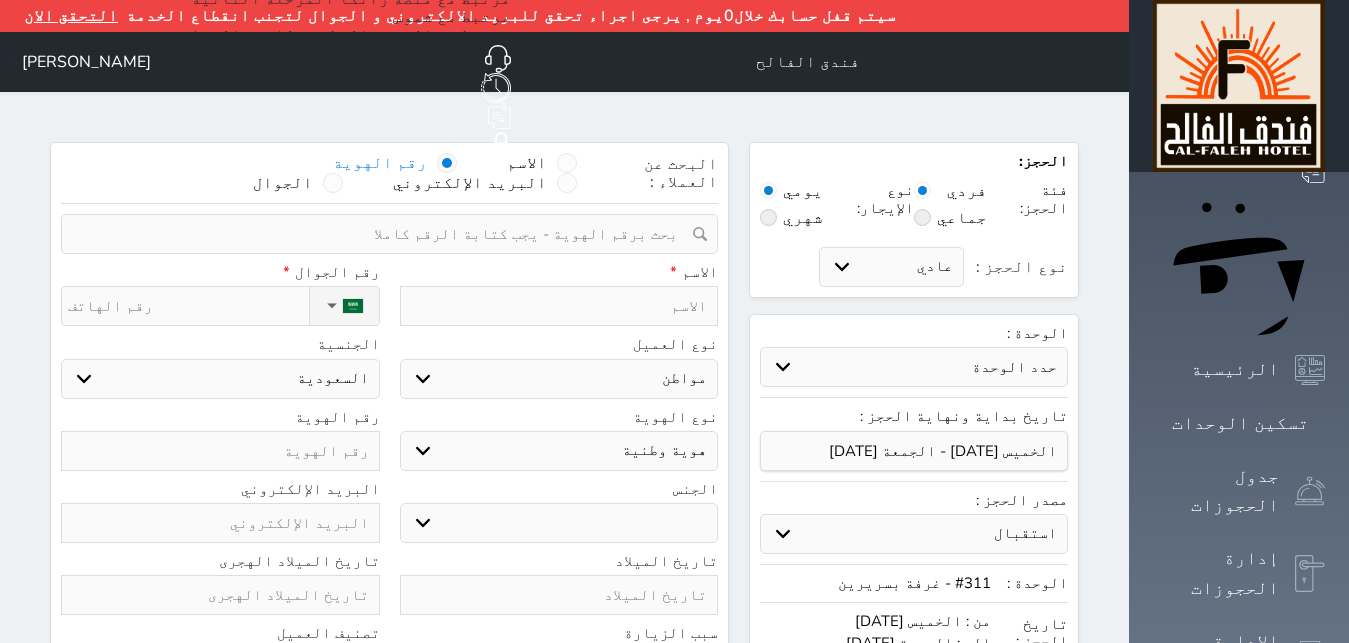 click at bounding box center [382, 234] 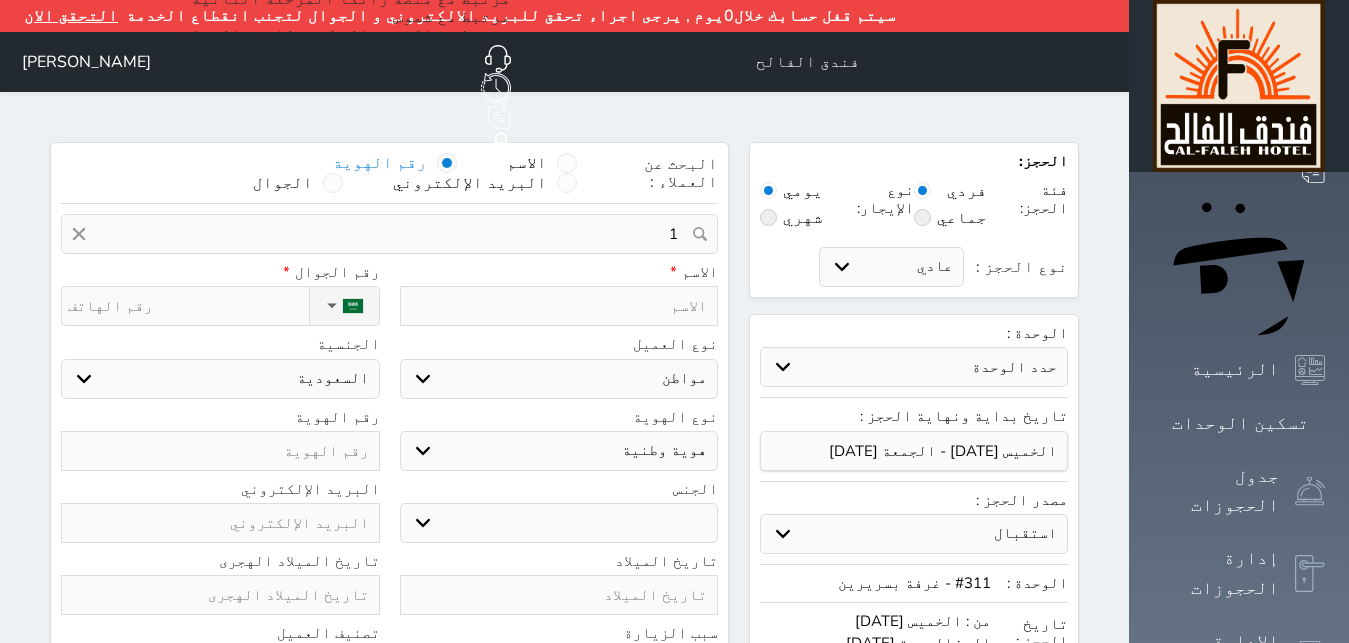 type on "11" 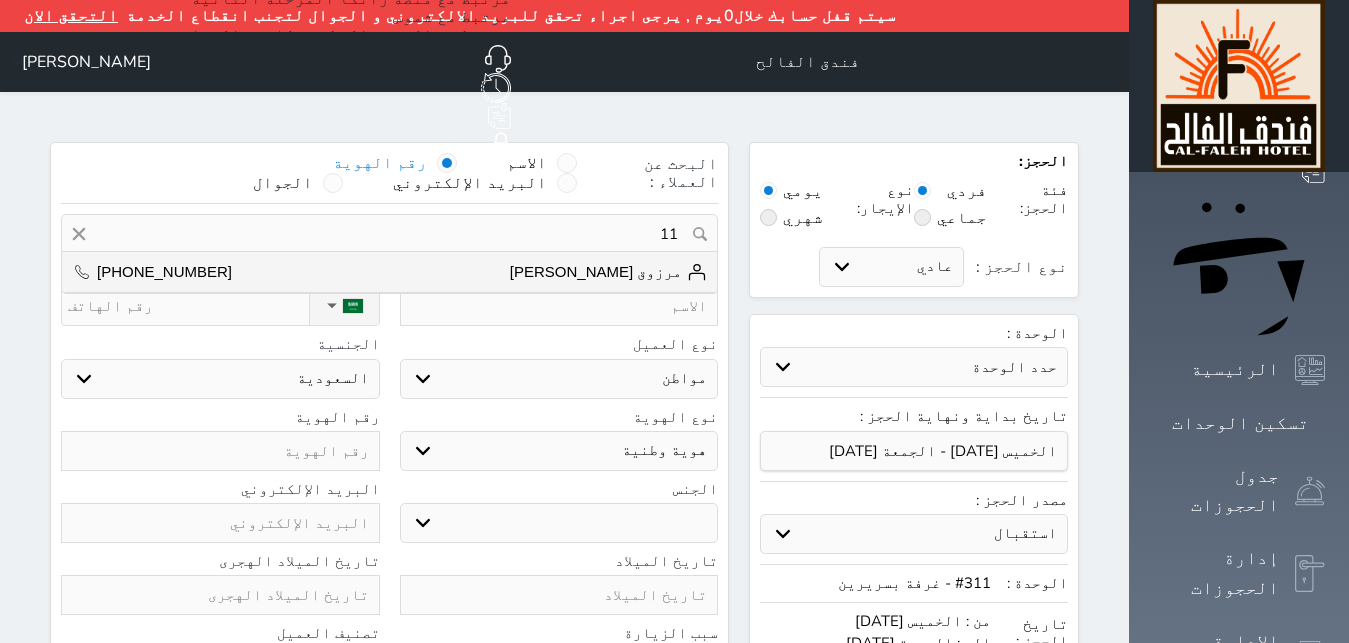 select on "9766" 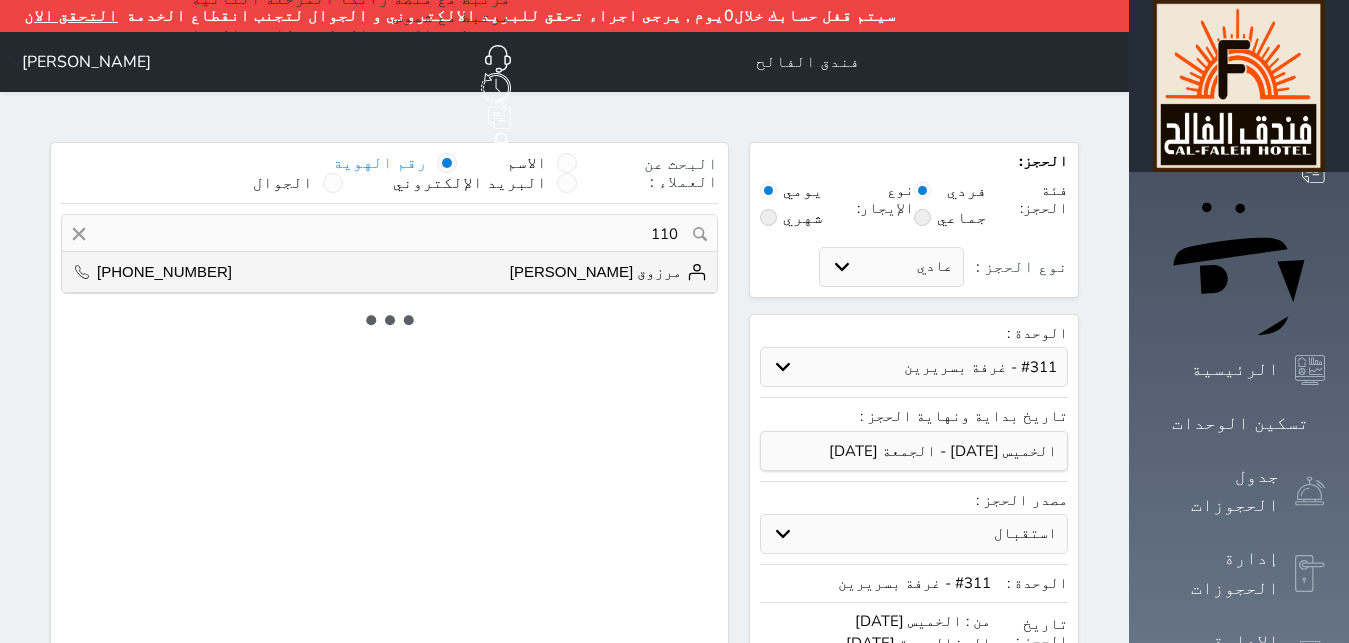 type on "1108" 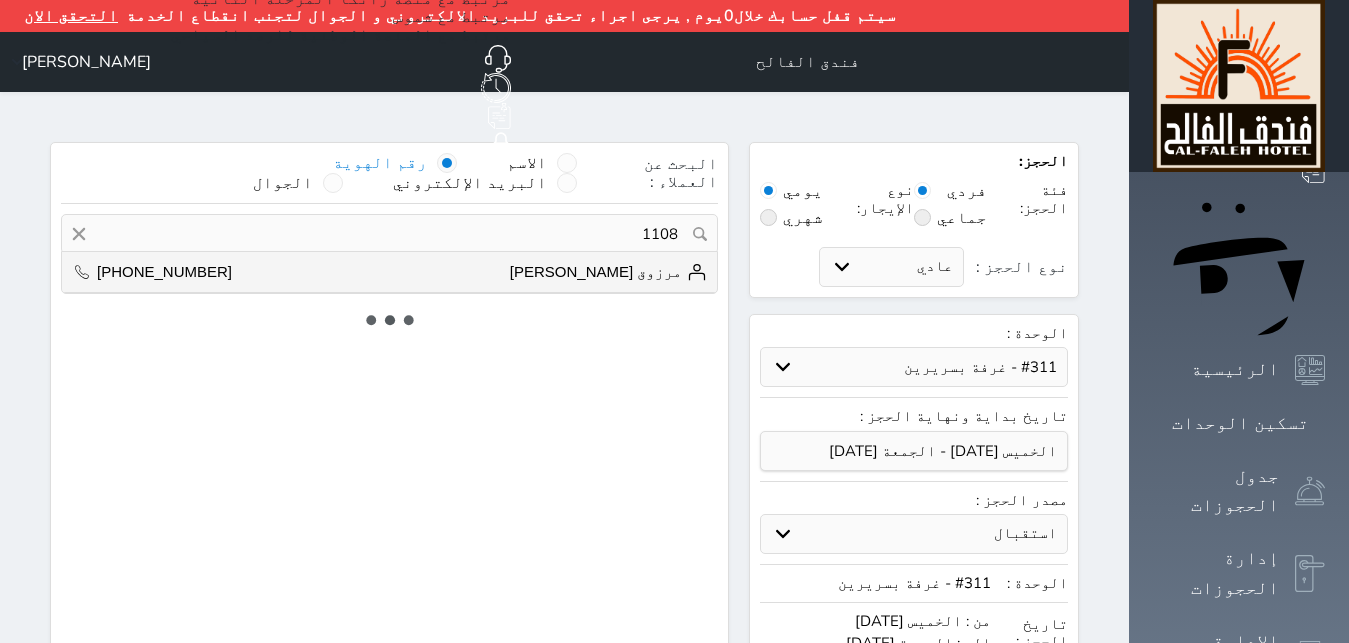 select on "1" 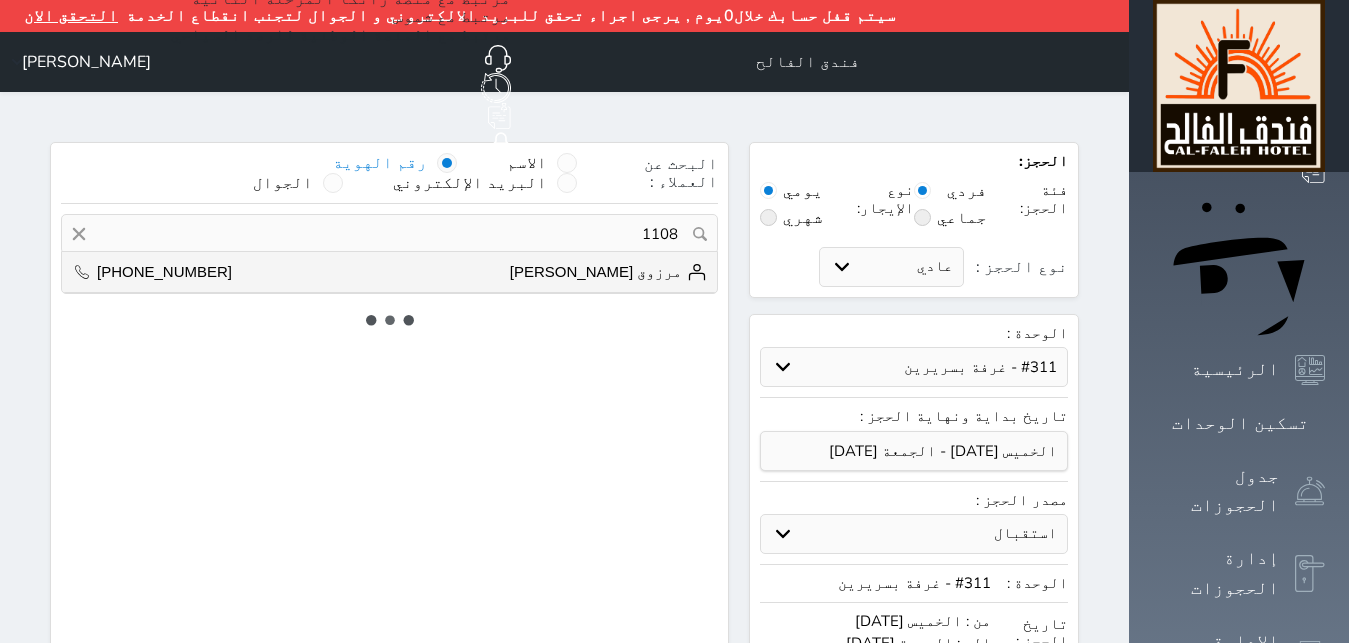 select on "113" 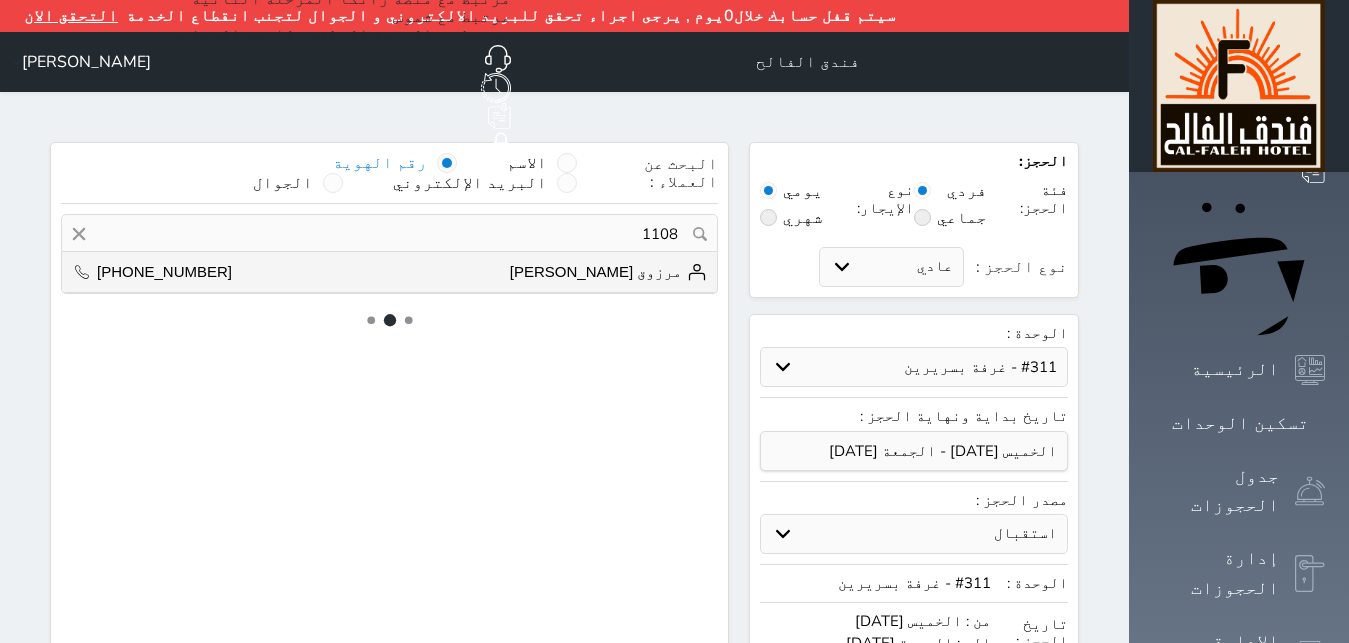 select on "1" 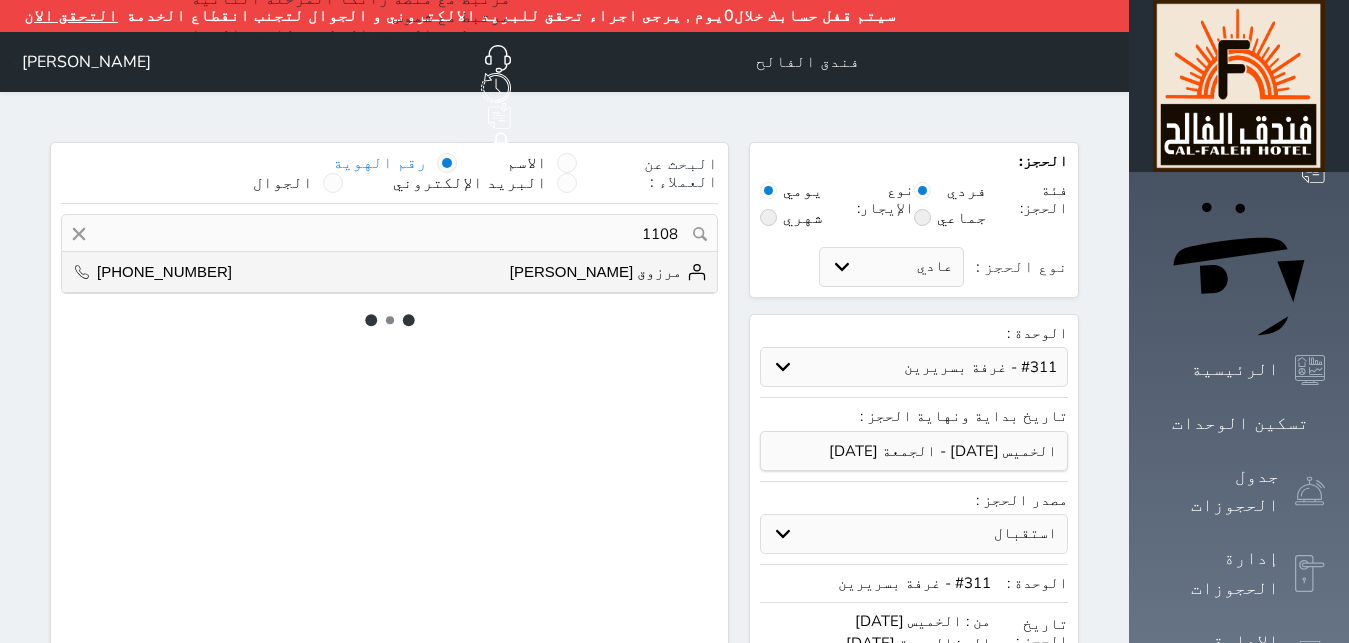 select 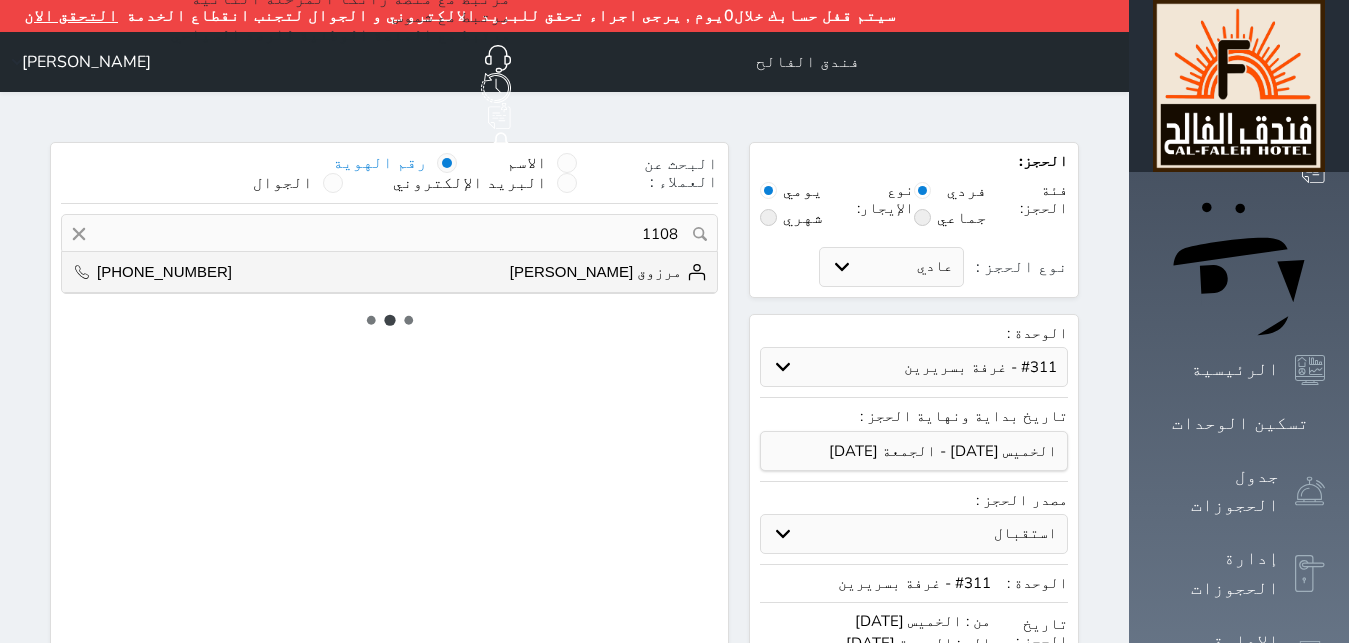 select on "7" 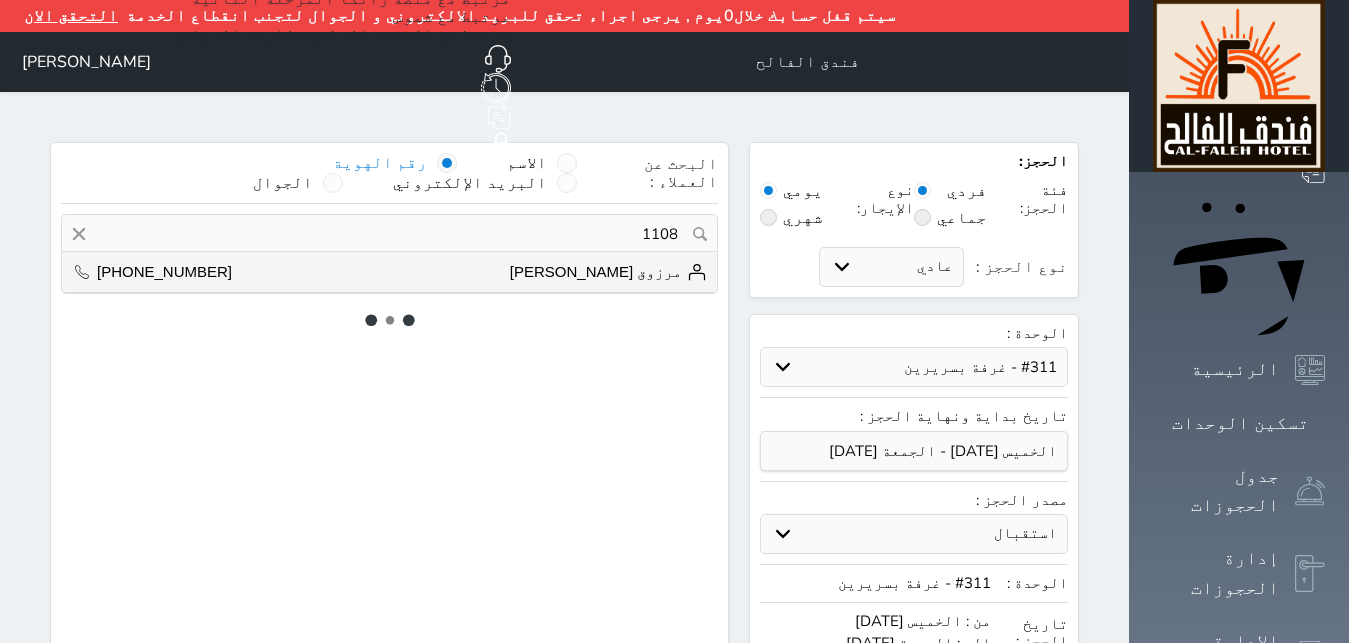 select 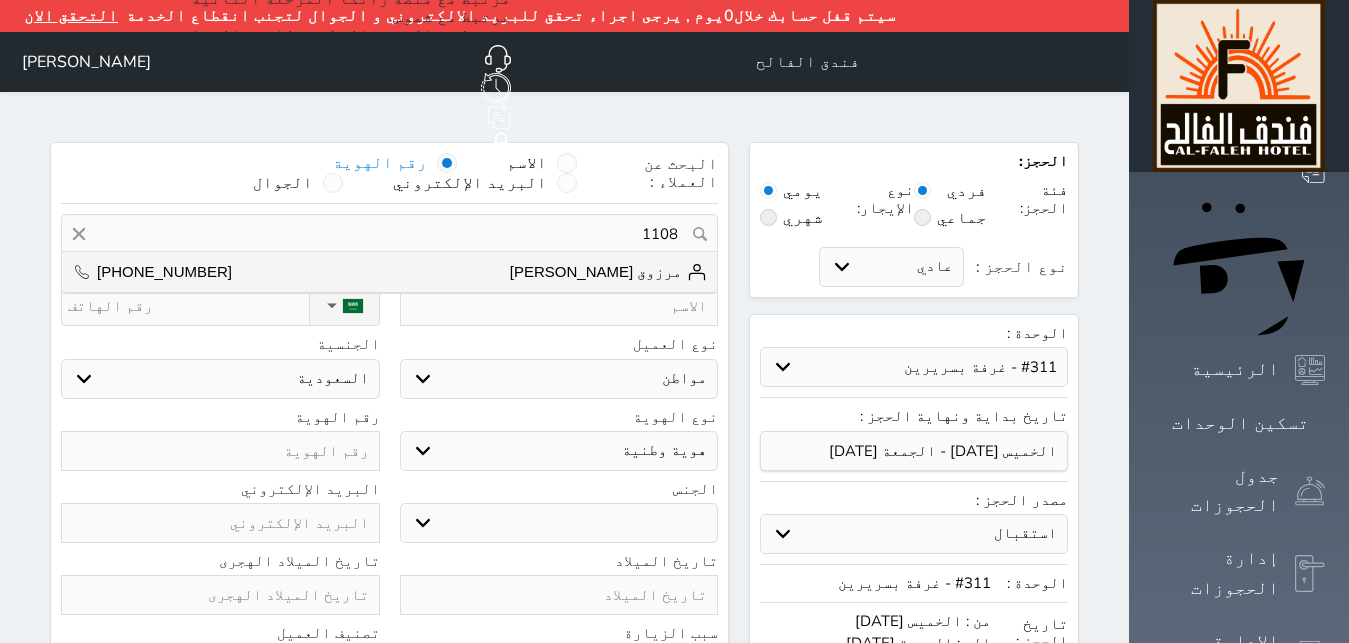 select 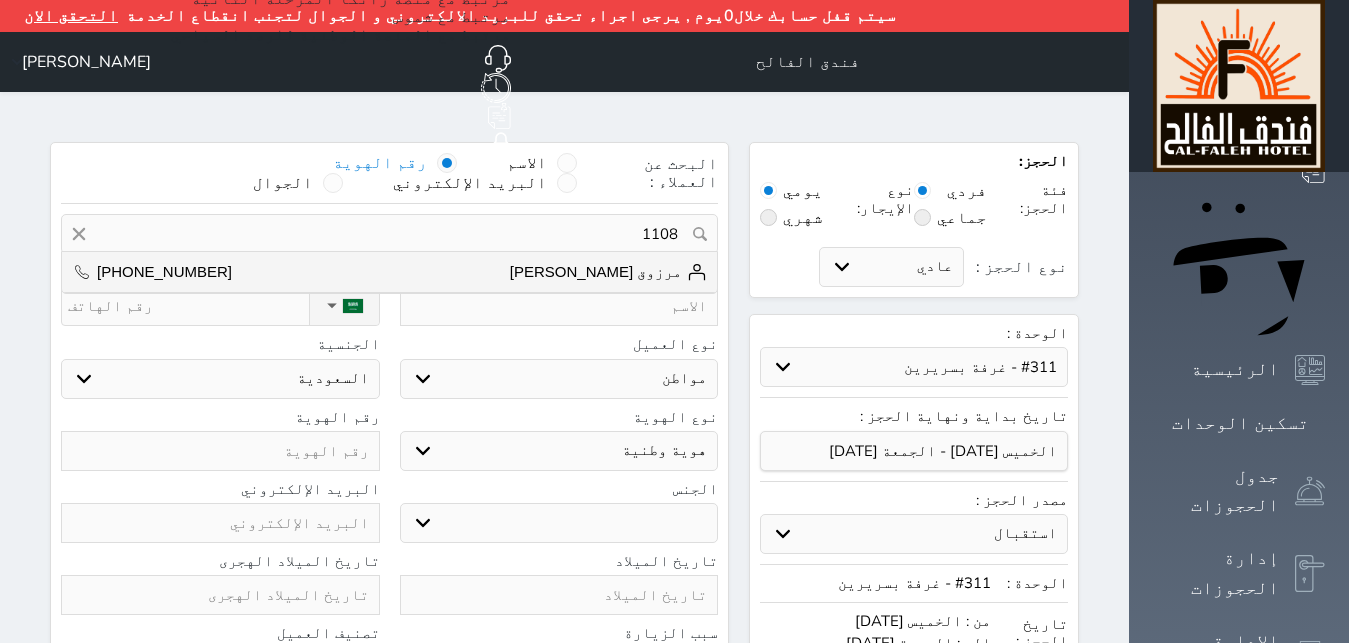 select 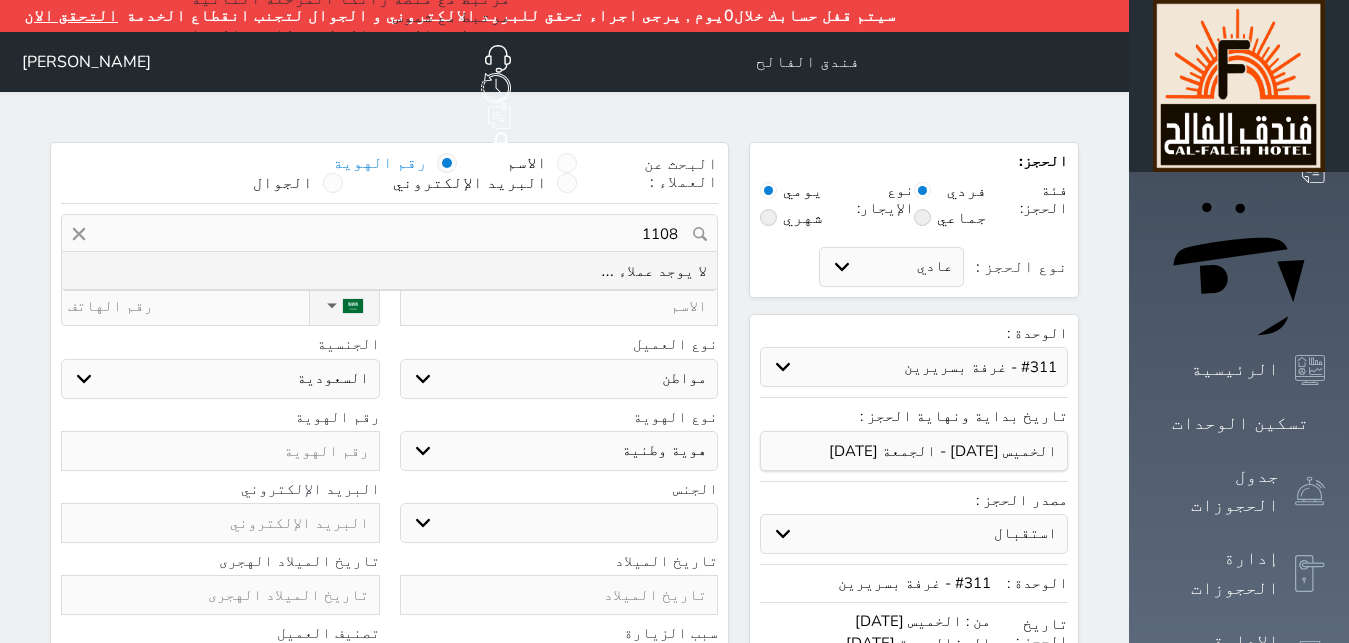 type on "11082" 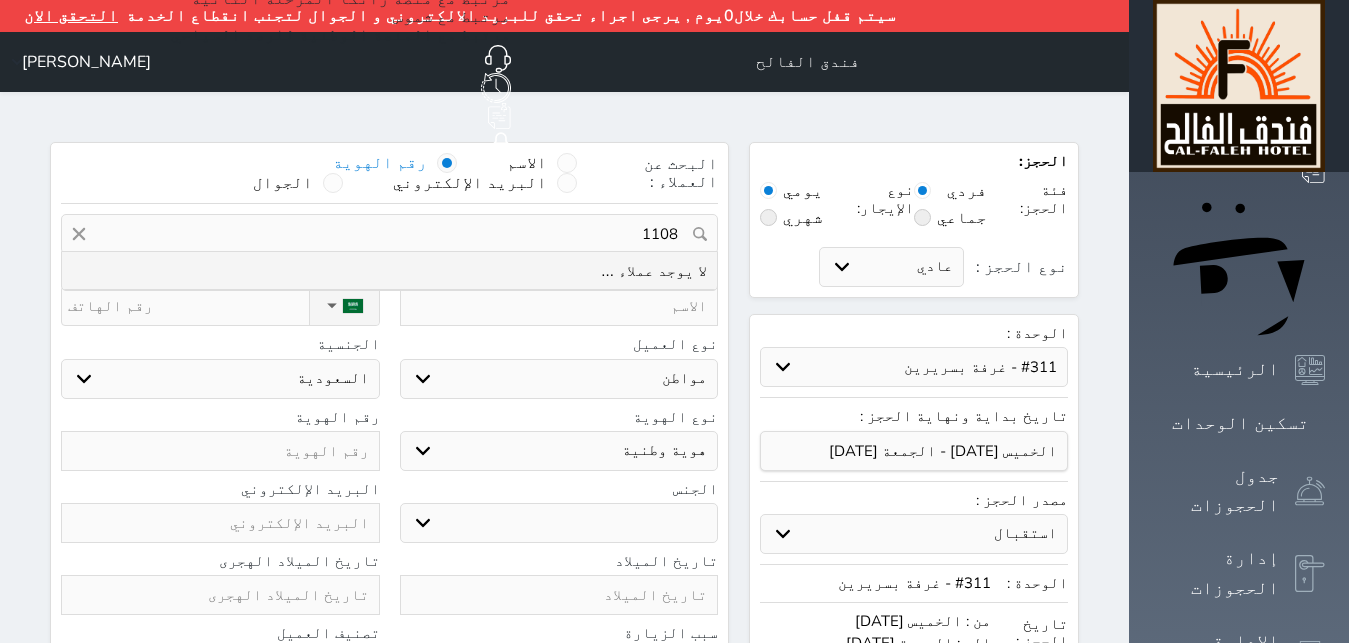 select 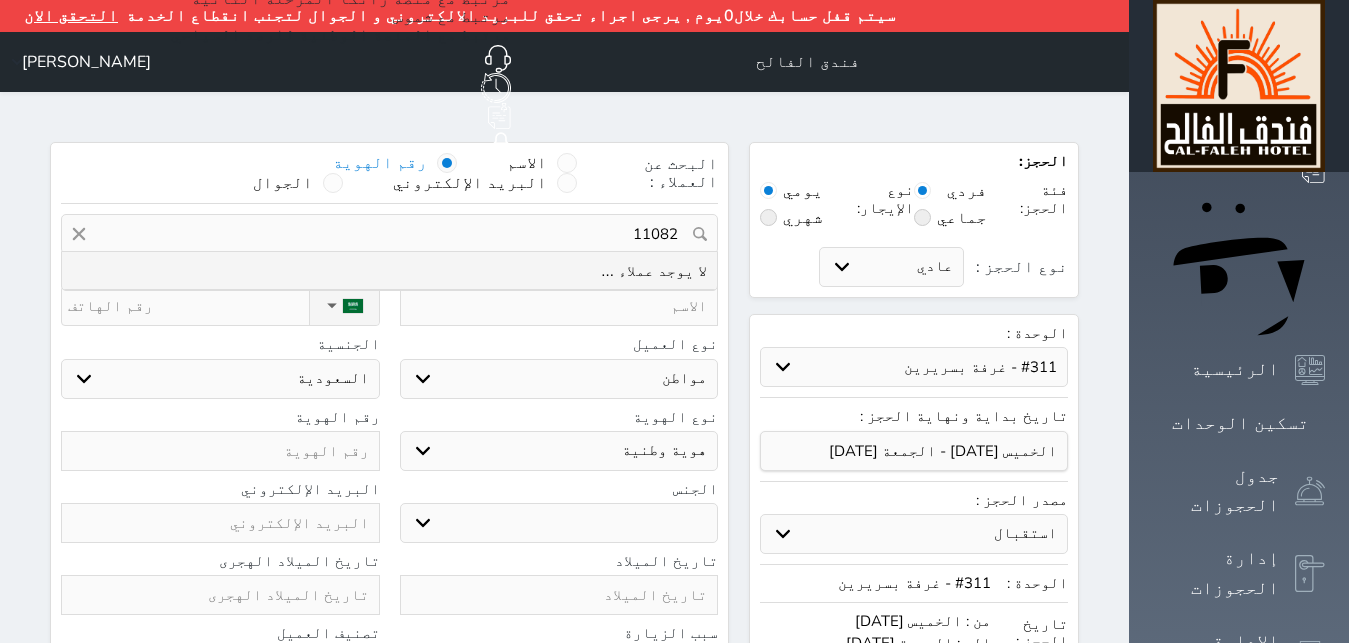 type on "110824" 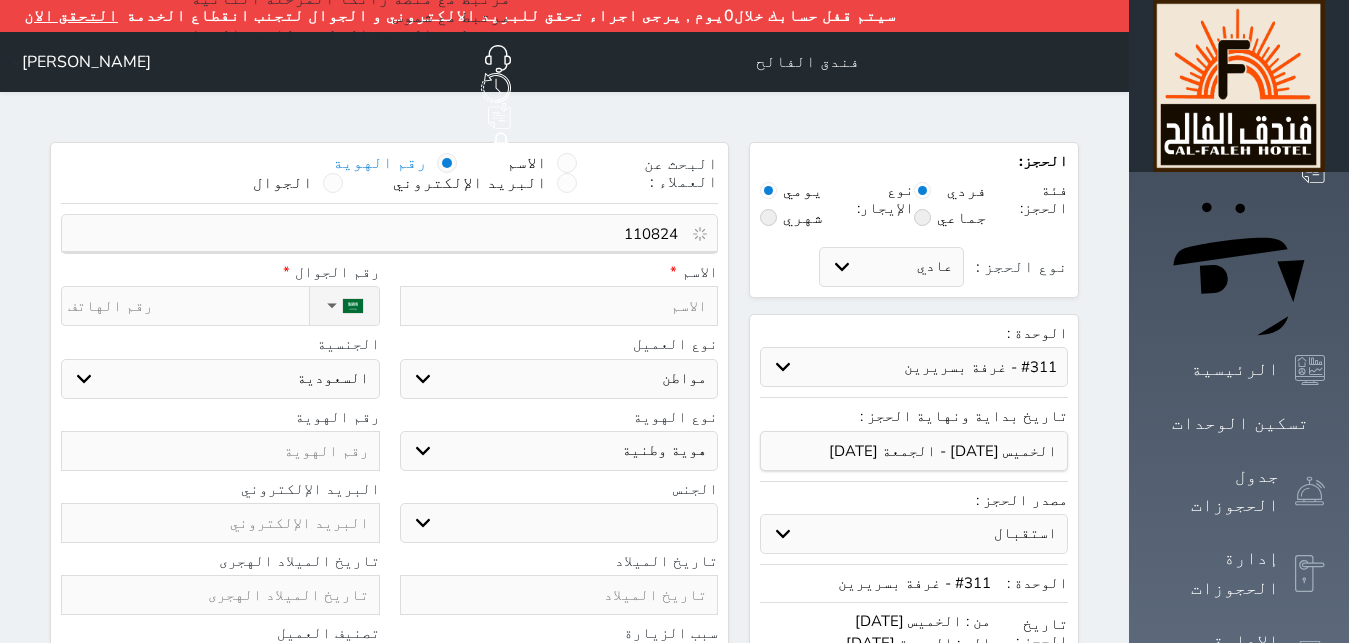 select 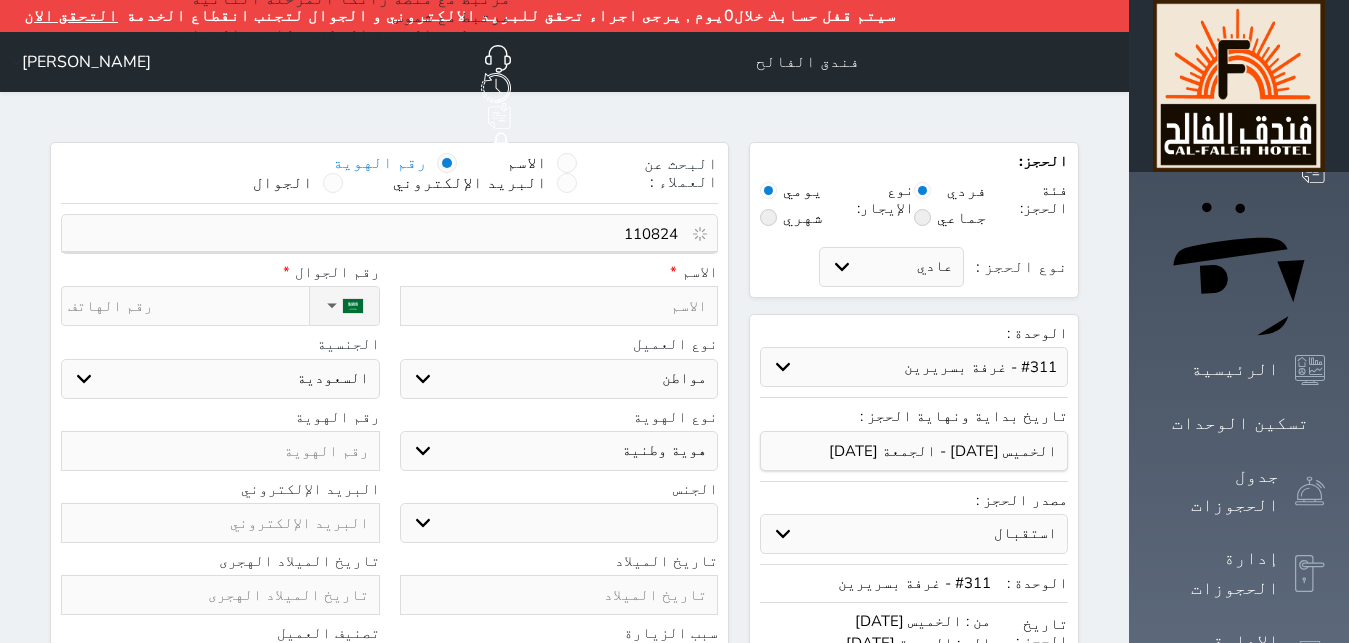 select 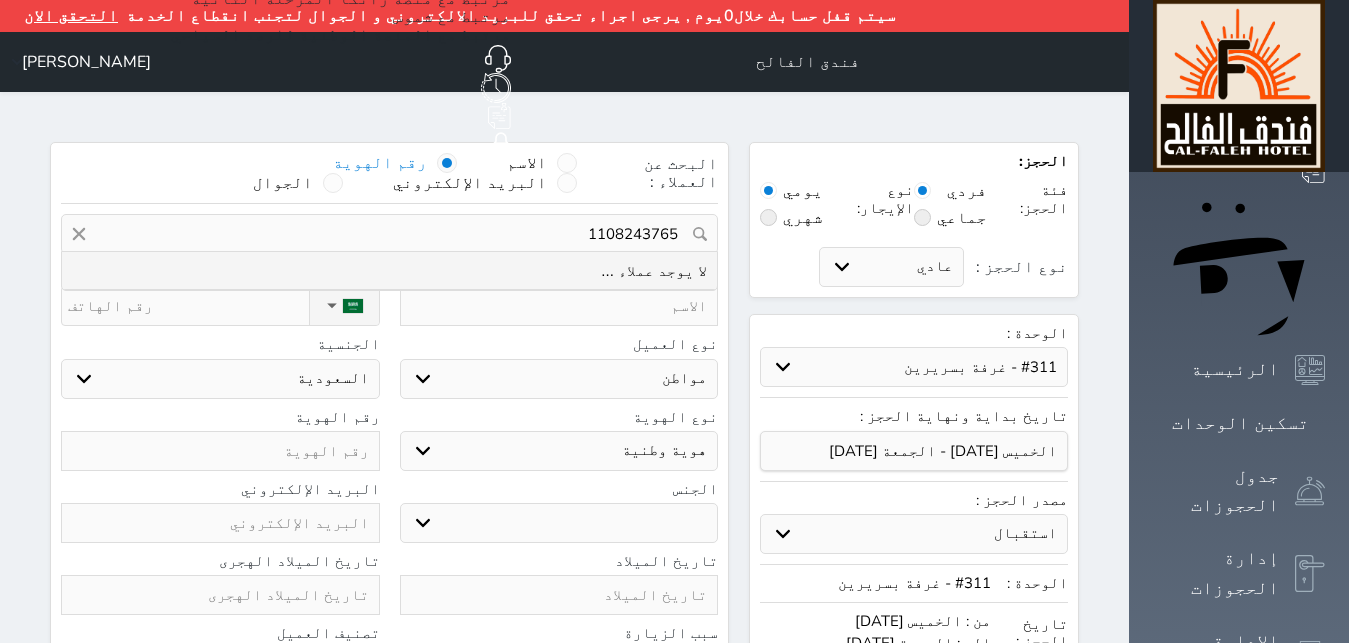 click on "1108243765" at bounding box center (389, 234) 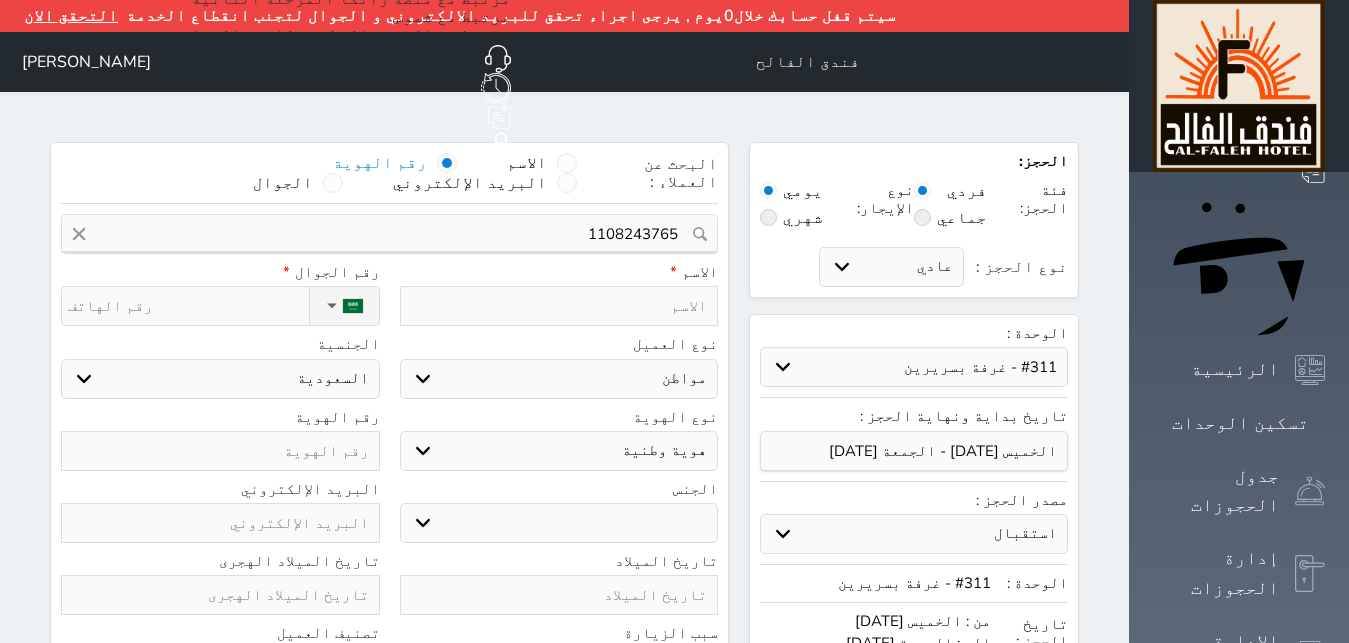 click at bounding box center [559, 306] 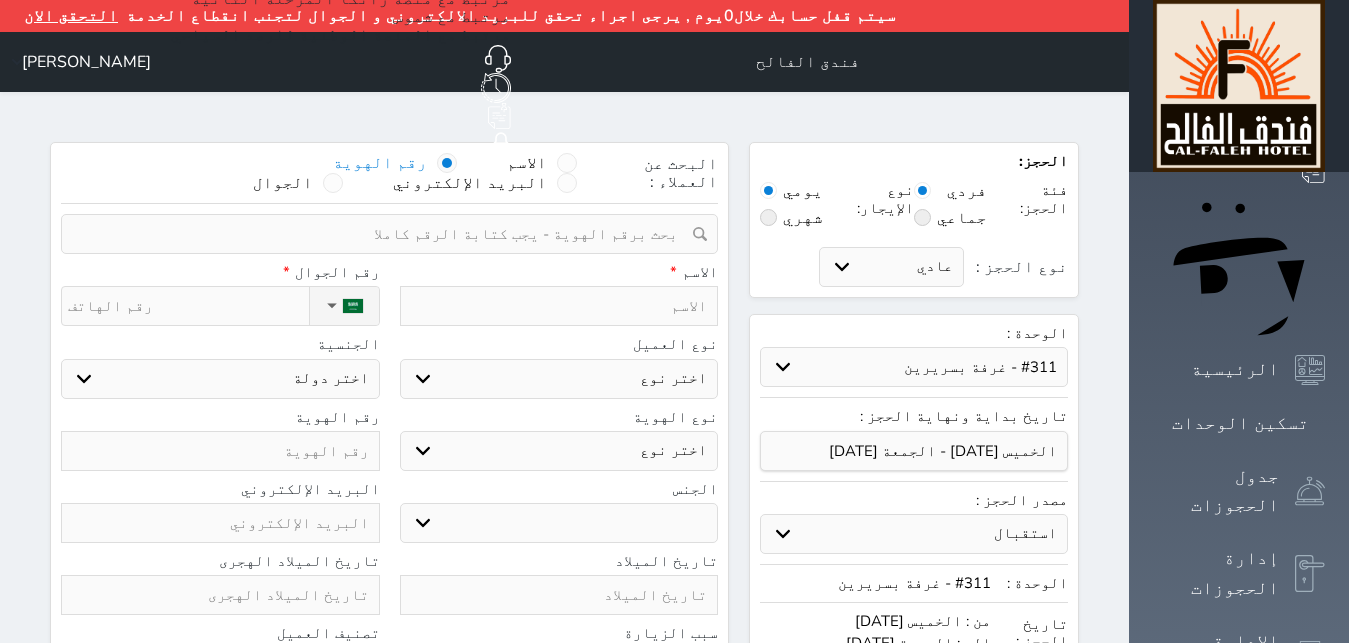 type on "ن" 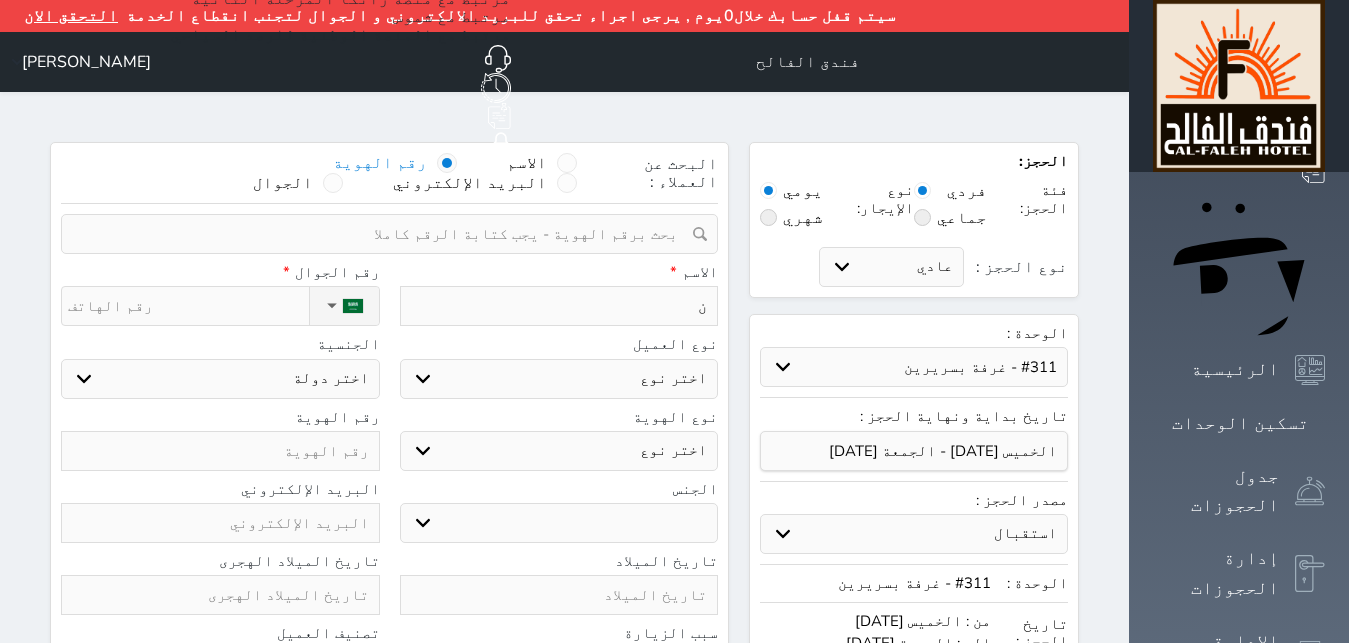 select 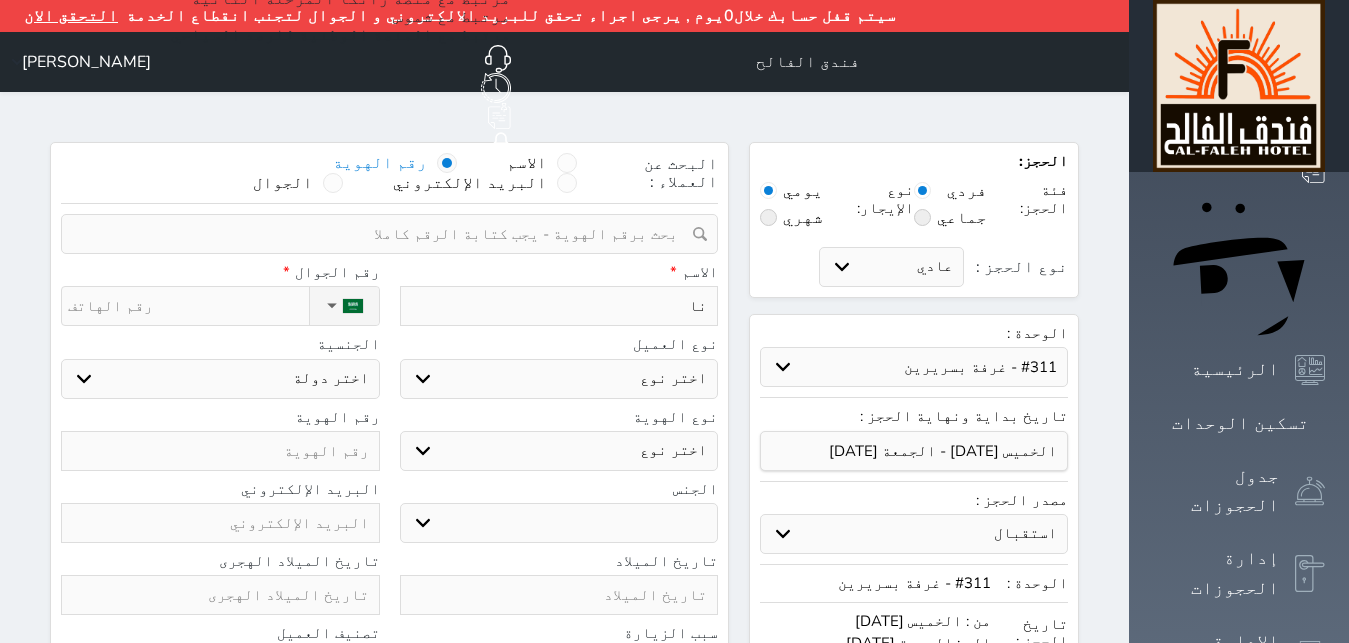 select 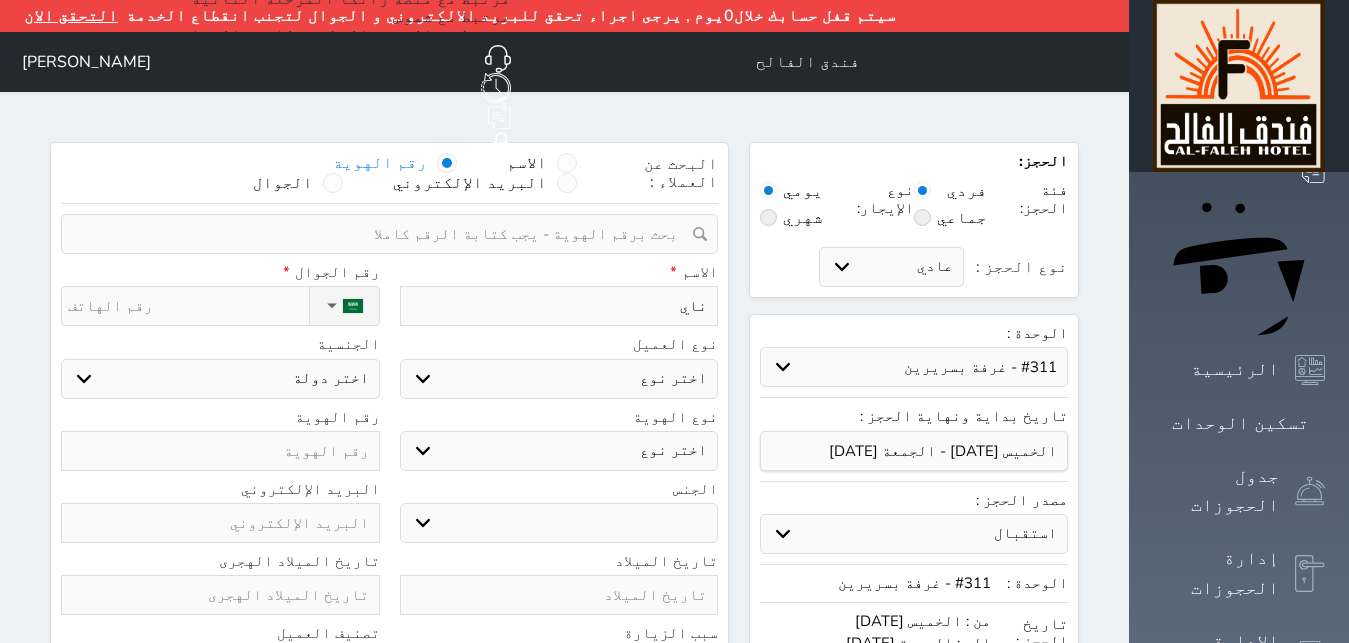 type on "نايف" 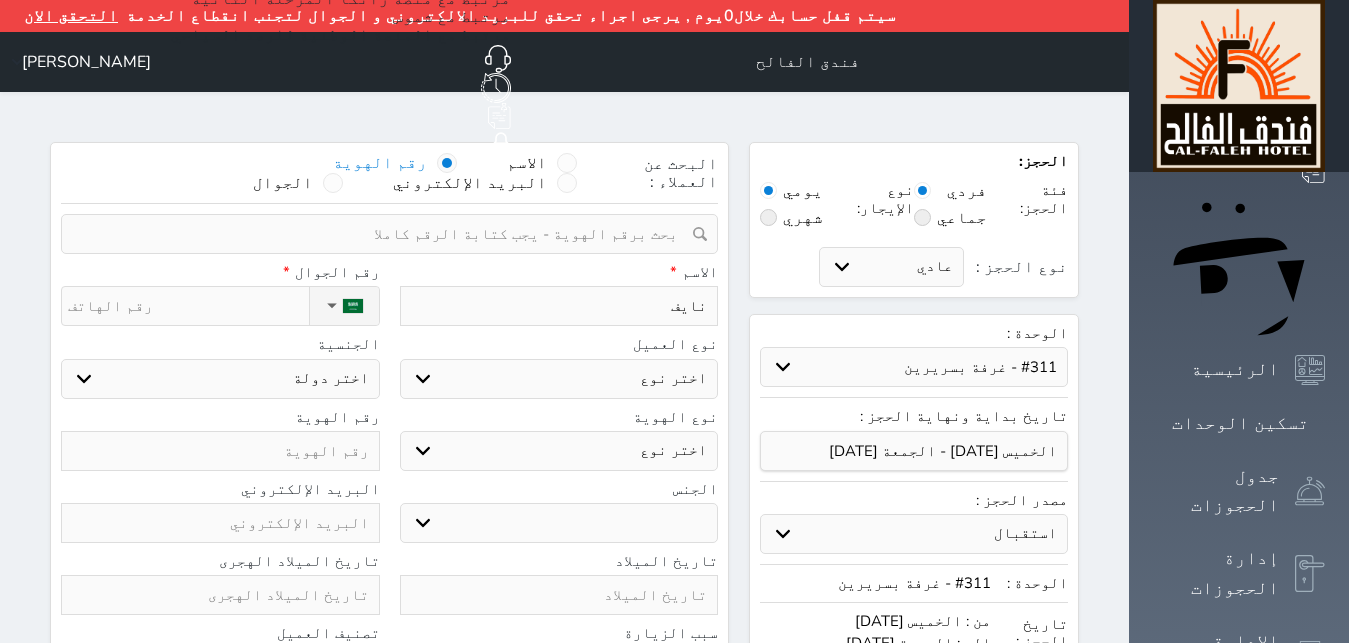 type on "نايف" 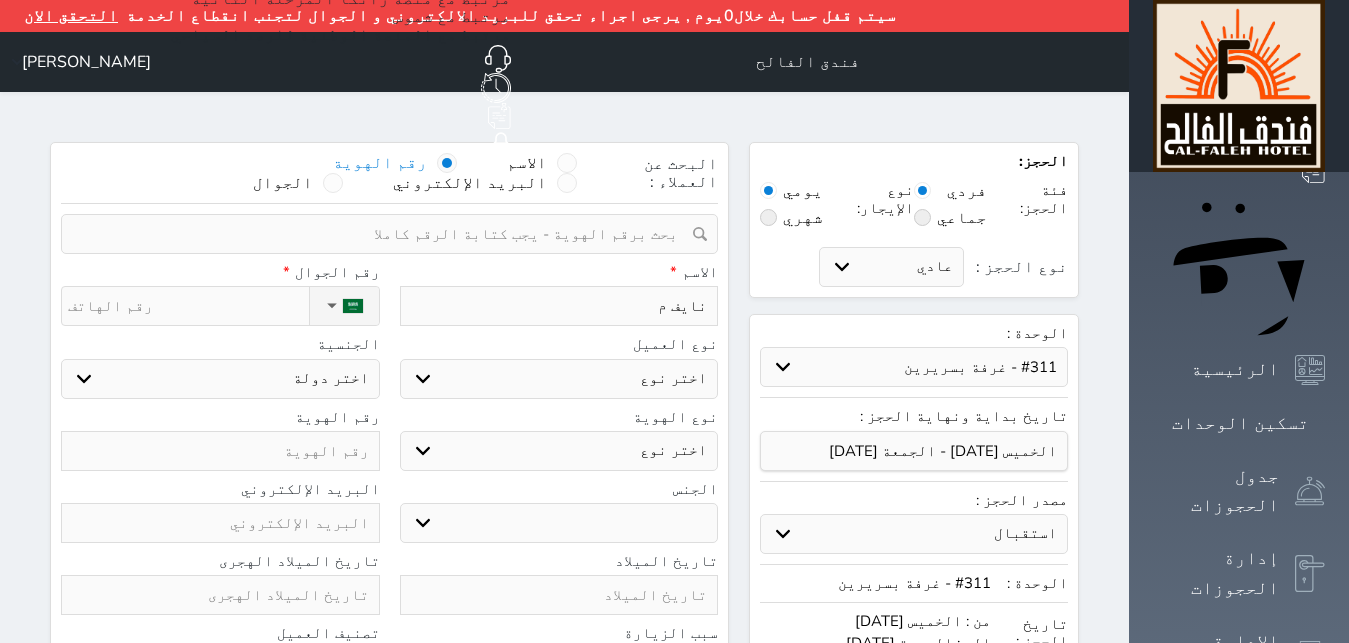 type on "نايف مب" 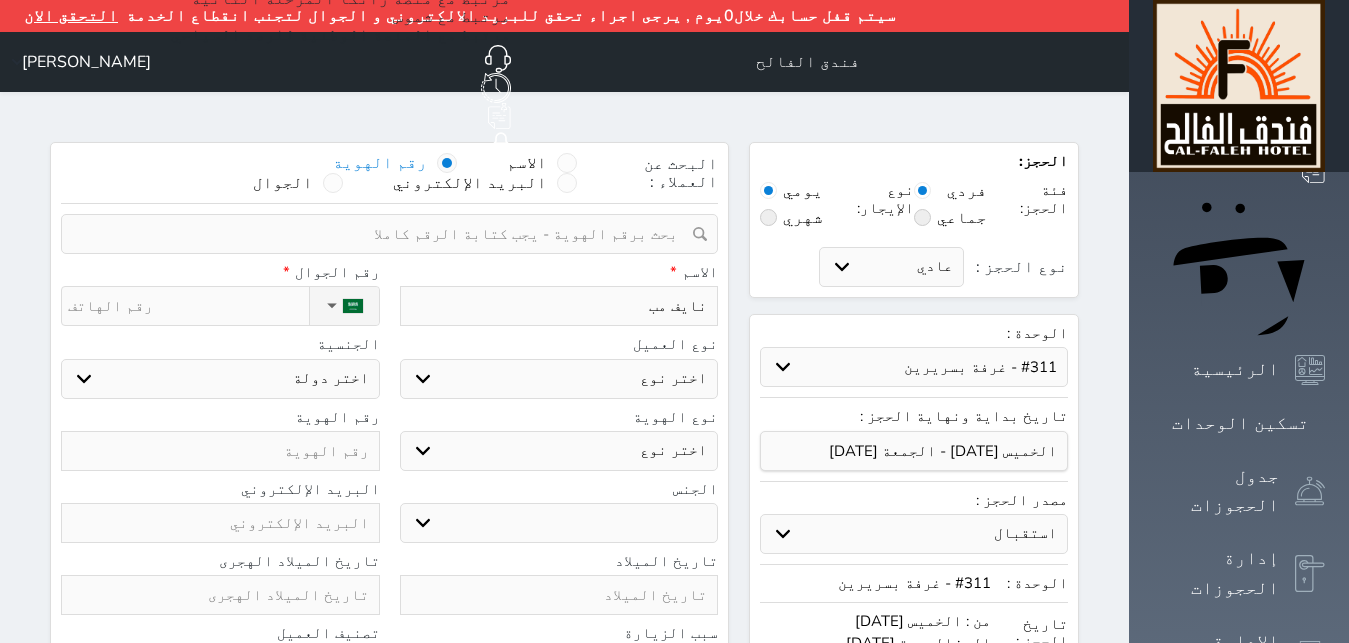 type on "نايف مبا" 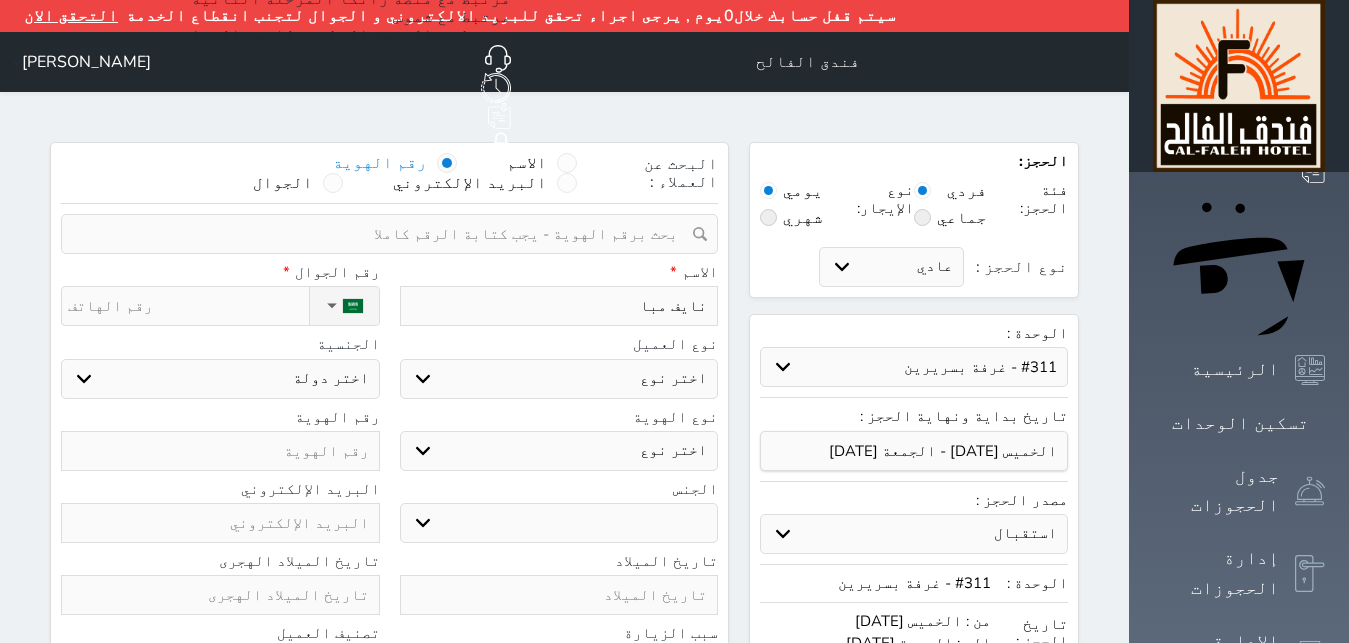 type on "نايف مبار" 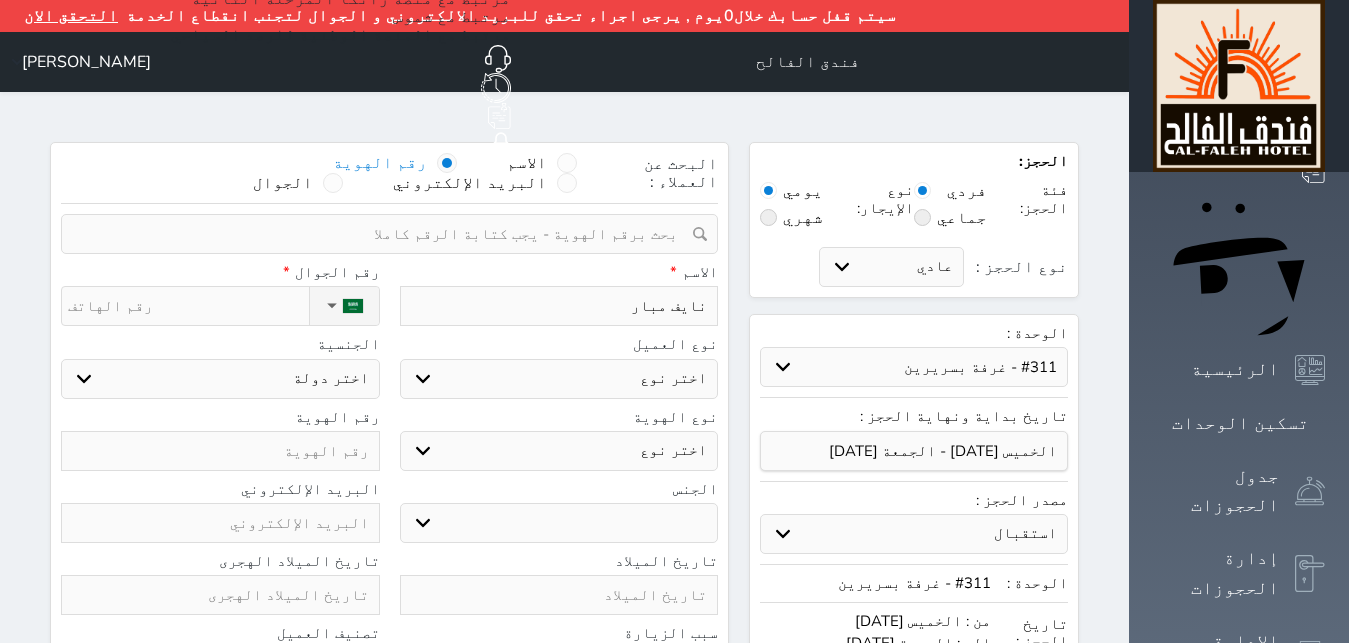 type on "[PERSON_NAME]" 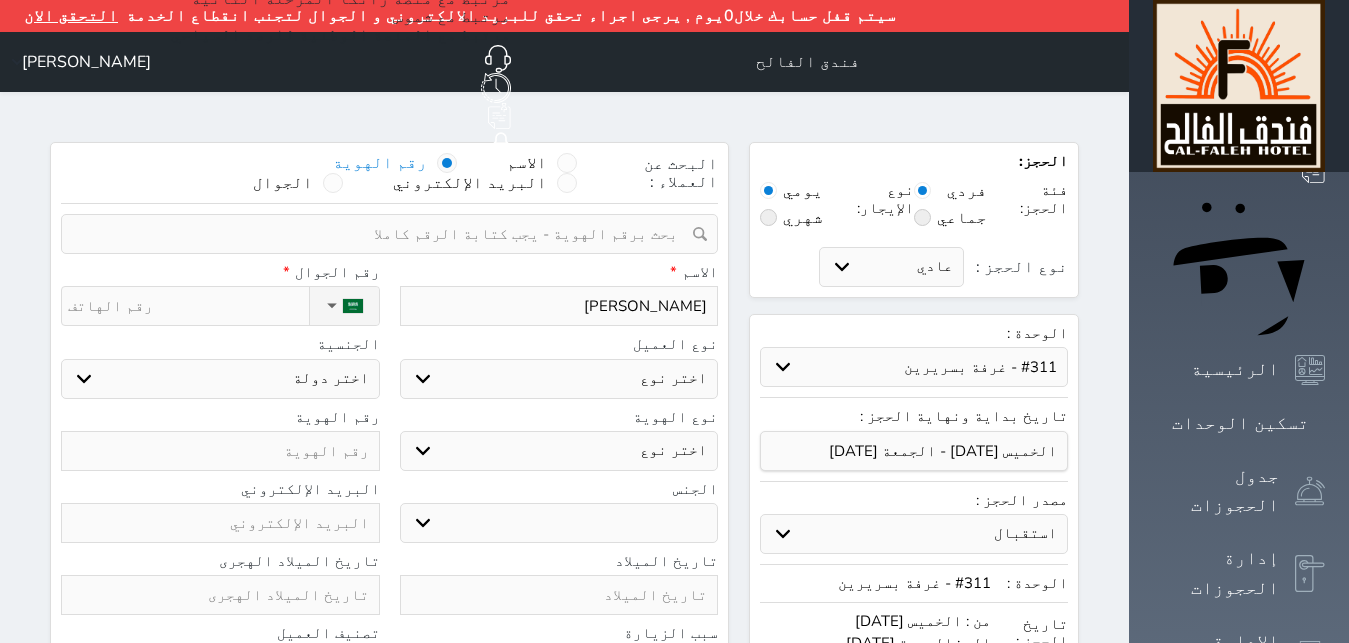 type on "[PERSON_NAME]" 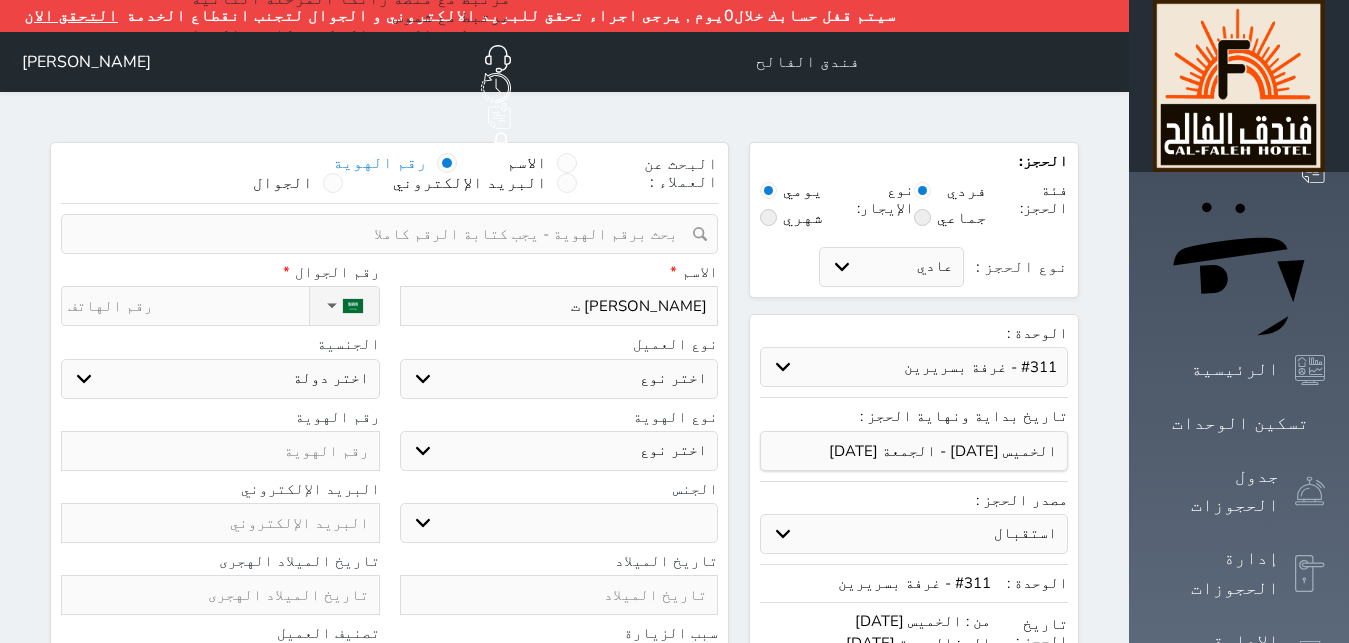 type on "[PERSON_NAME]" 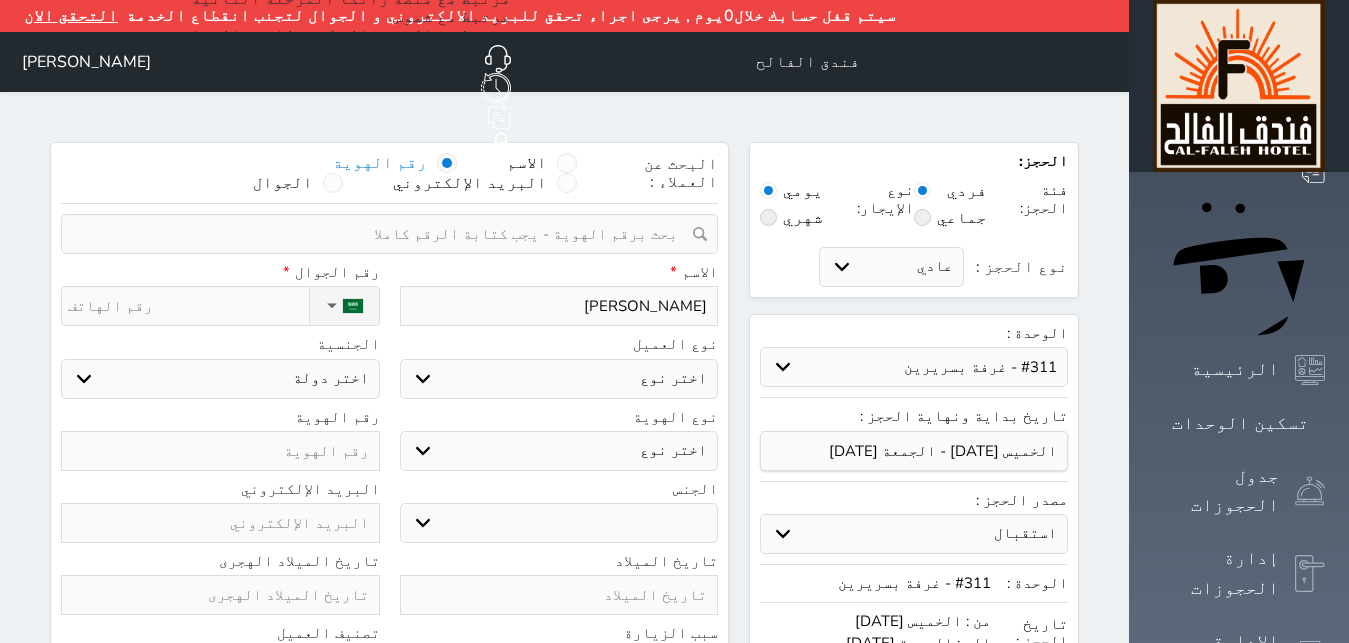 type on "[PERSON_NAME] ا" 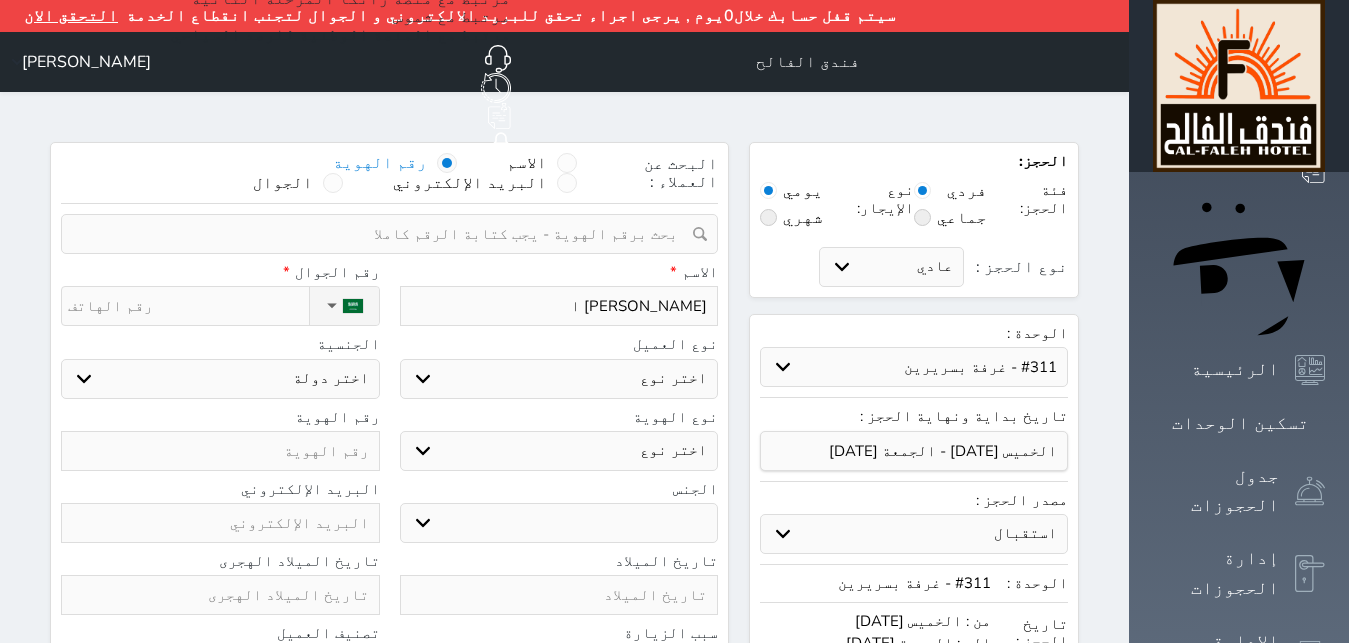 type on "[PERSON_NAME] ال" 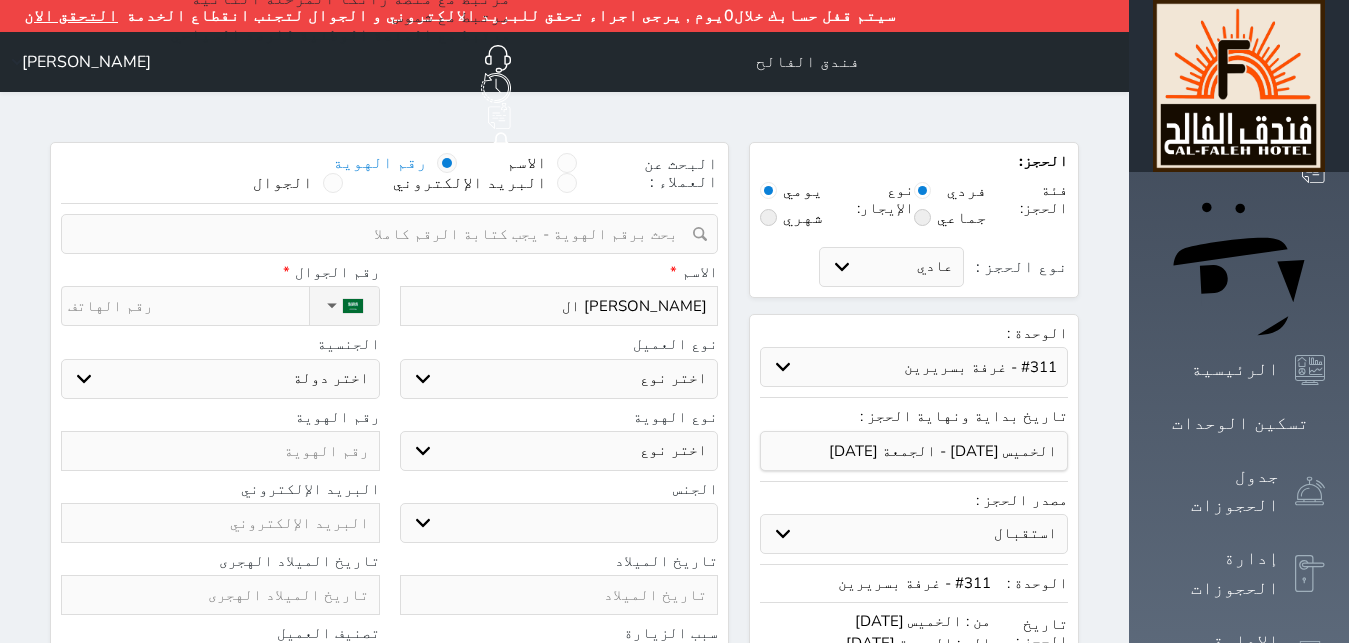 type on "[PERSON_NAME]" 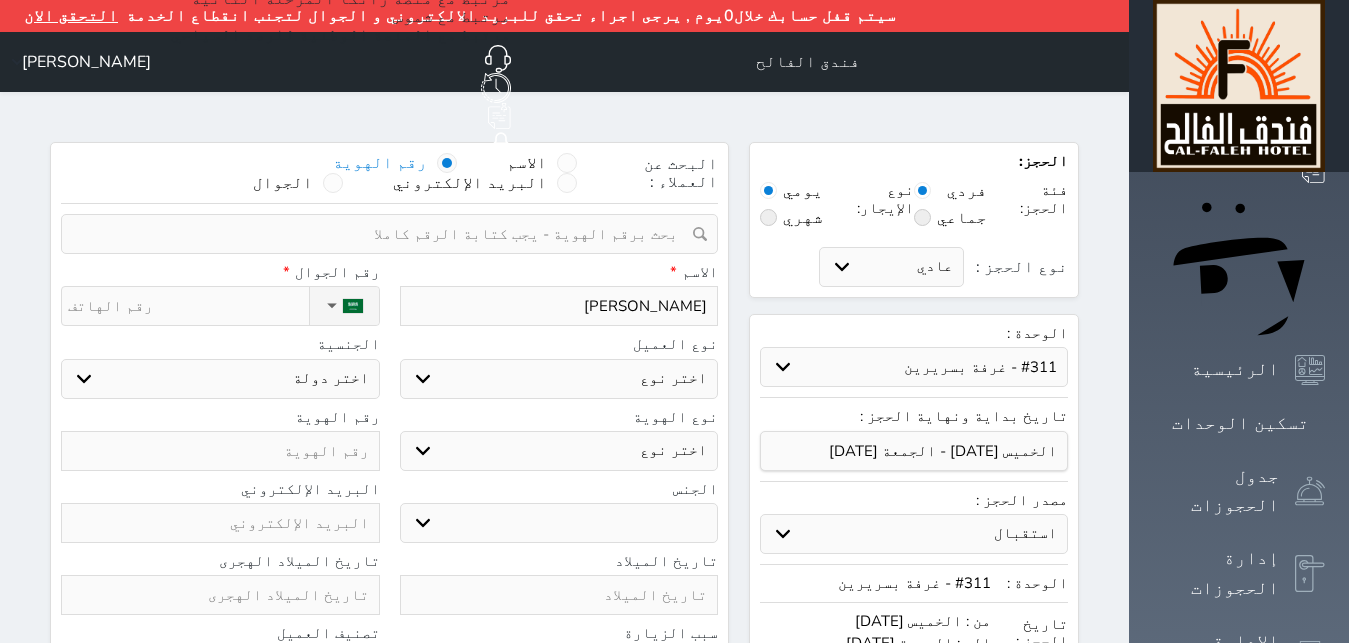 type on "[PERSON_NAME]" 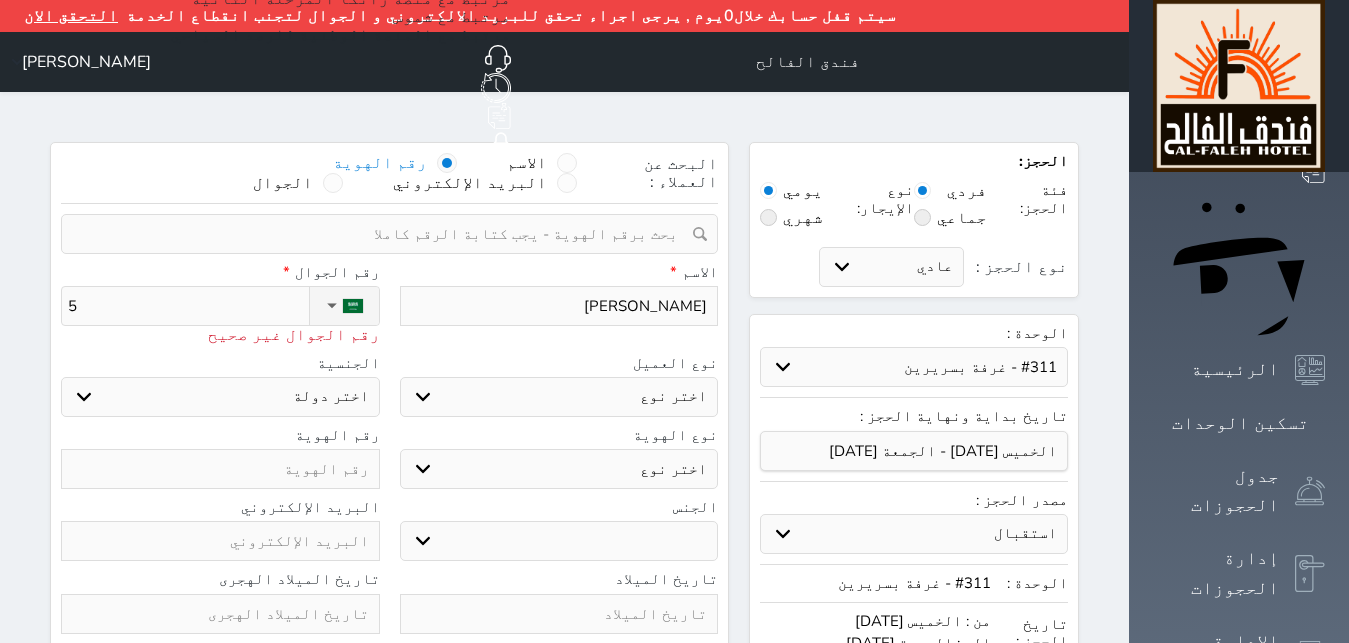 type on "58" 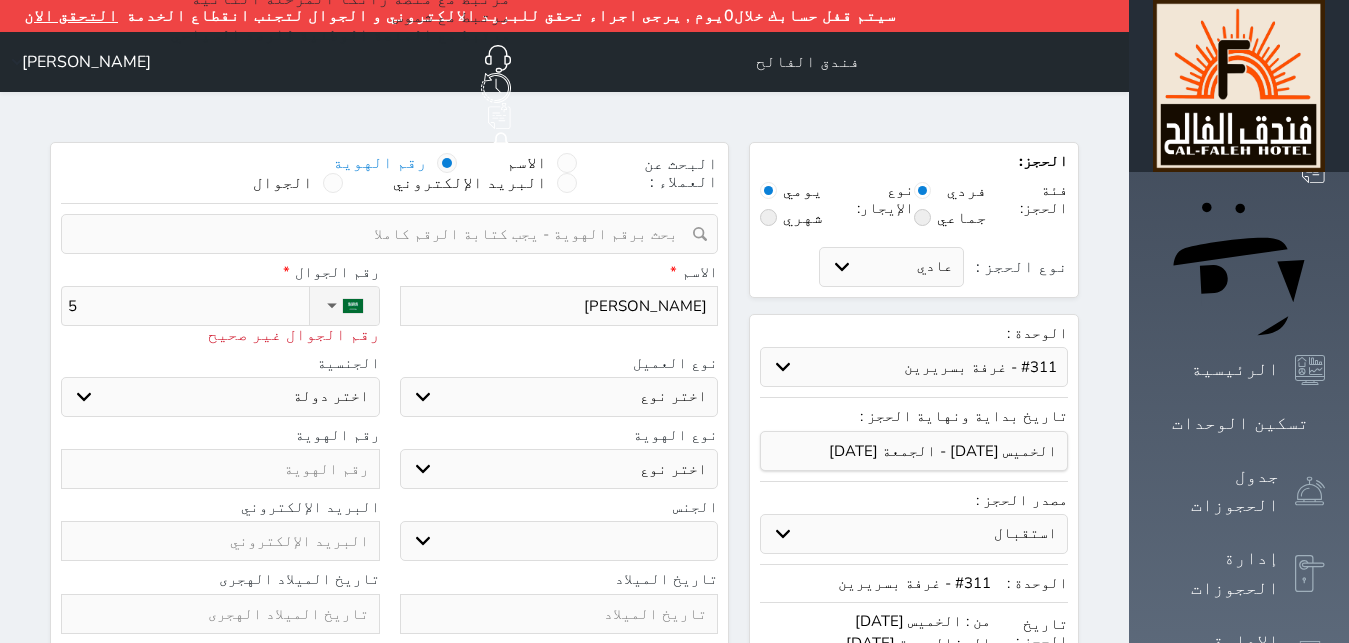 select 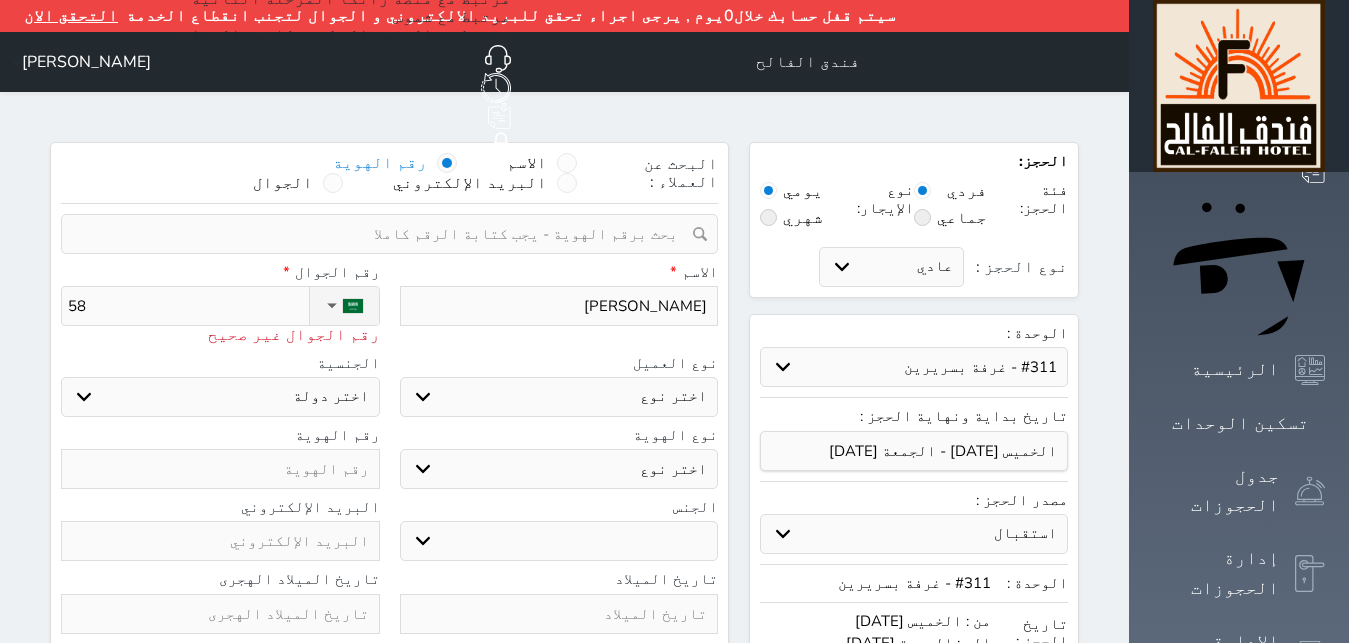 type on "581" 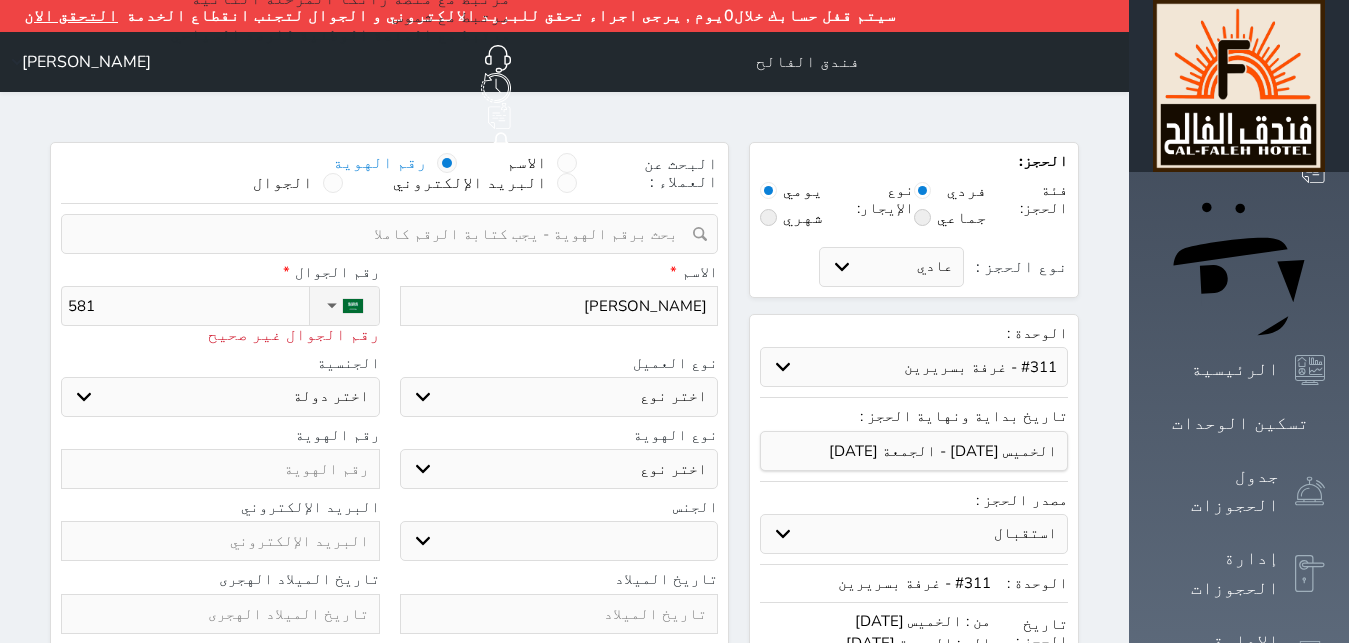 type on "5811" 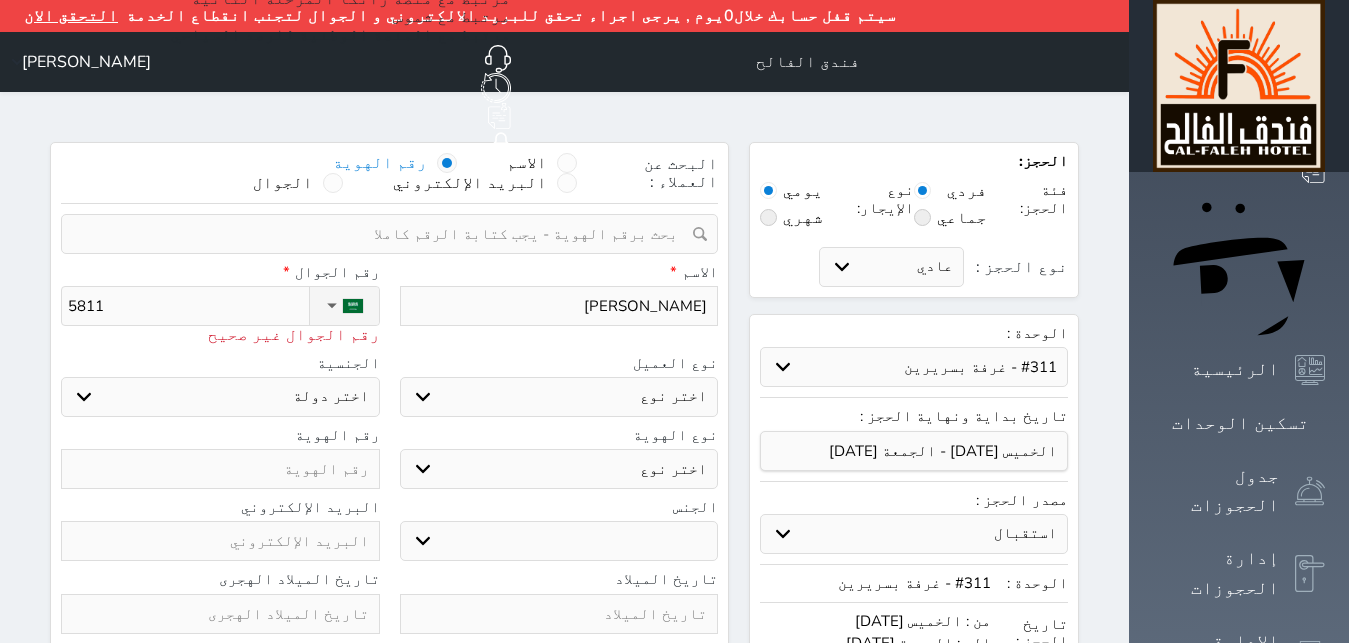 type on "58112" 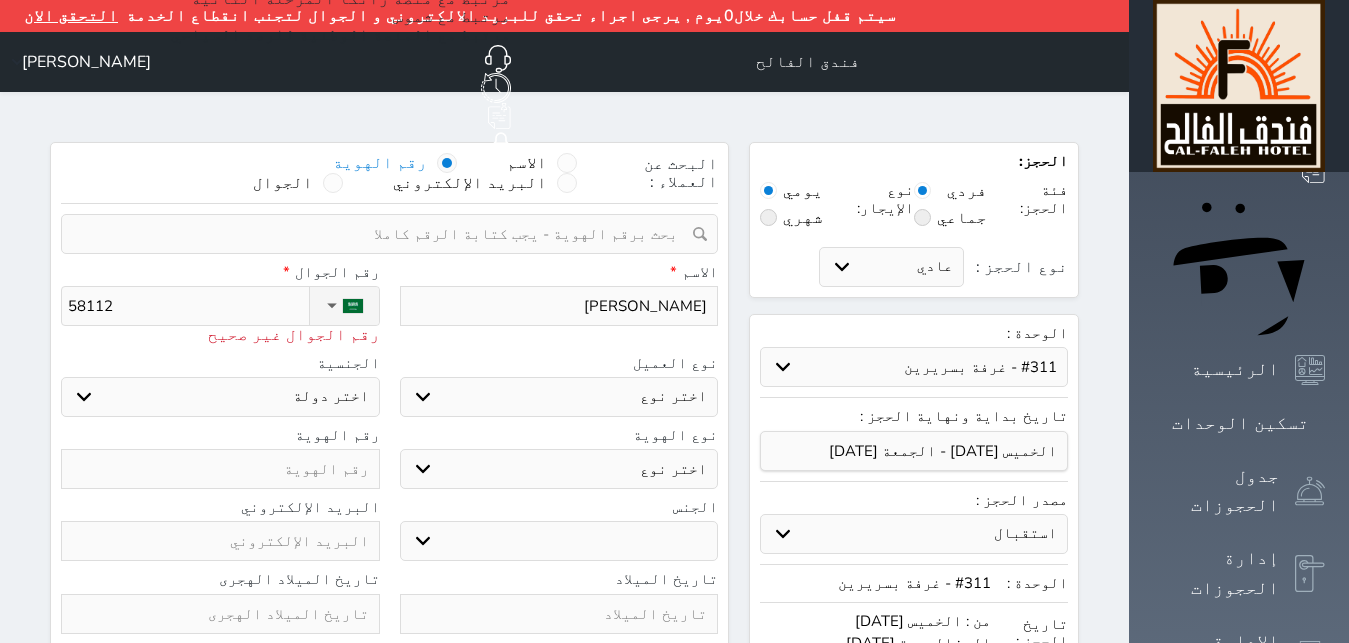 type on "581124" 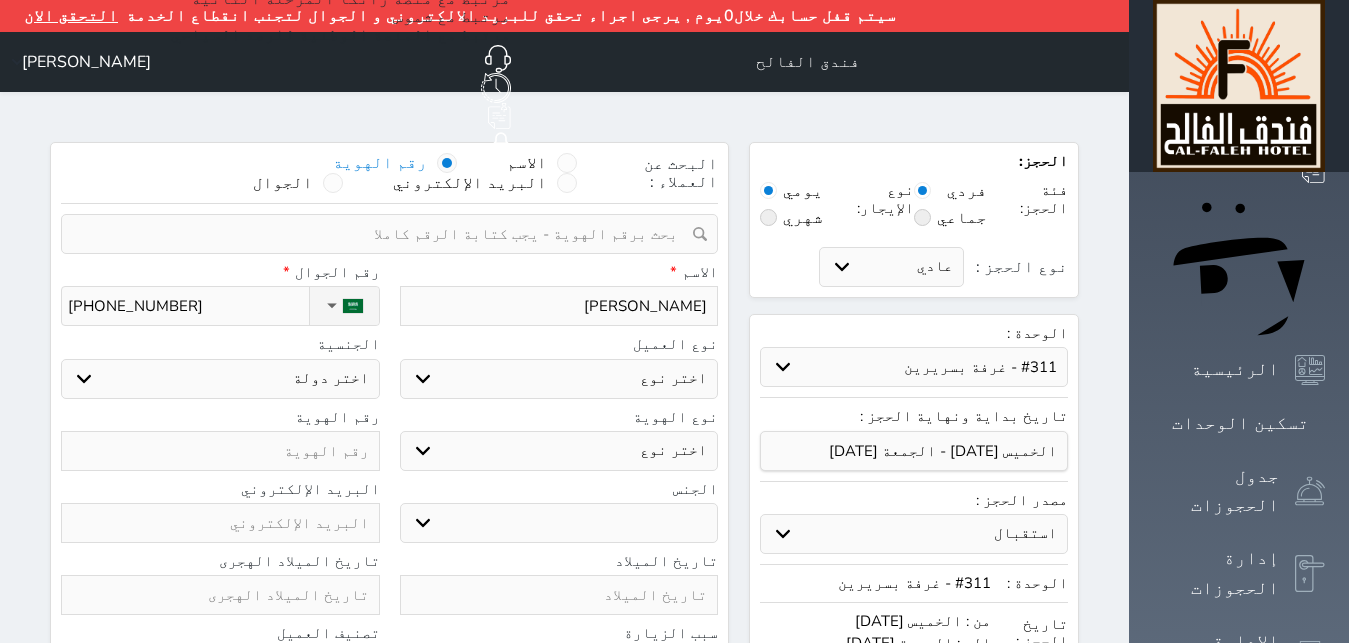 click on "اختر نوع   مواطن مواطن خليجي زائر مقيم" at bounding box center (559, 379) 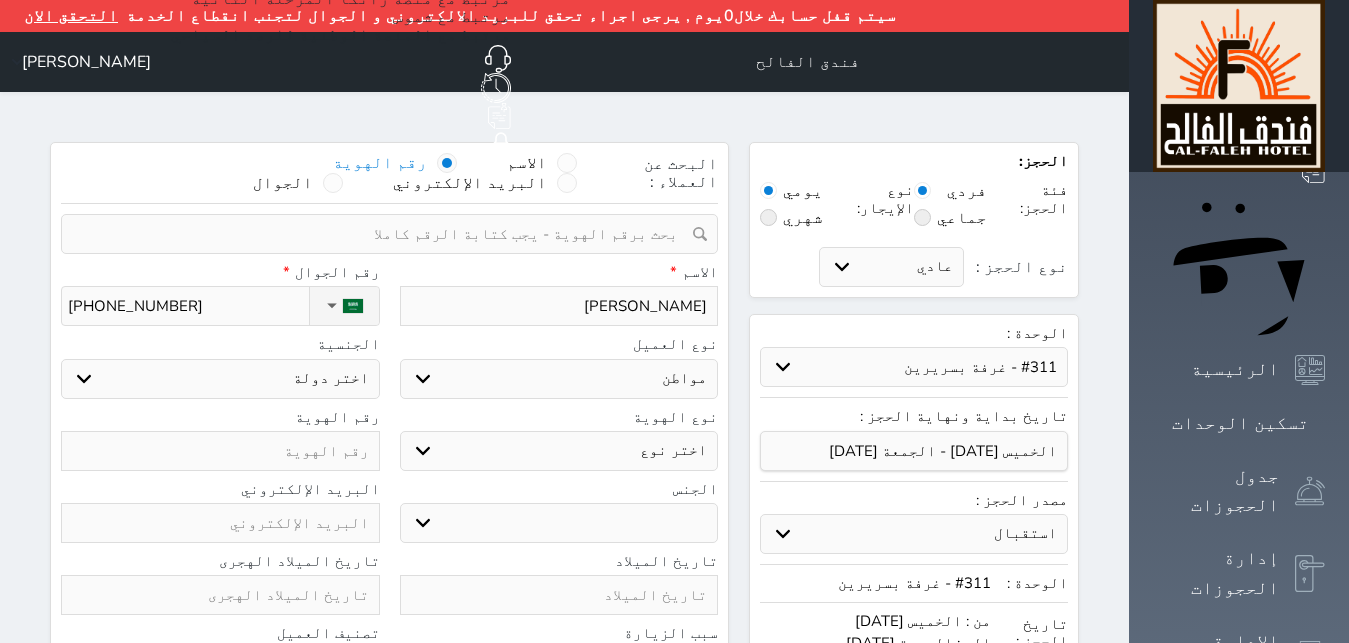 click on "مواطن" at bounding box center [0, 0] 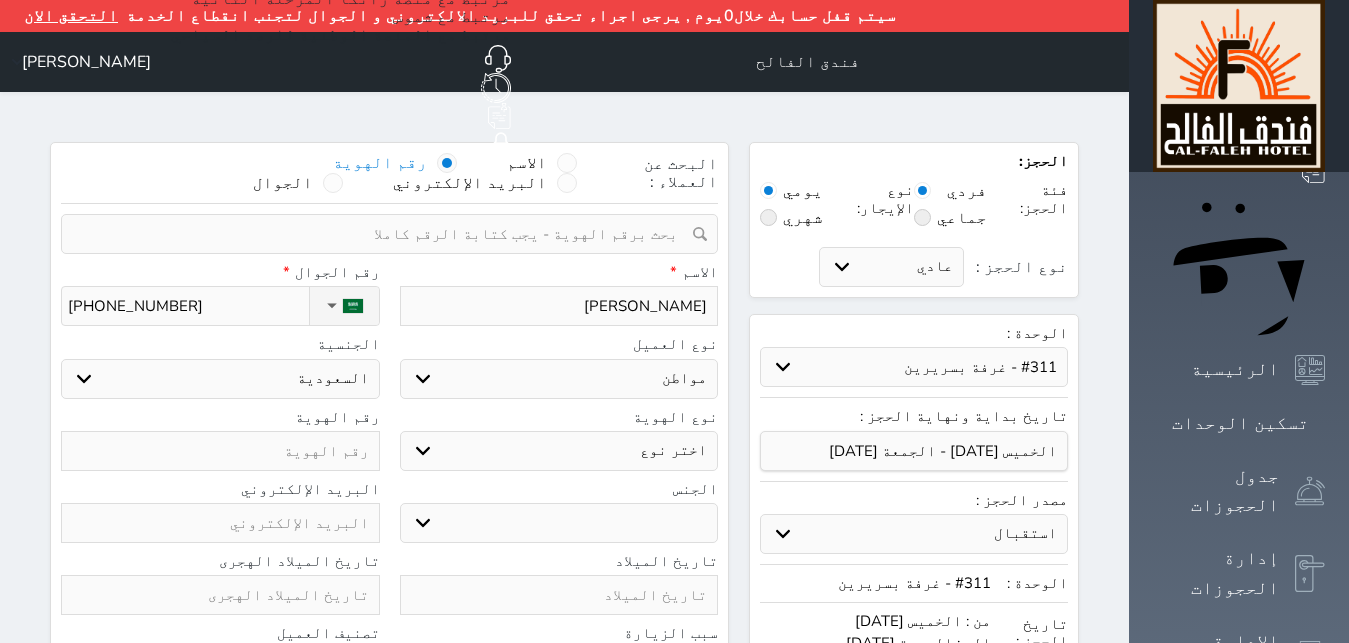click on "اختر نوع   هوية وطنية هوية عائلية جواز السفر" at bounding box center [559, 451] 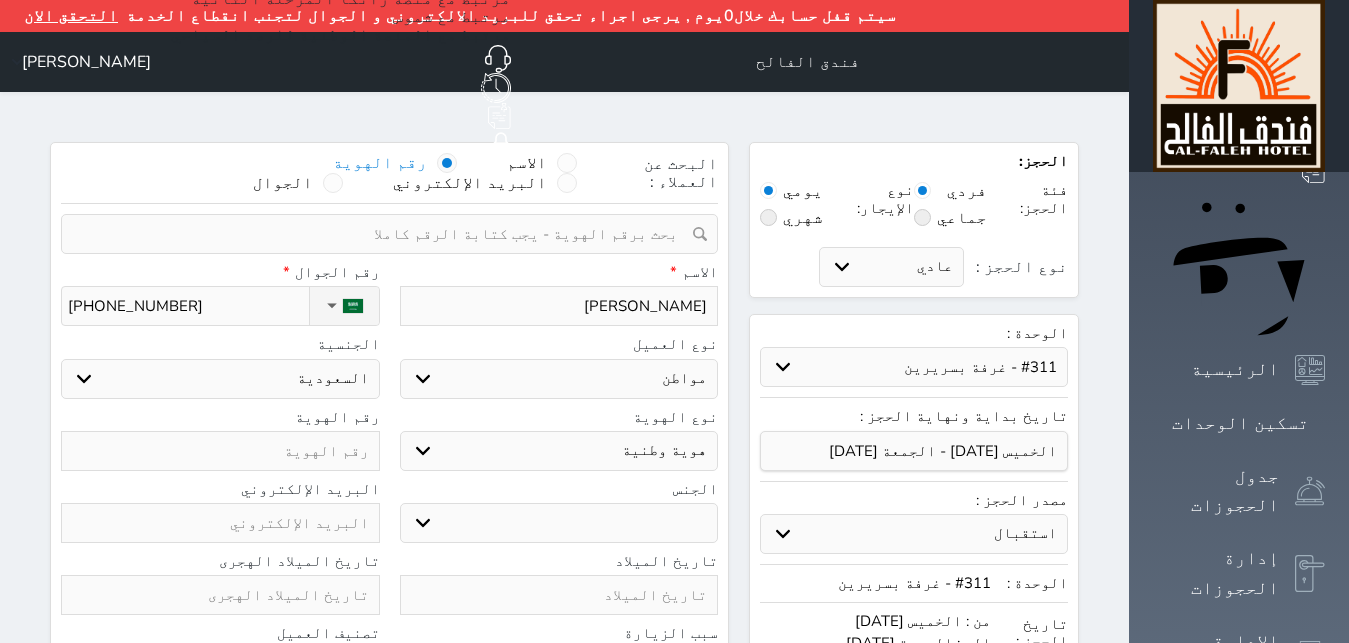 paste on "1108243765" 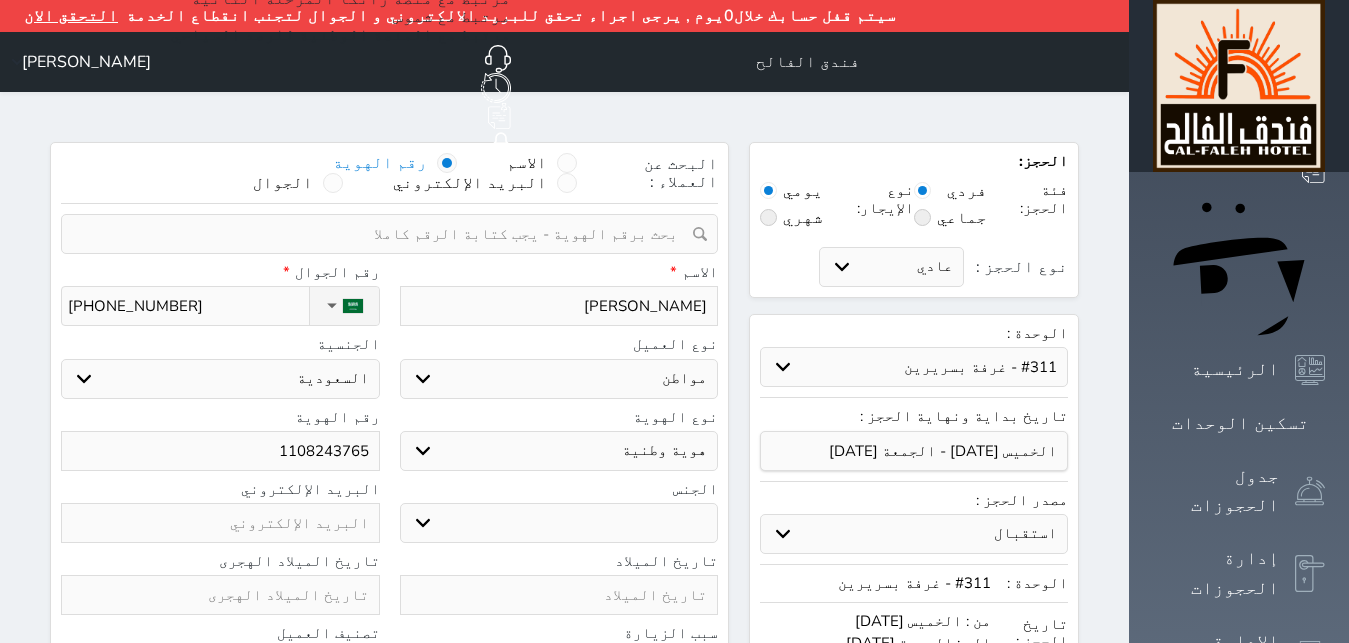 click on "ذكر   انثى" at bounding box center (559, 523) 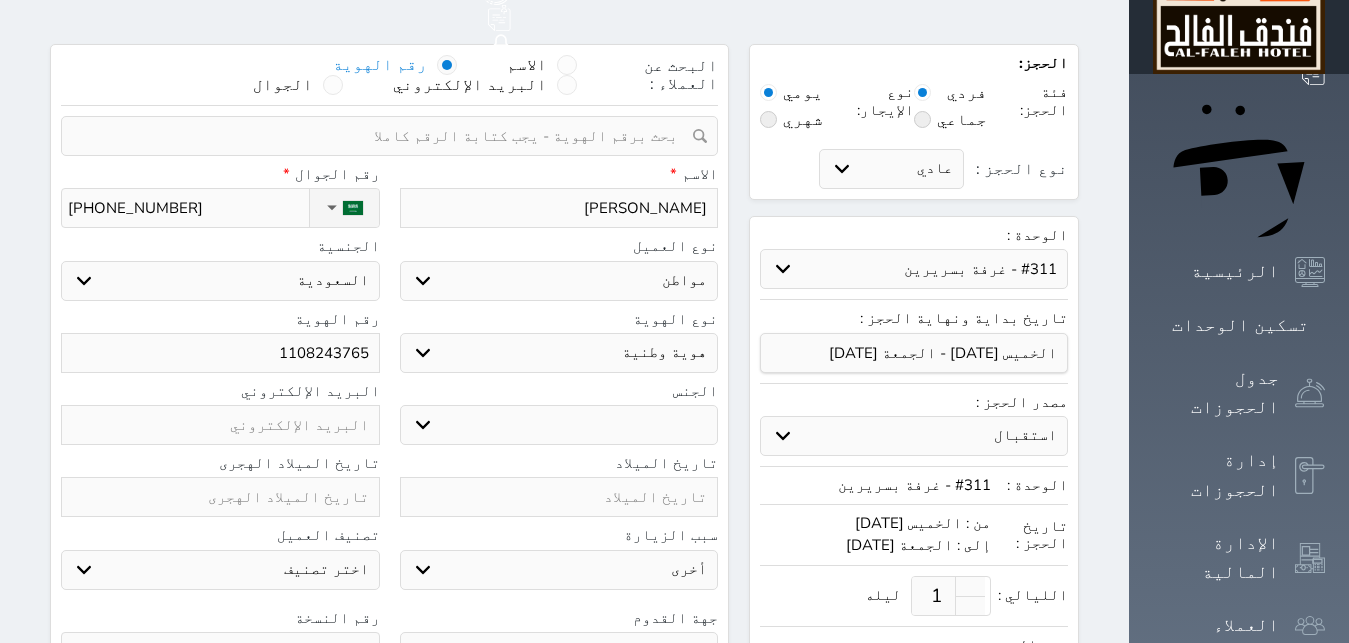 scroll, scrollTop: 408, scrollLeft: 0, axis: vertical 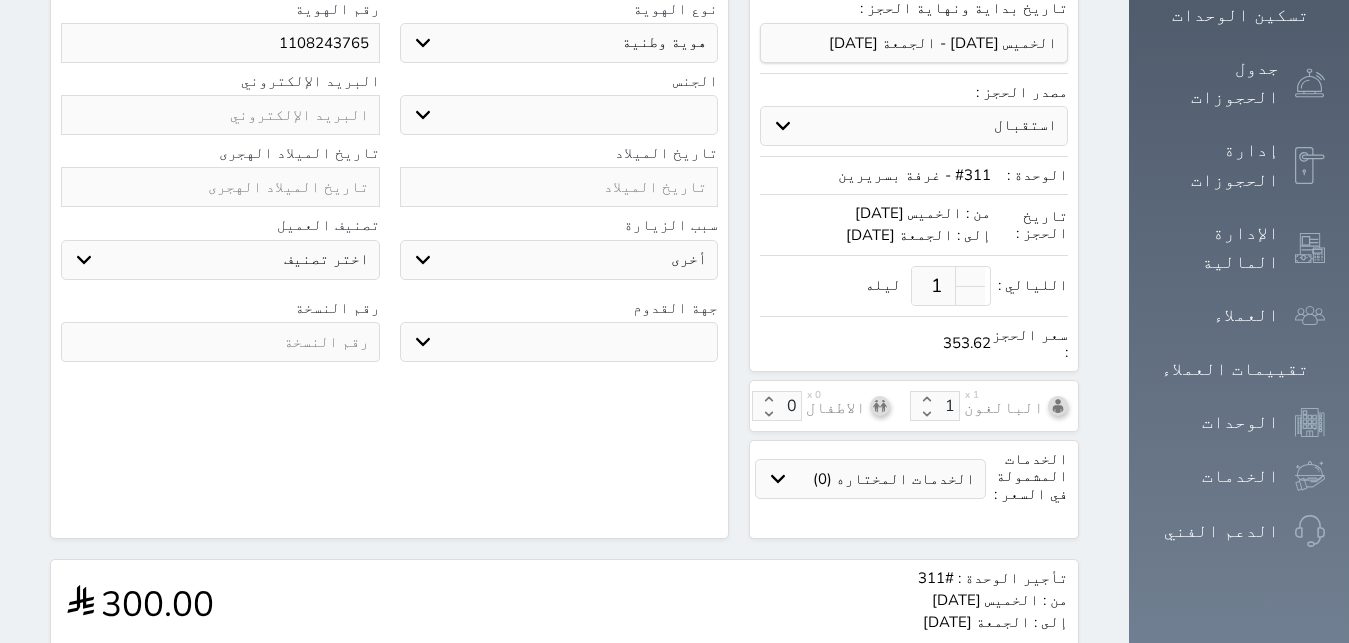 click on "جو بحر ارض" at bounding box center (559, 342) 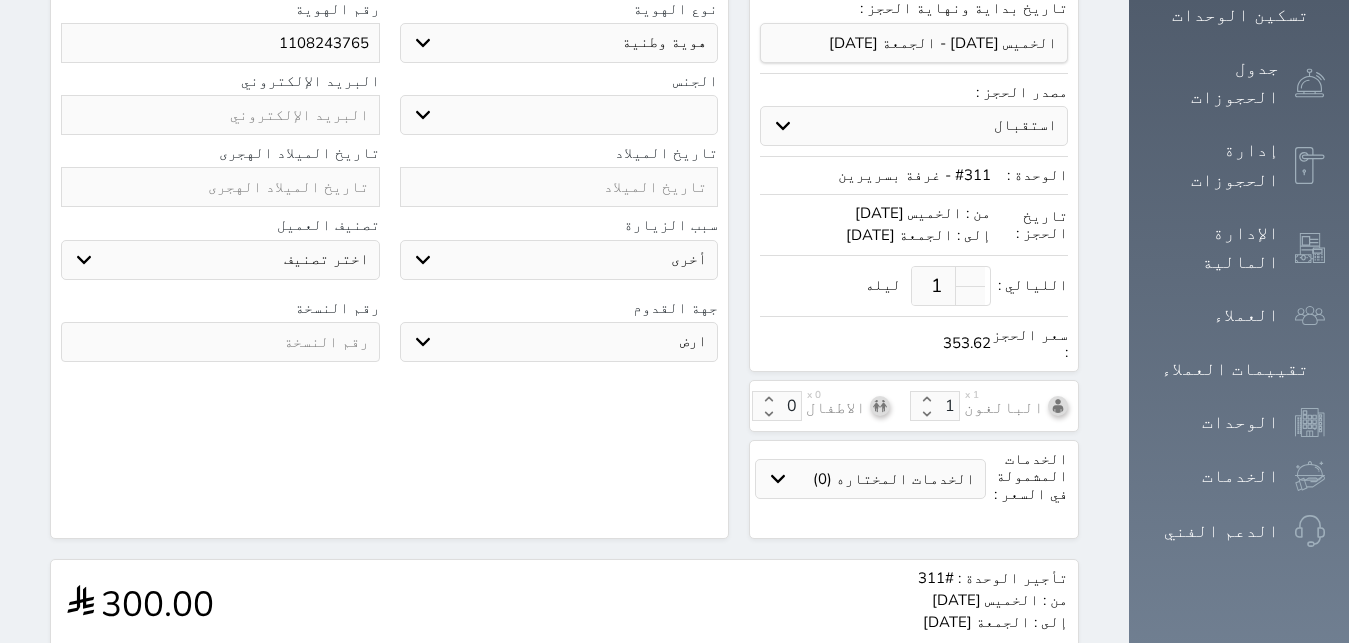 click on "ارض" at bounding box center (0, 0) 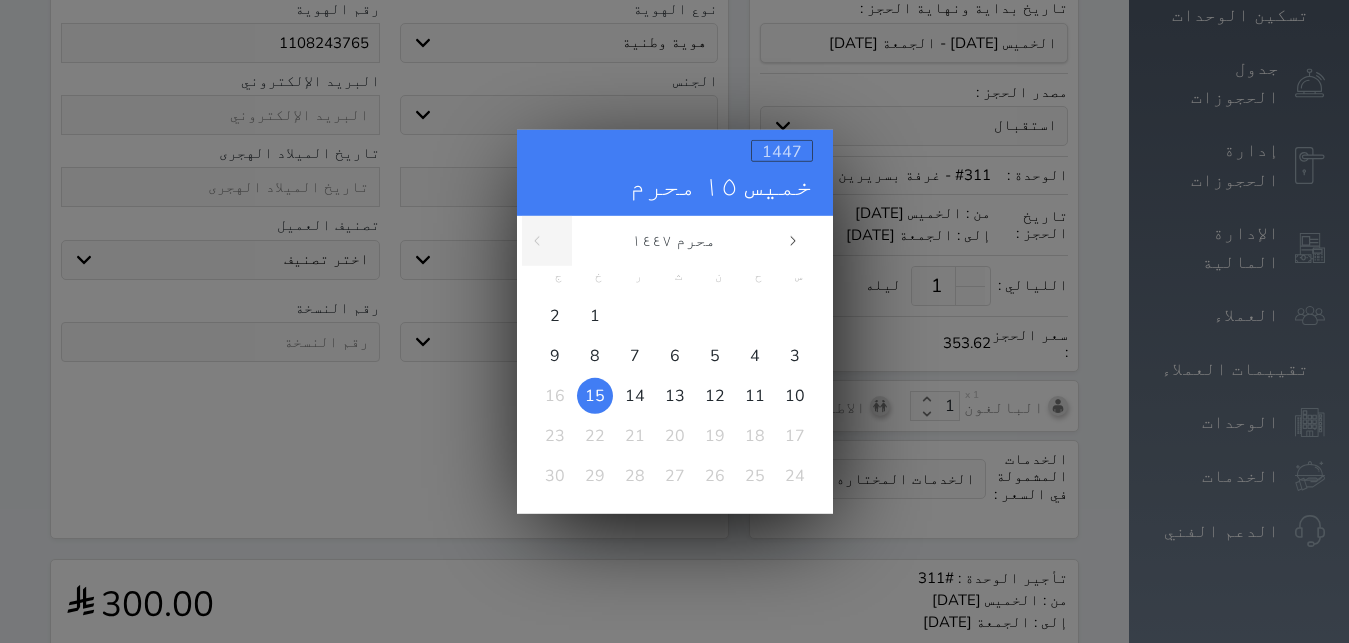click on "1447" at bounding box center [782, 151] 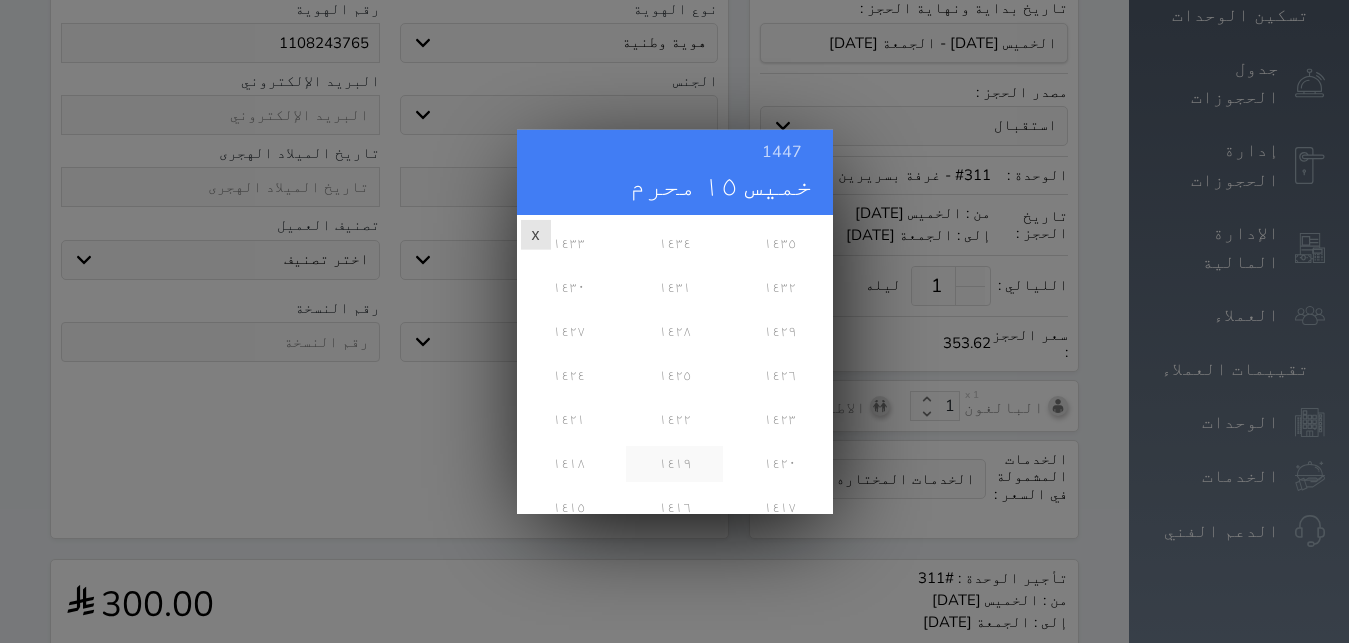 scroll, scrollTop: 324, scrollLeft: 0, axis: vertical 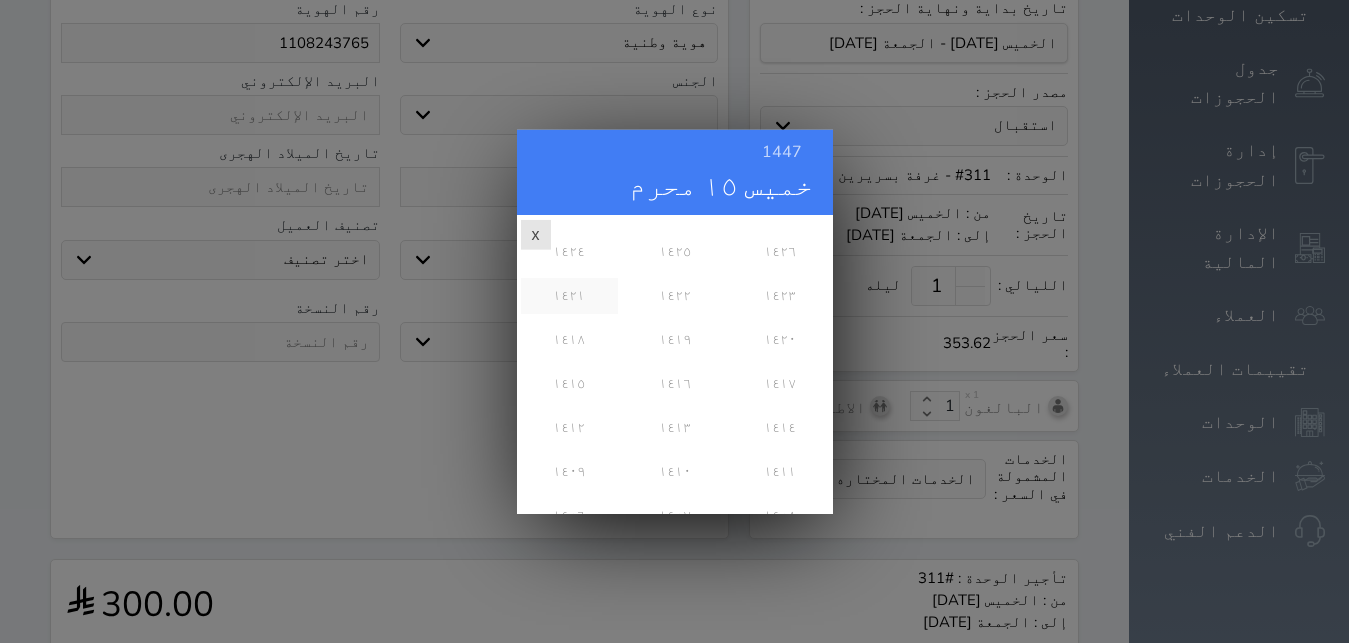 click on "١٤٢١" at bounding box center (569, 295) 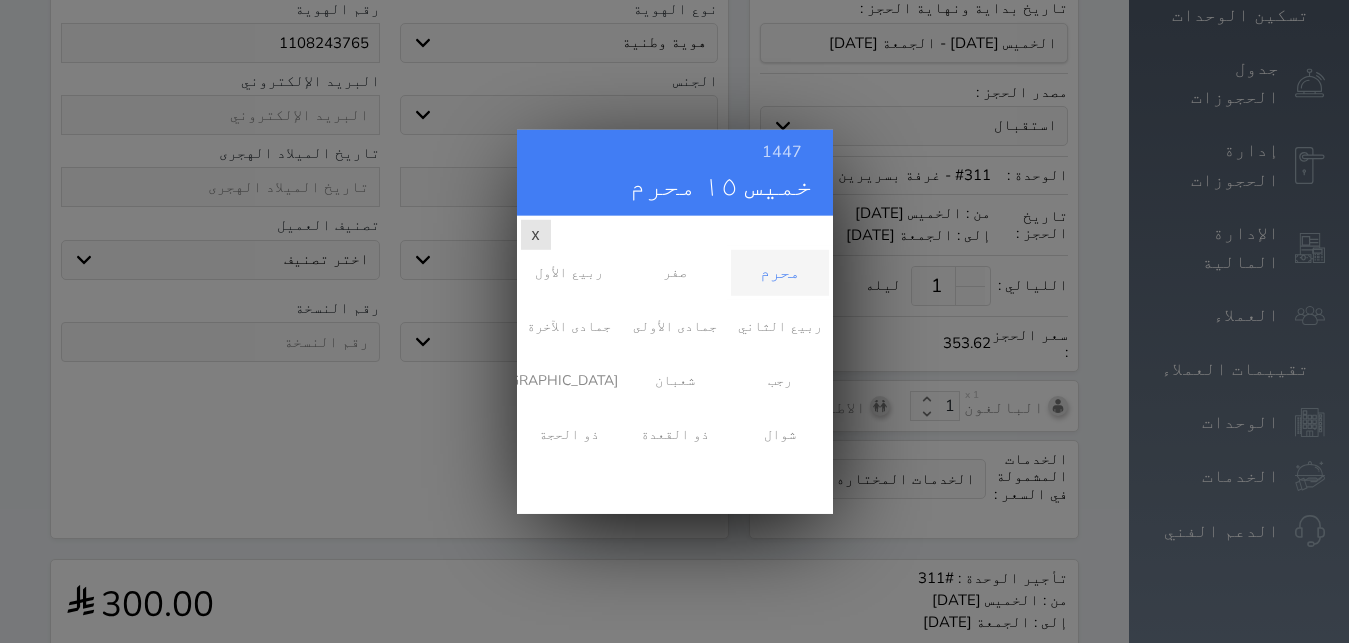 scroll, scrollTop: 0, scrollLeft: 0, axis: both 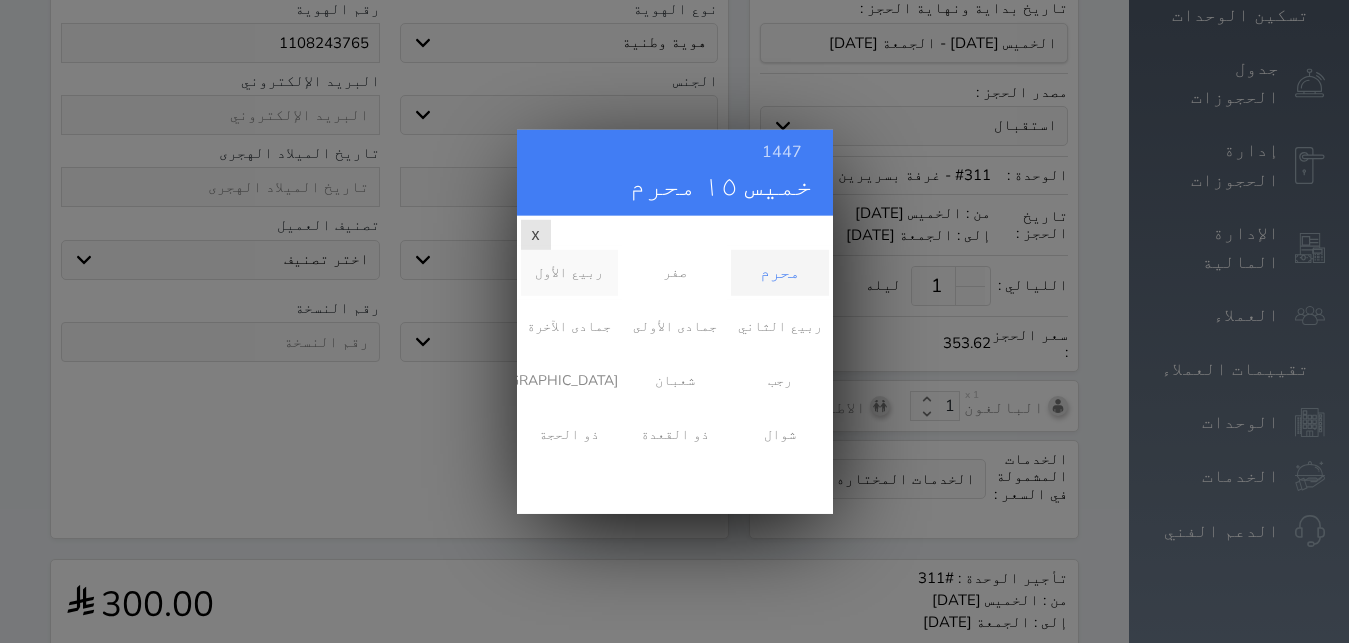 click on "ربيع الأول" at bounding box center [569, 272] 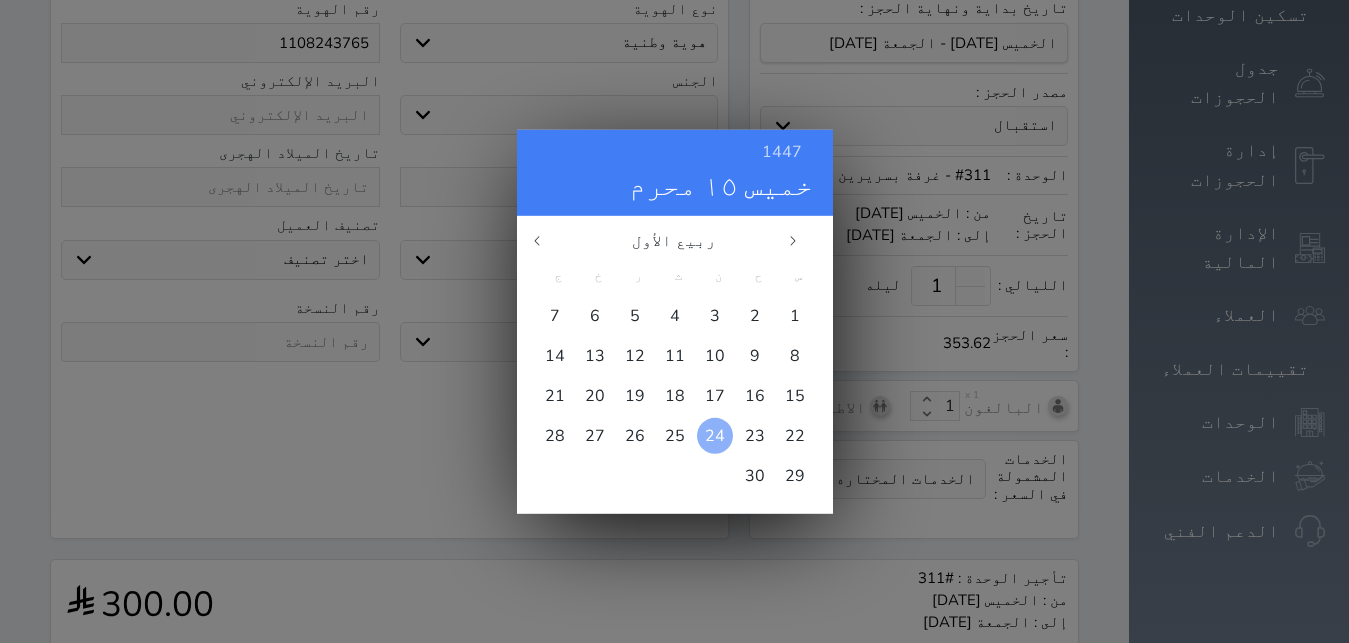 click on "24" at bounding box center [715, 435] 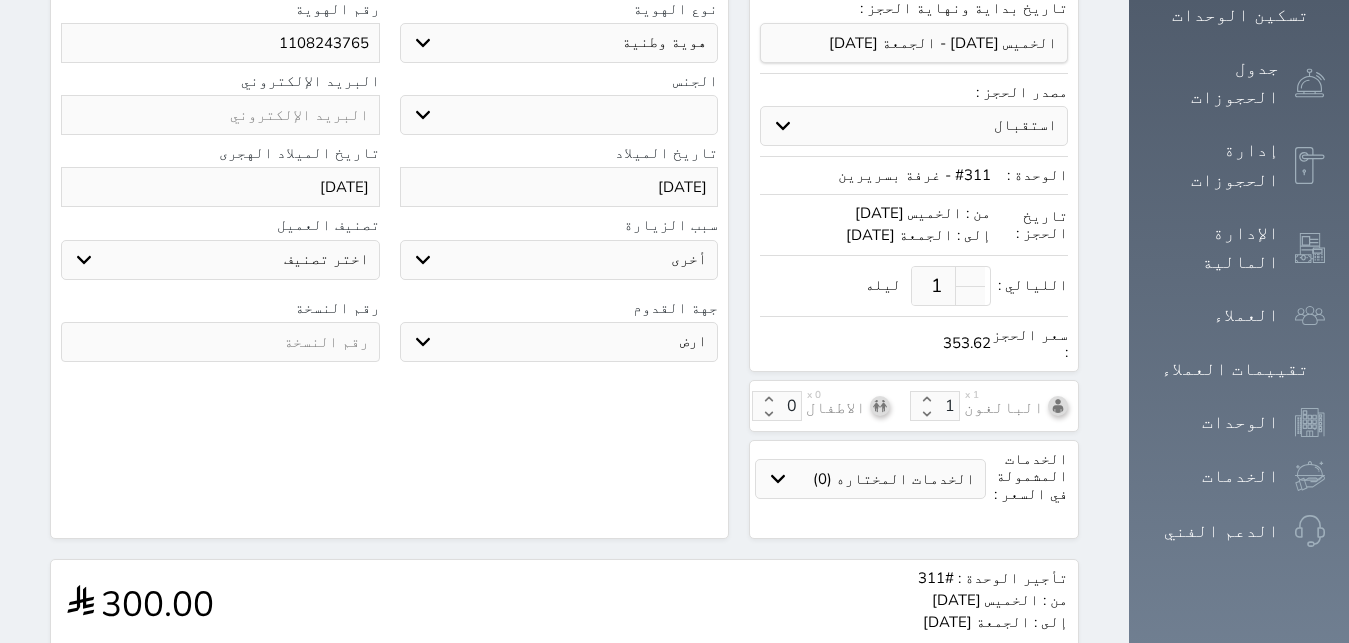 click at bounding box center (220, 342) 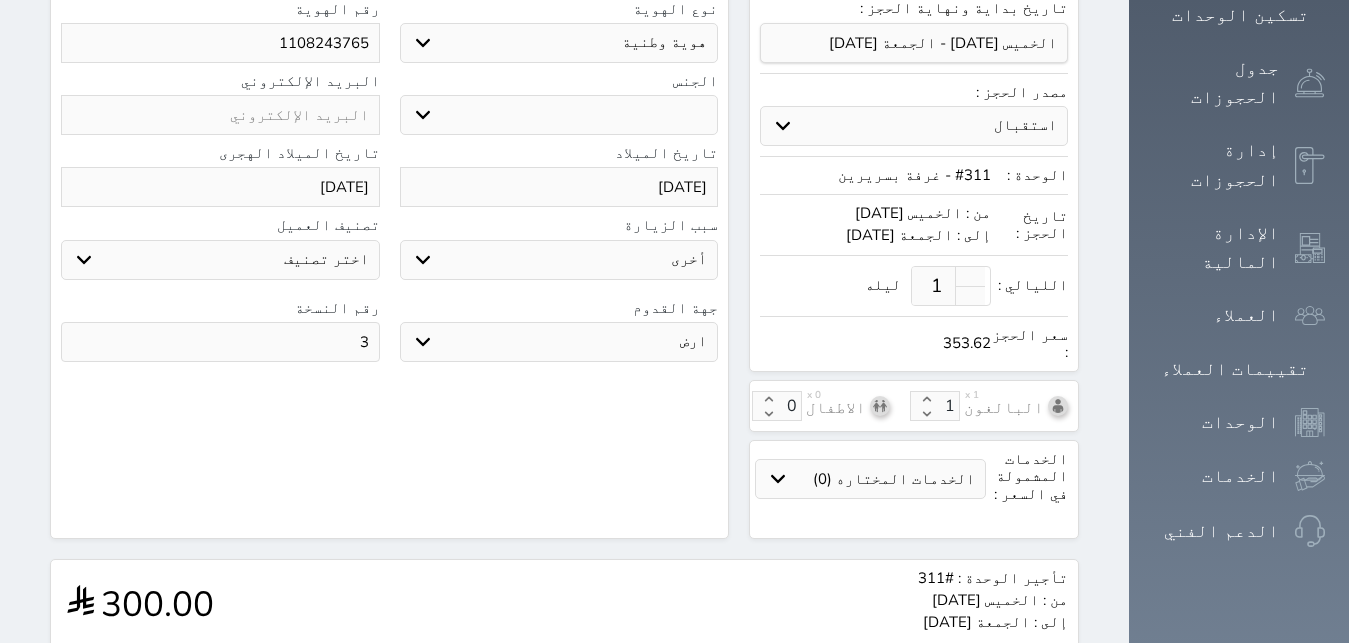 scroll, scrollTop: 638, scrollLeft: 0, axis: vertical 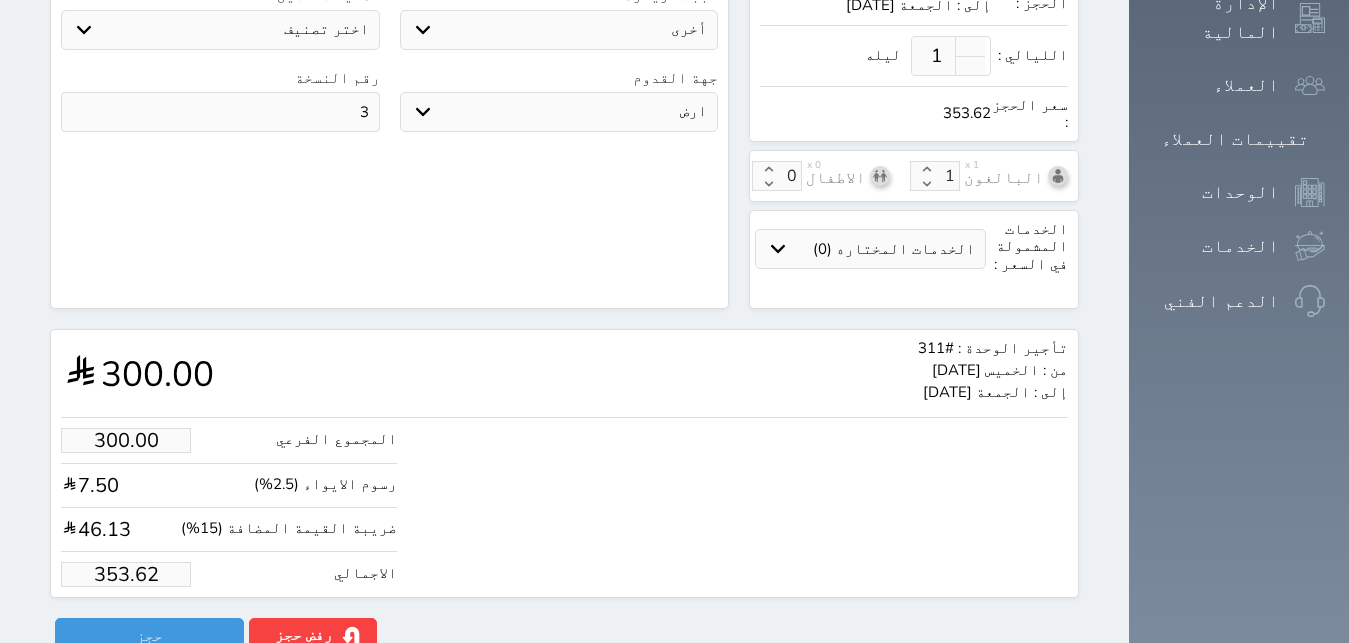 drag, startPoint x: 47, startPoint y: 537, endPoint x: 674, endPoint y: 590, distance: 629.236 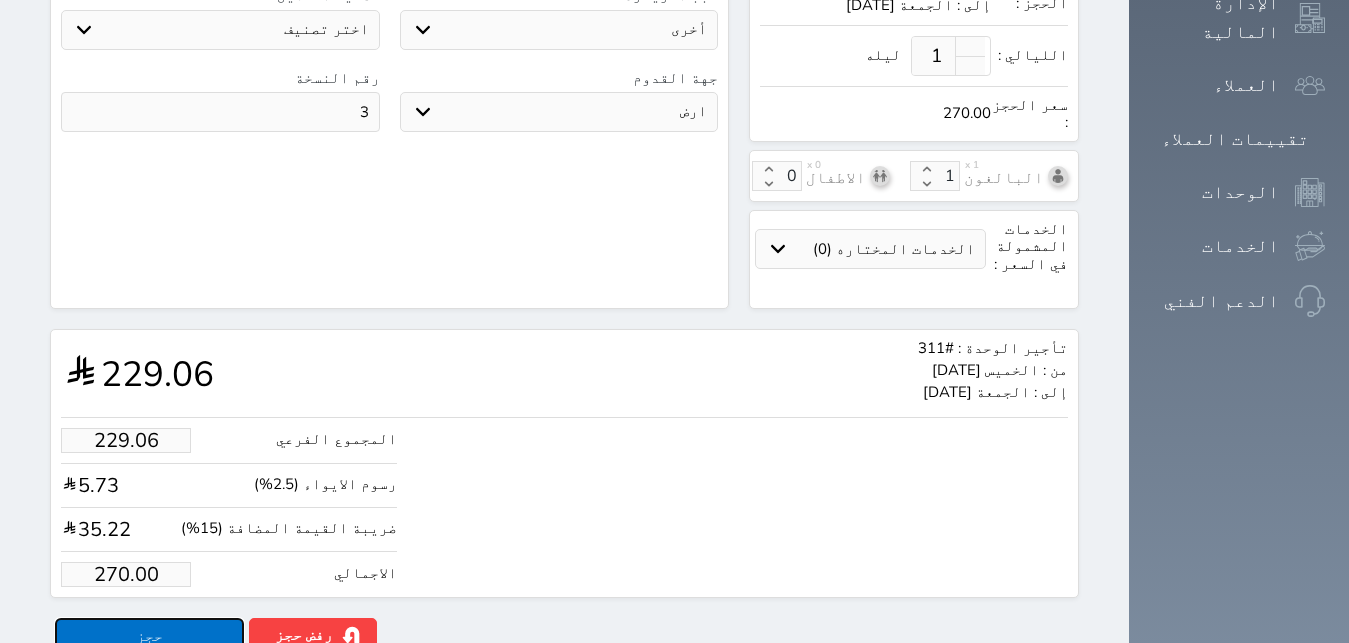 click on "حجز" at bounding box center (149, 635) 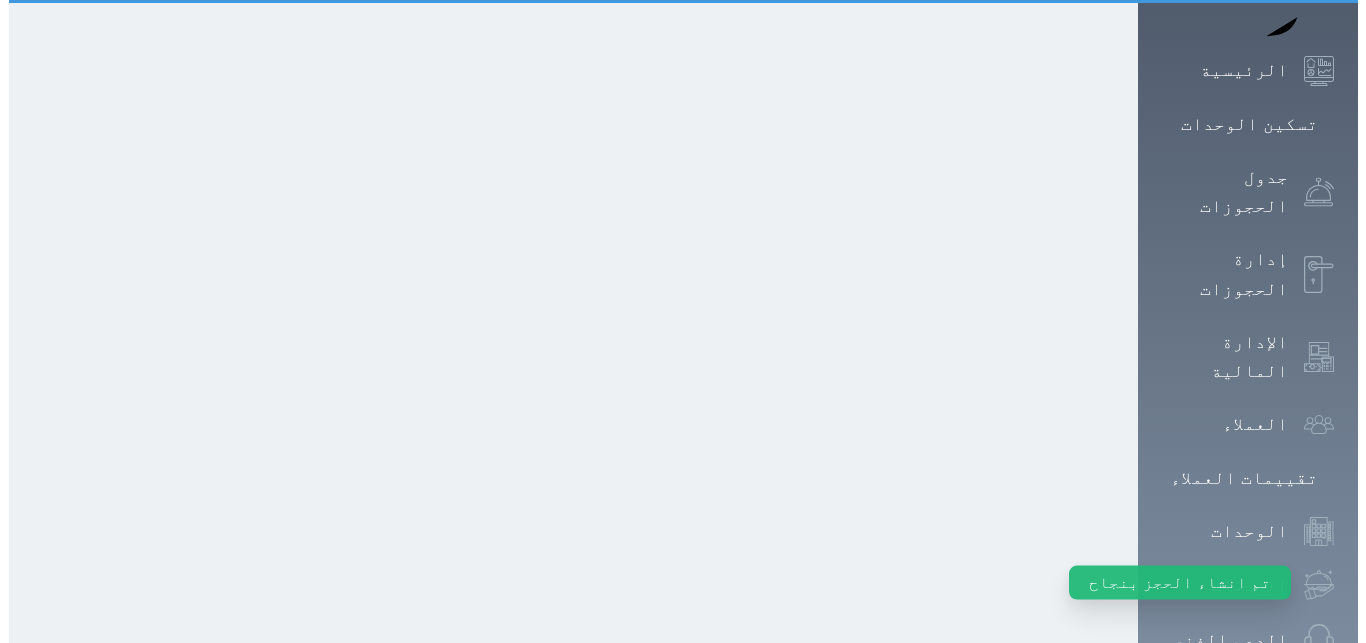 scroll, scrollTop: 0, scrollLeft: 0, axis: both 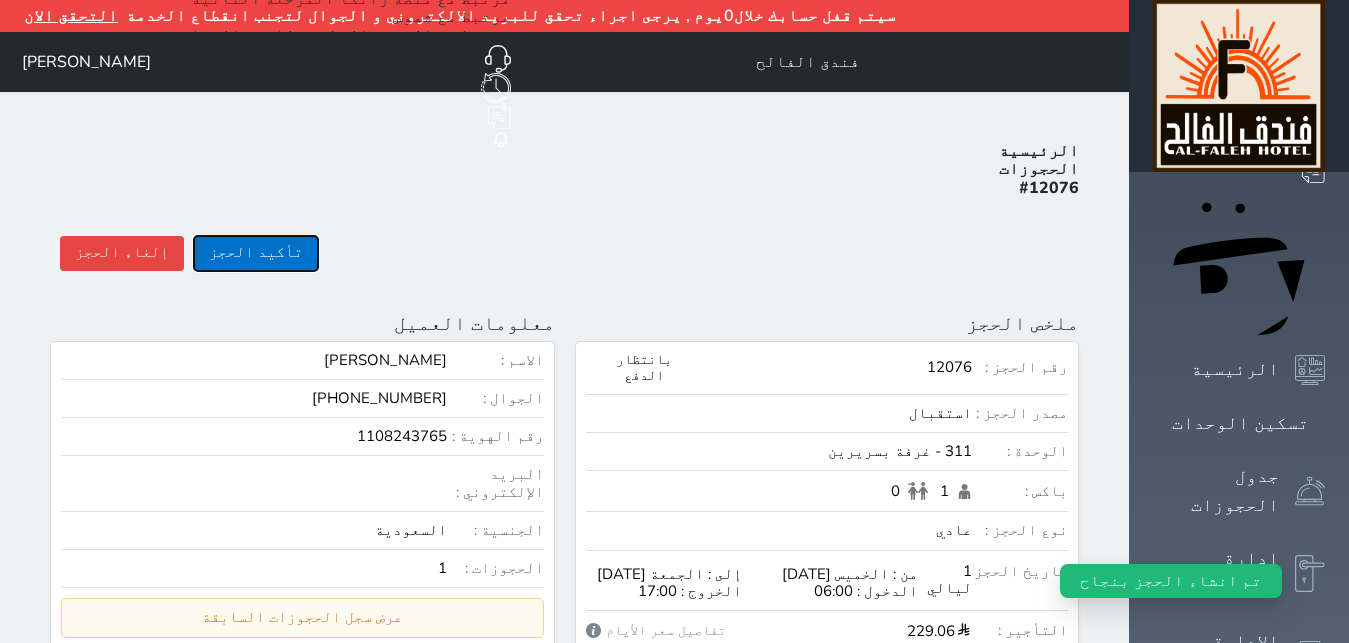 click on "تأكيد الحجز" at bounding box center (256, 253) 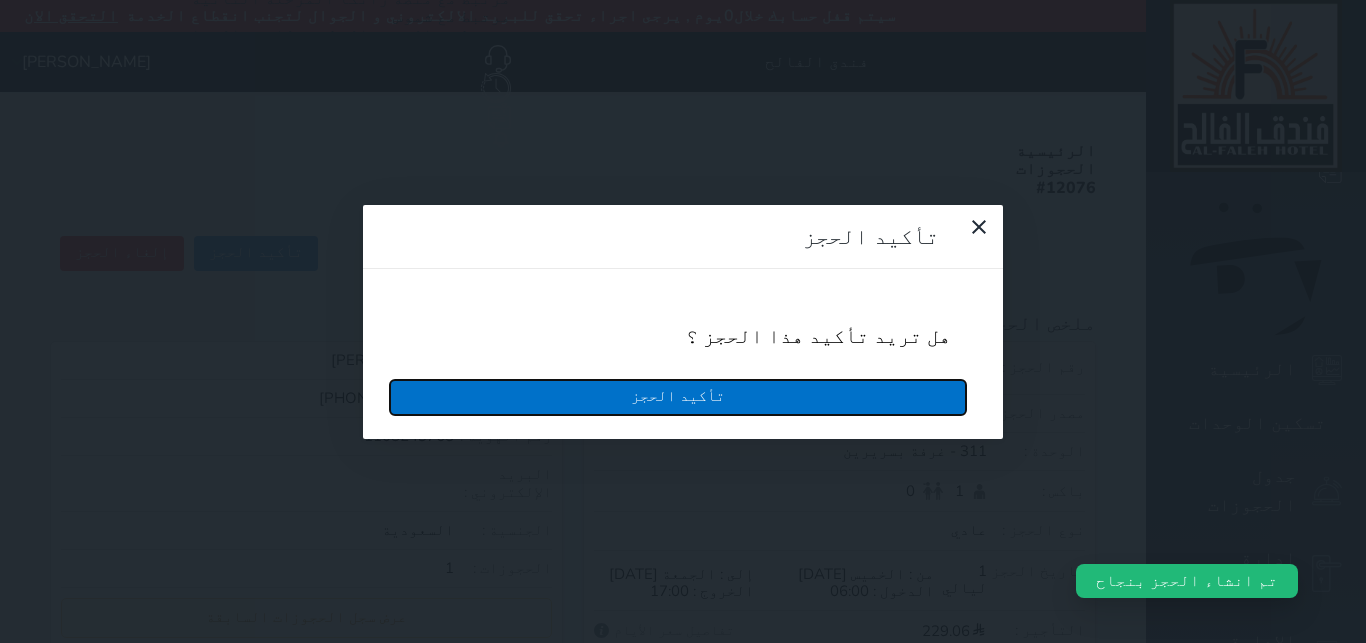 click on "تأكيد الحجز" at bounding box center [678, 397] 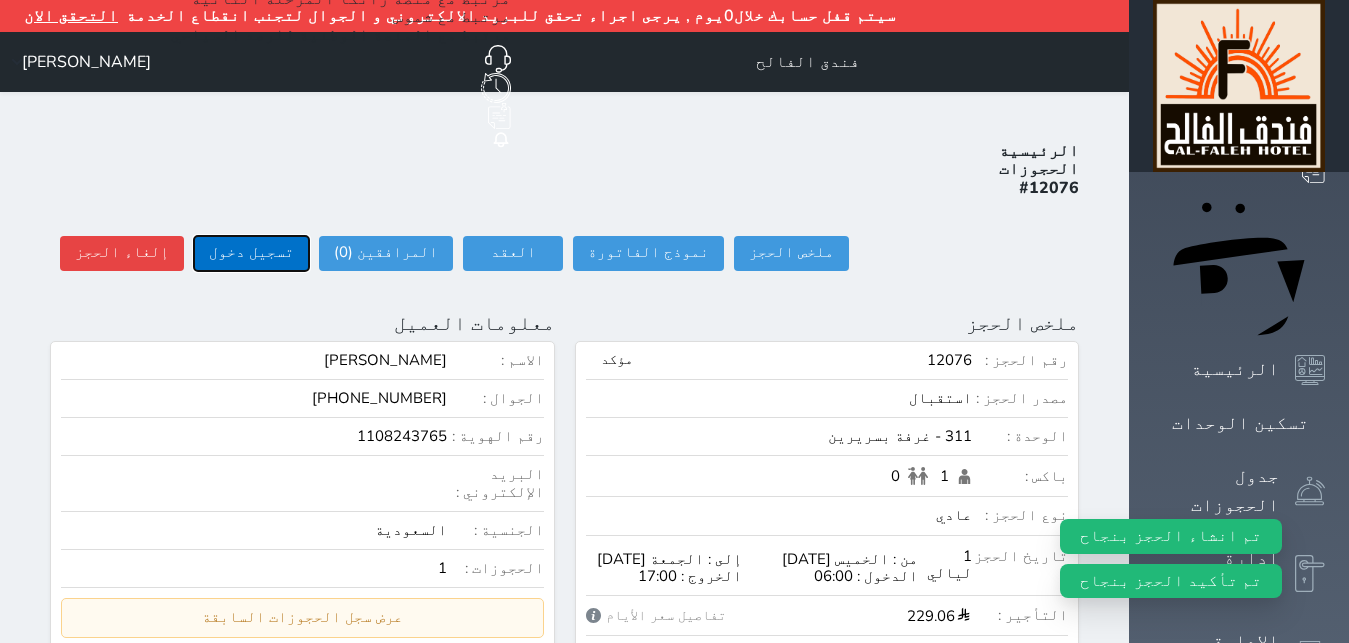 click on "تسجيل دخول" at bounding box center [251, 253] 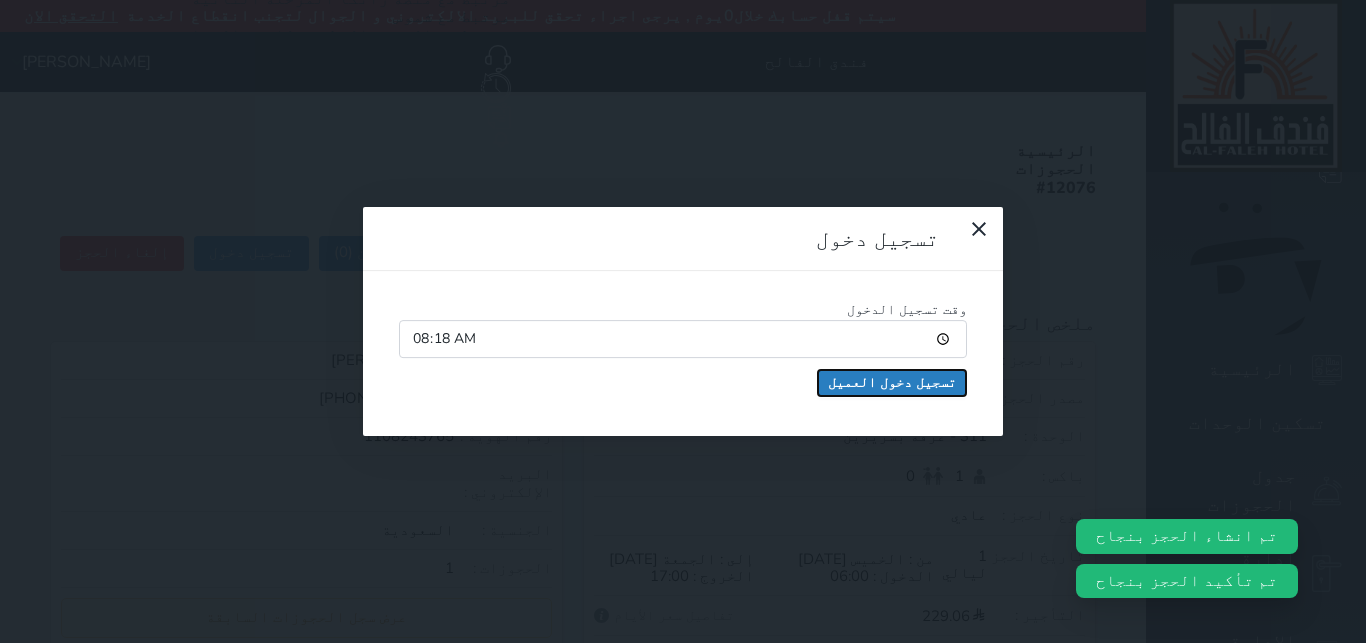 click on "تسجيل دخول العميل" at bounding box center [892, 383] 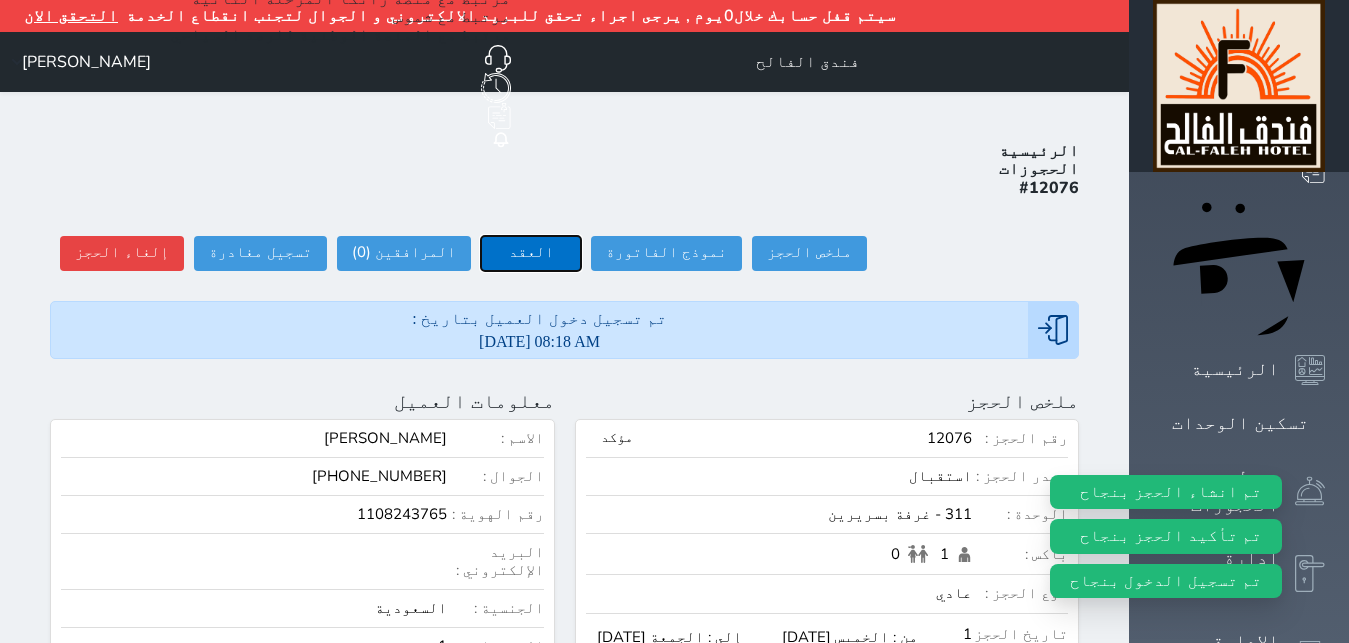 click on "العقد" at bounding box center (531, 253) 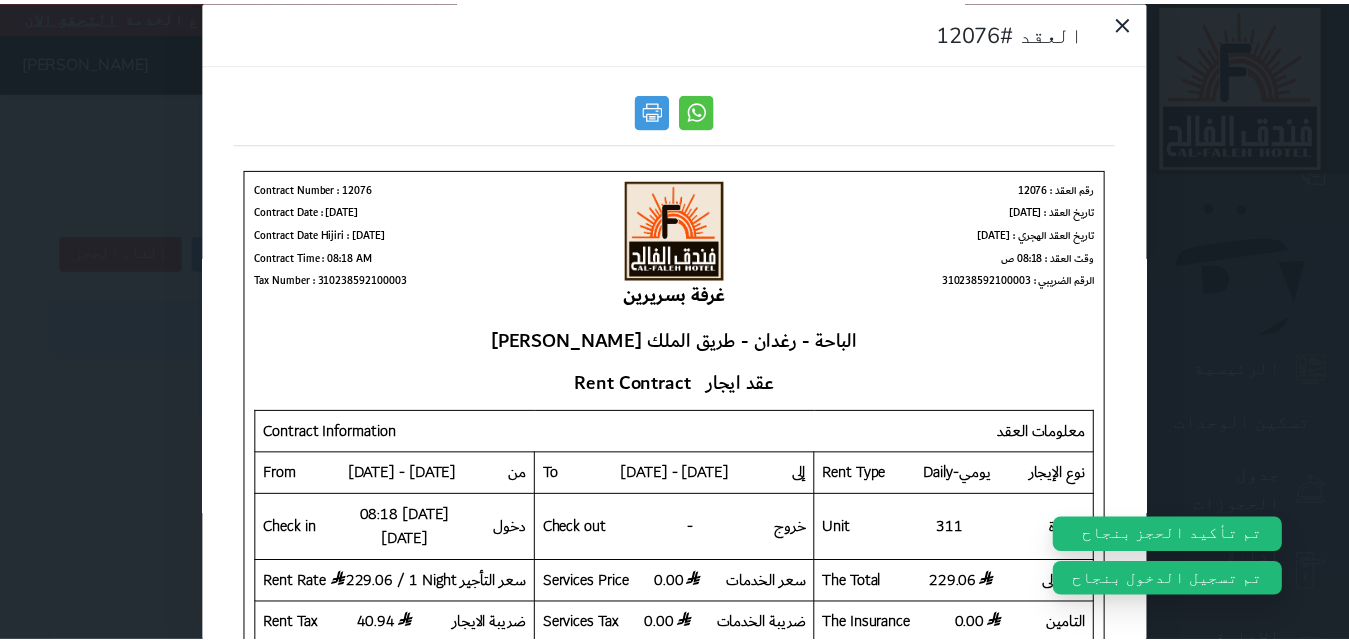 scroll, scrollTop: 0, scrollLeft: 0, axis: both 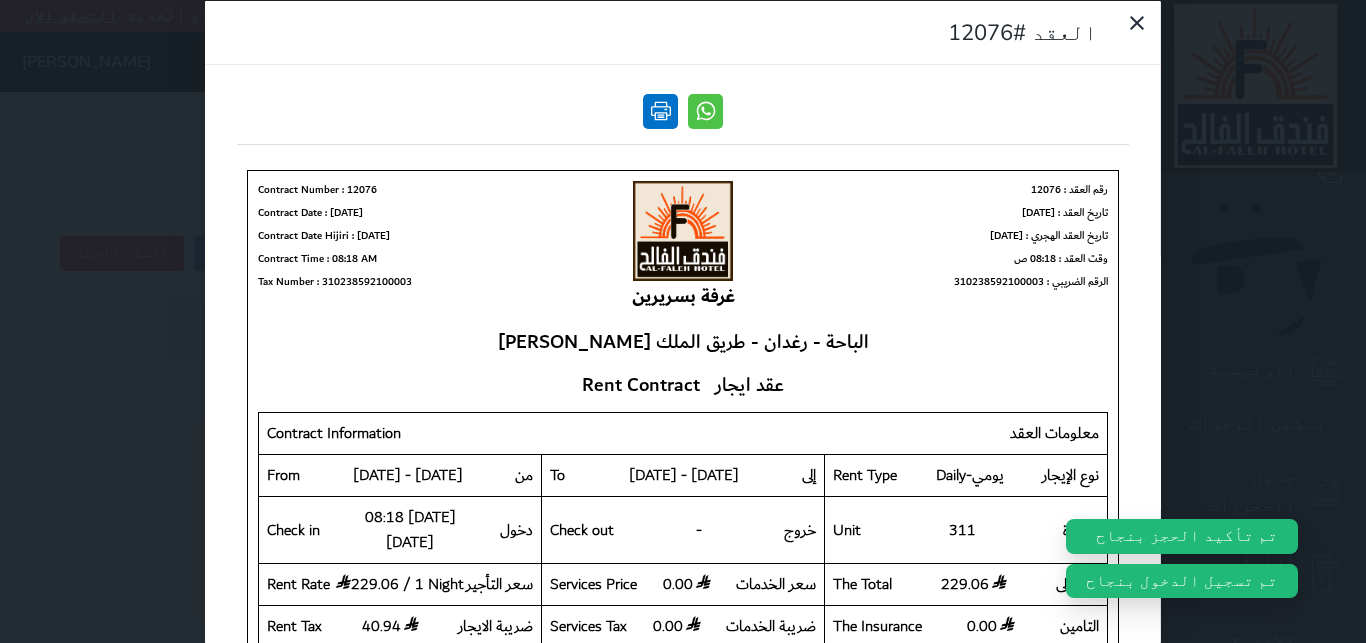 click at bounding box center (660, 110) 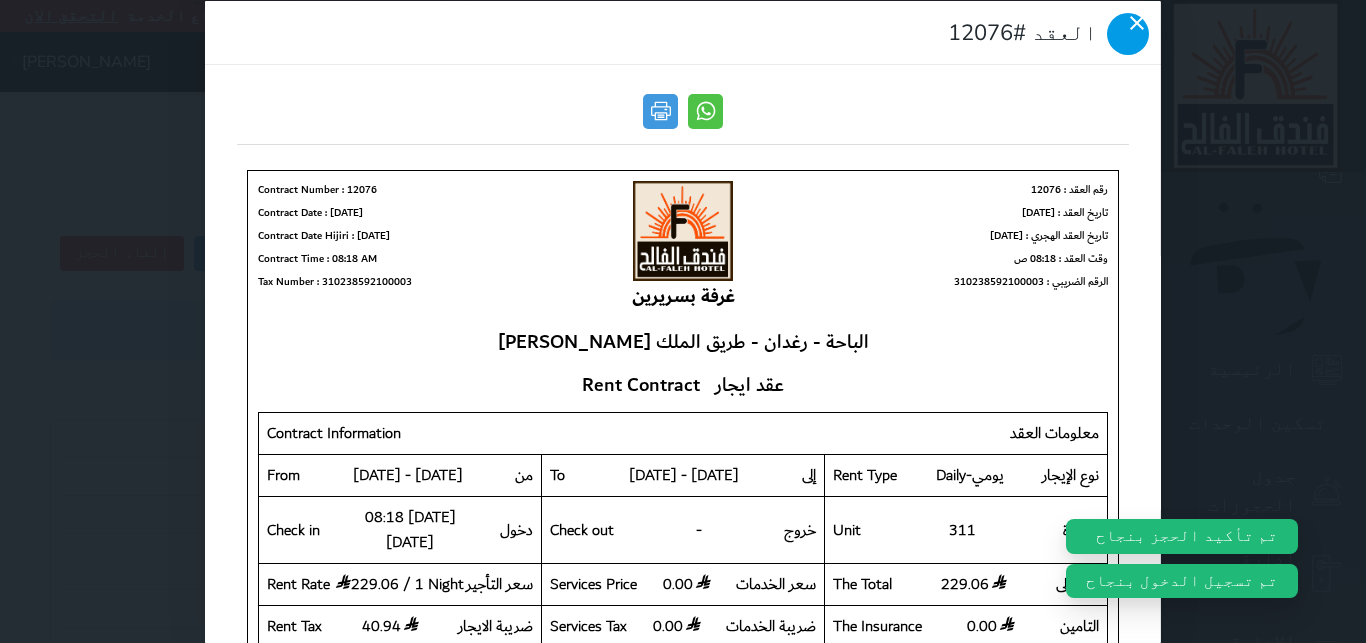 click 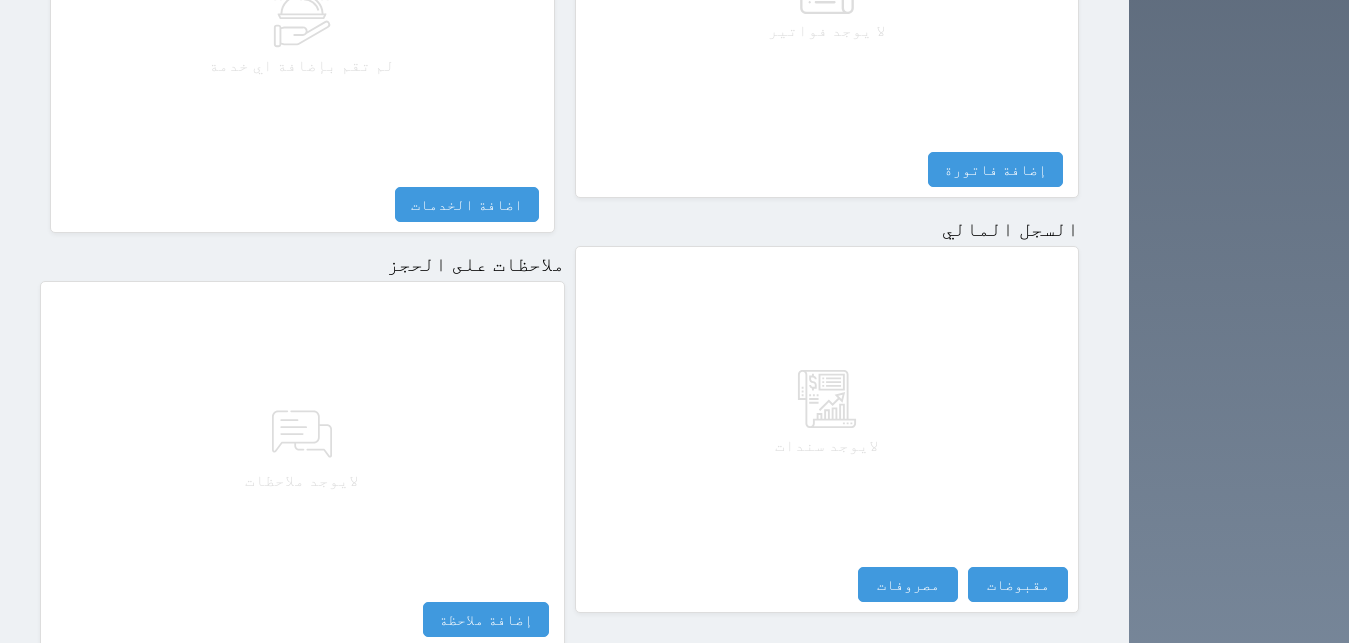 scroll, scrollTop: 1169, scrollLeft: 0, axis: vertical 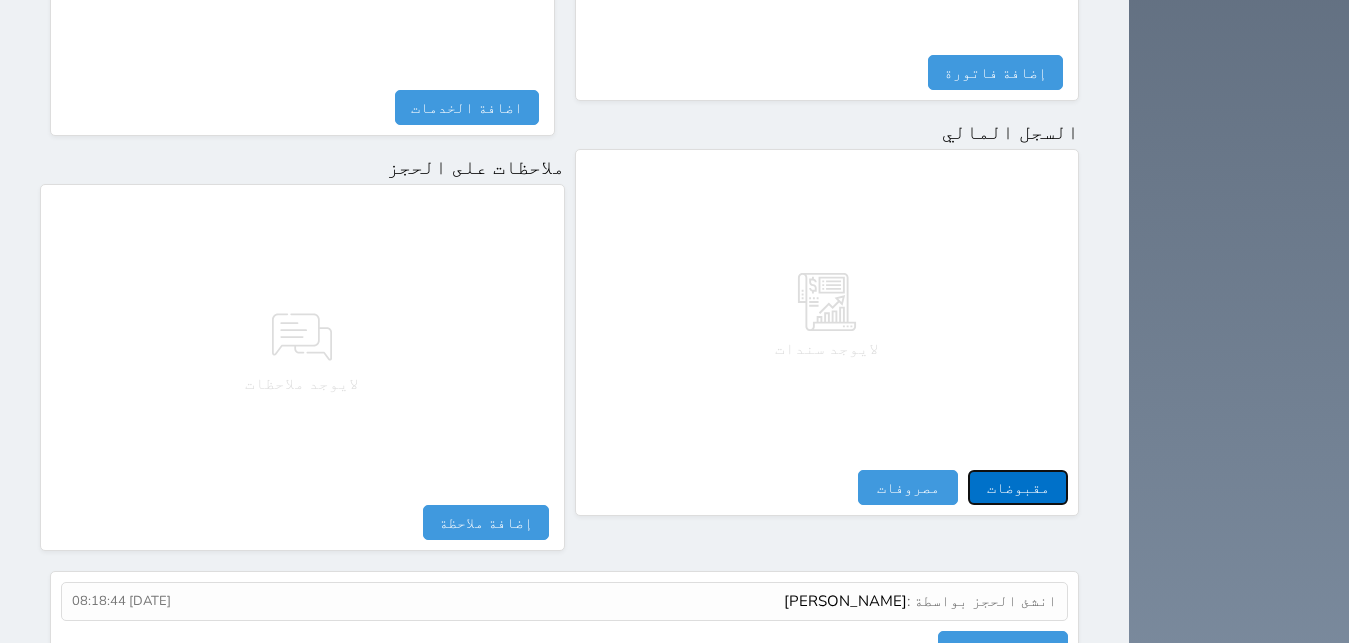 click on "مقبوضات" at bounding box center [1018, 487] 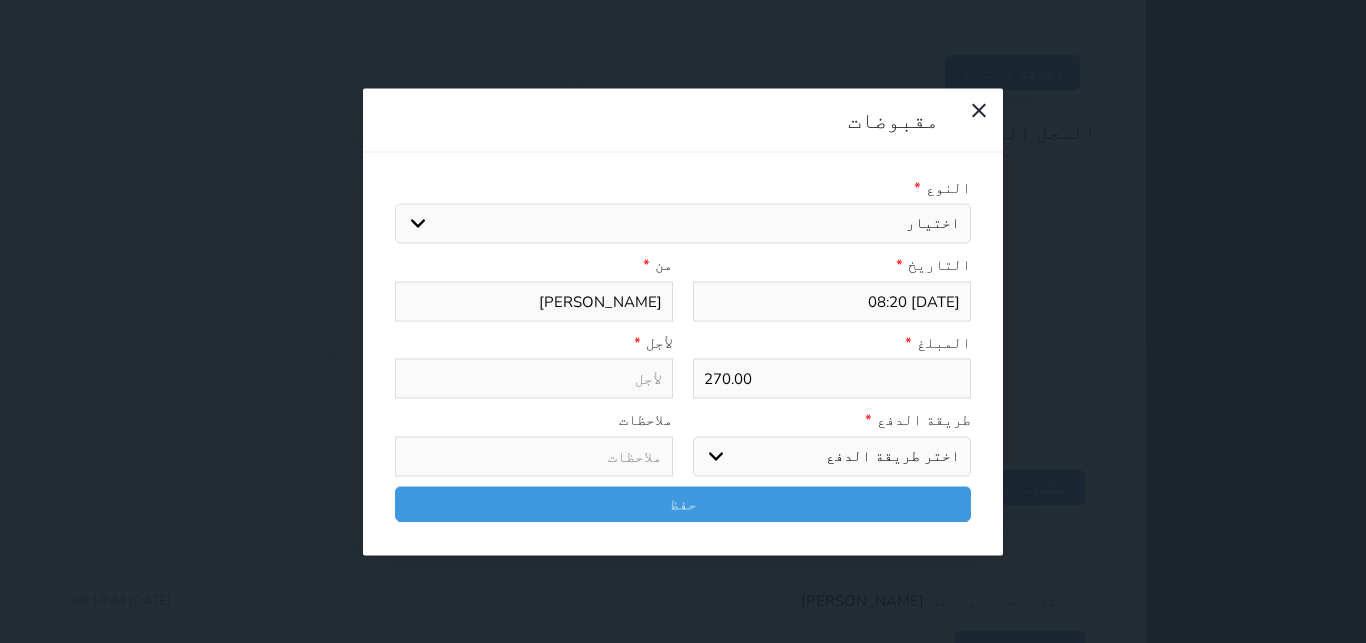 click on "اختيار   مقبوضات عامة قيمة إيجار فواتير تامين عربون لا ينطبق آخر مغسلة واي فاي - الإنترنت مواقف السيارات طعام الأغذية والمشروبات مشروبات المشروبات الباردة المشروبات الساخنة الإفطار غداء عشاء مخبز و كعك حمام سباحة الصالة الرياضية سبا و خدمات الجمال اختيار وإسقاط (خدمات النقل) ميني بار كابل - تلفزيون سرير إضافي تصفيف الشعر التسوق خدمات الجولات السياحية المنظمة خدمات الدليل السياحي" at bounding box center (683, 224) 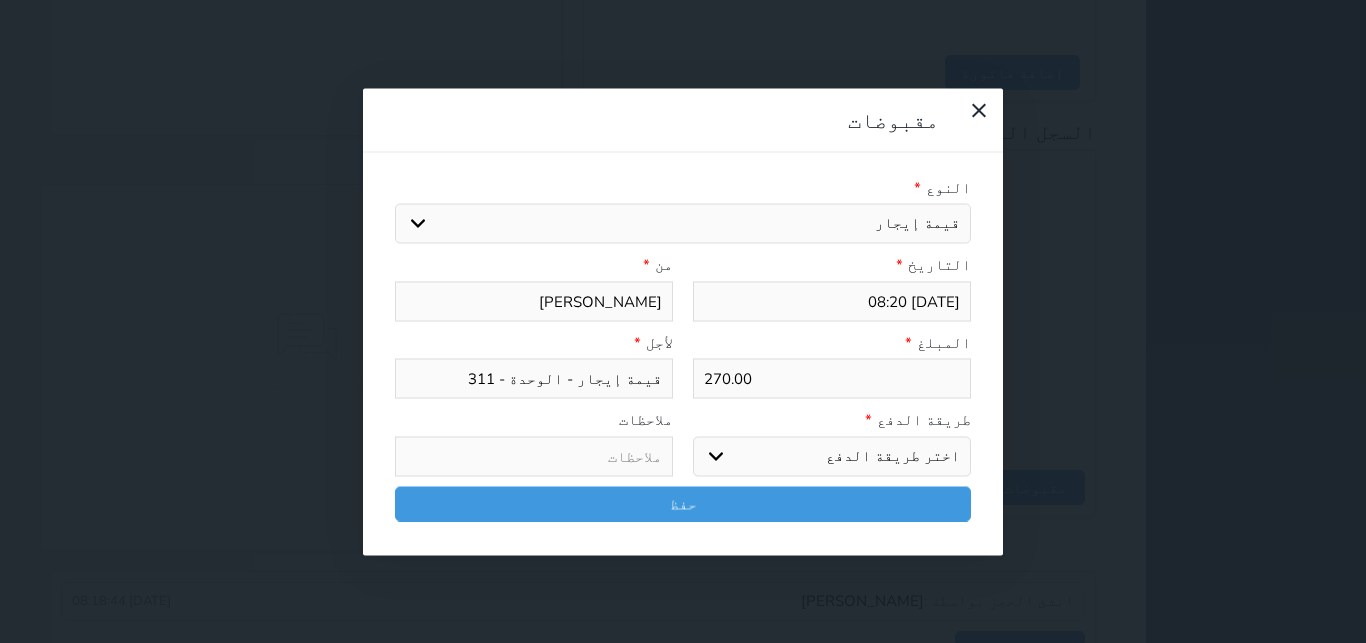 click on "اختر طريقة الدفع   دفع نقدى   تحويل بنكى   مدى   بطاقة ائتمان   آجل" at bounding box center [832, 456] 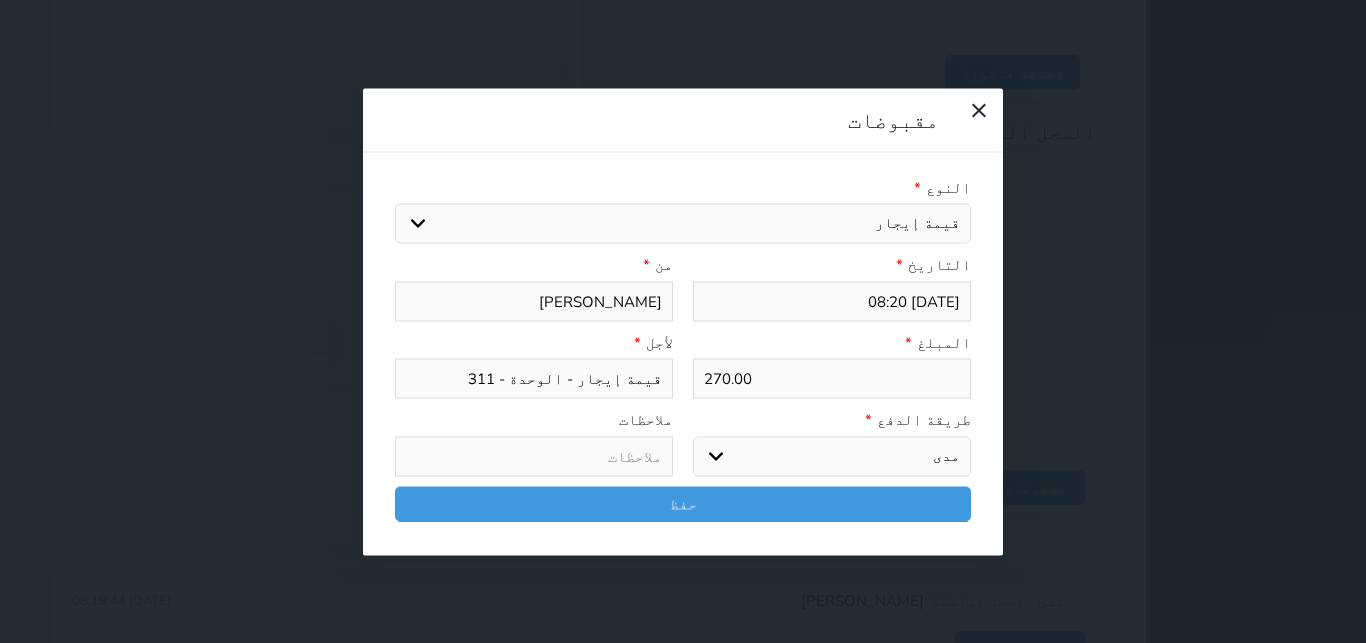 click on "مدى" at bounding box center (0, 0) 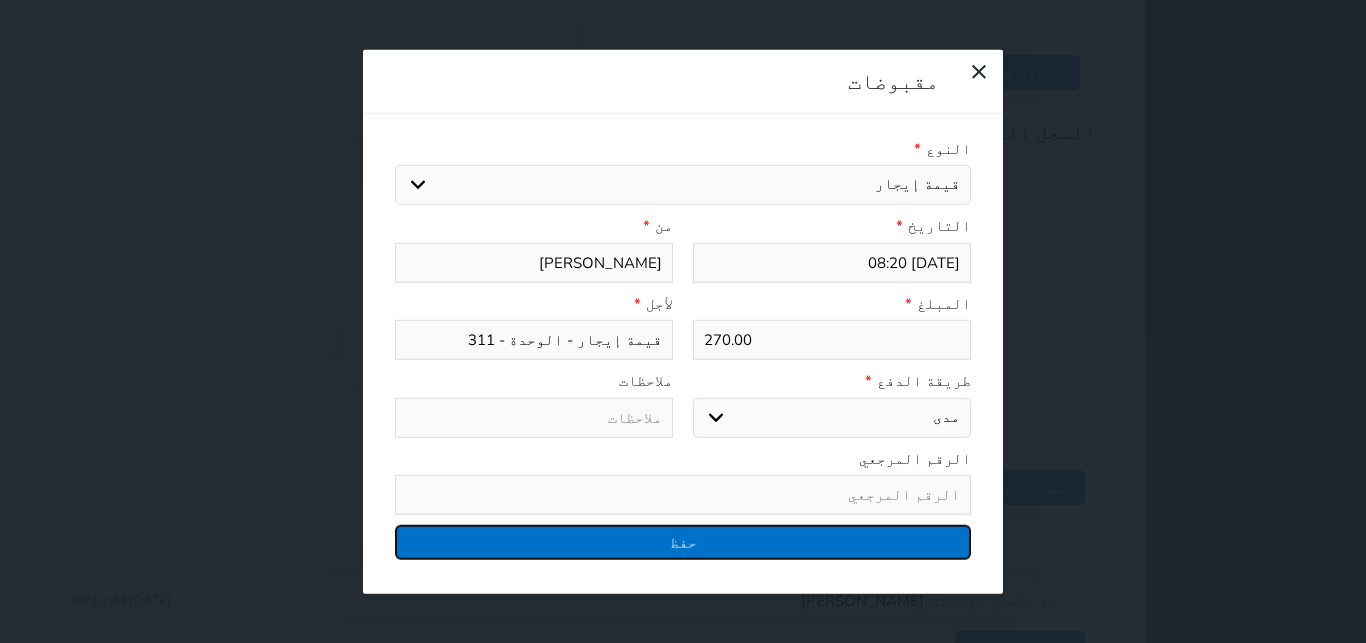 click on "حفظ" at bounding box center [683, 542] 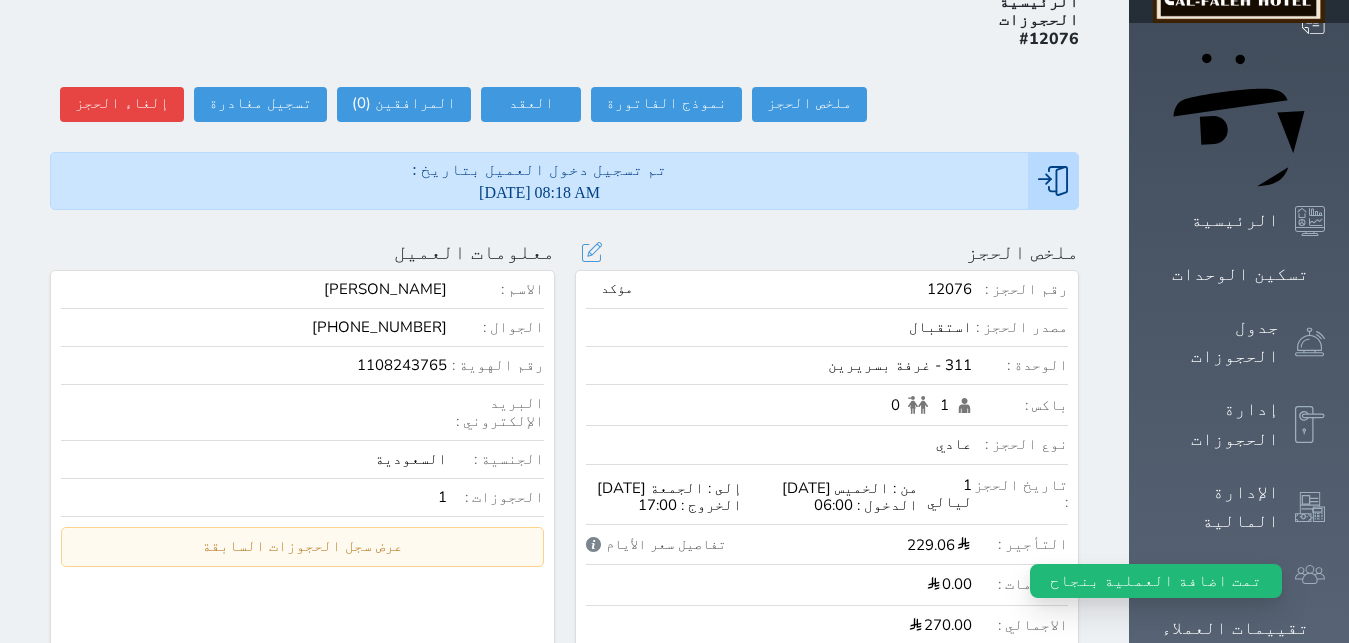 scroll, scrollTop: 0, scrollLeft: 0, axis: both 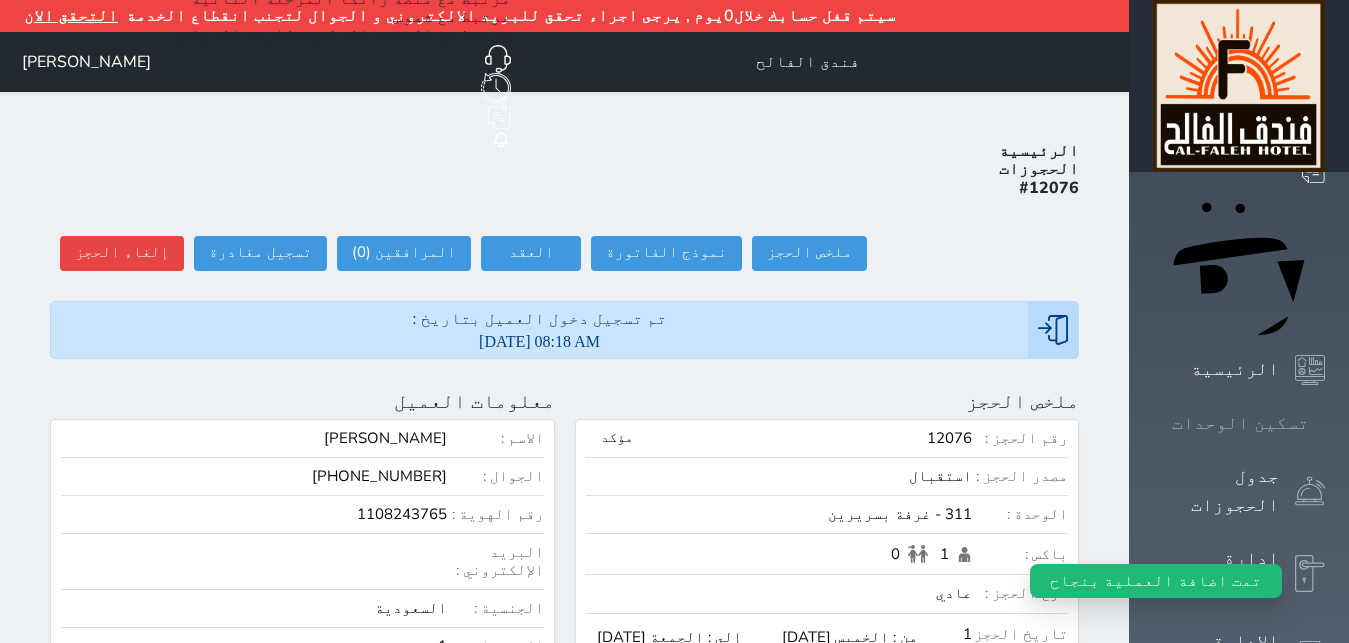 click on "تسكين الوحدات" at bounding box center [1240, 423] 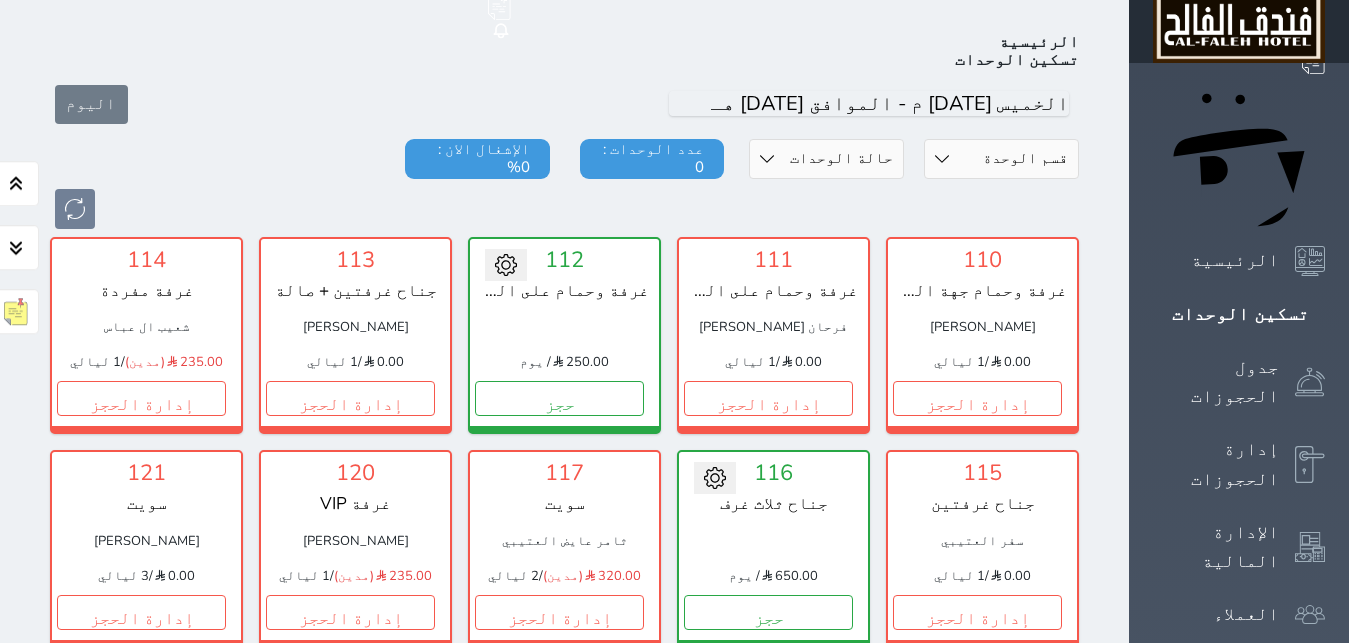 scroll, scrollTop: 110, scrollLeft: 0, axis: vertical 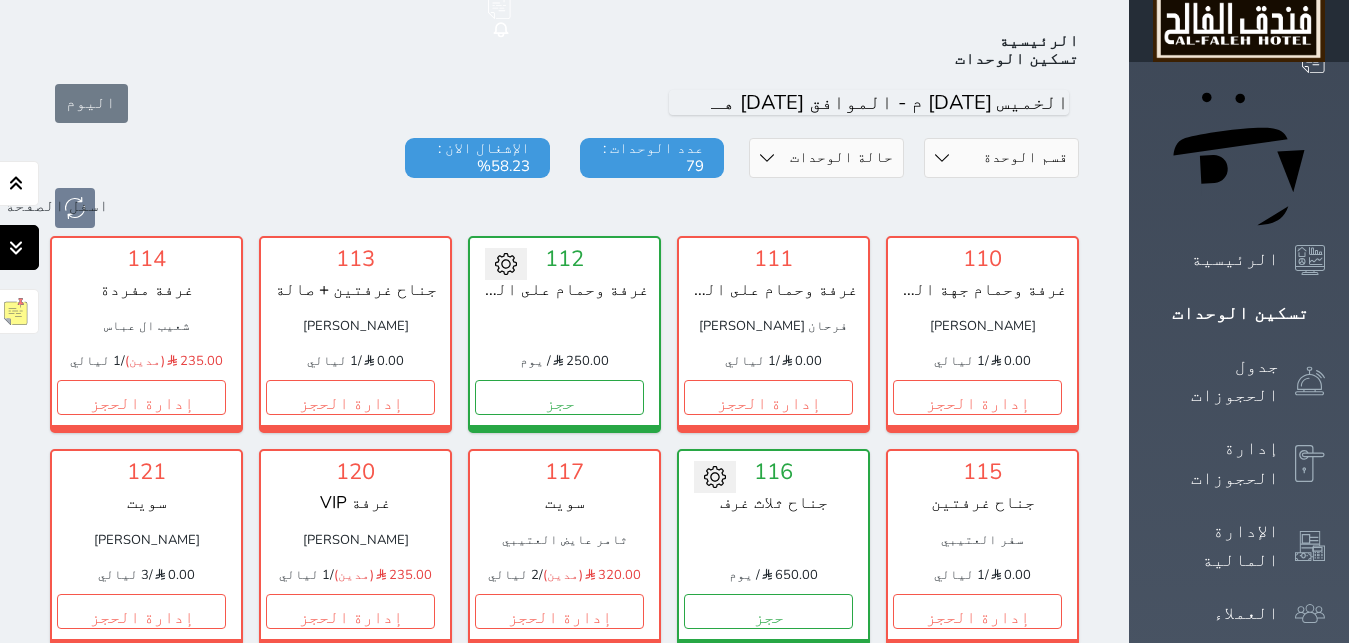 click 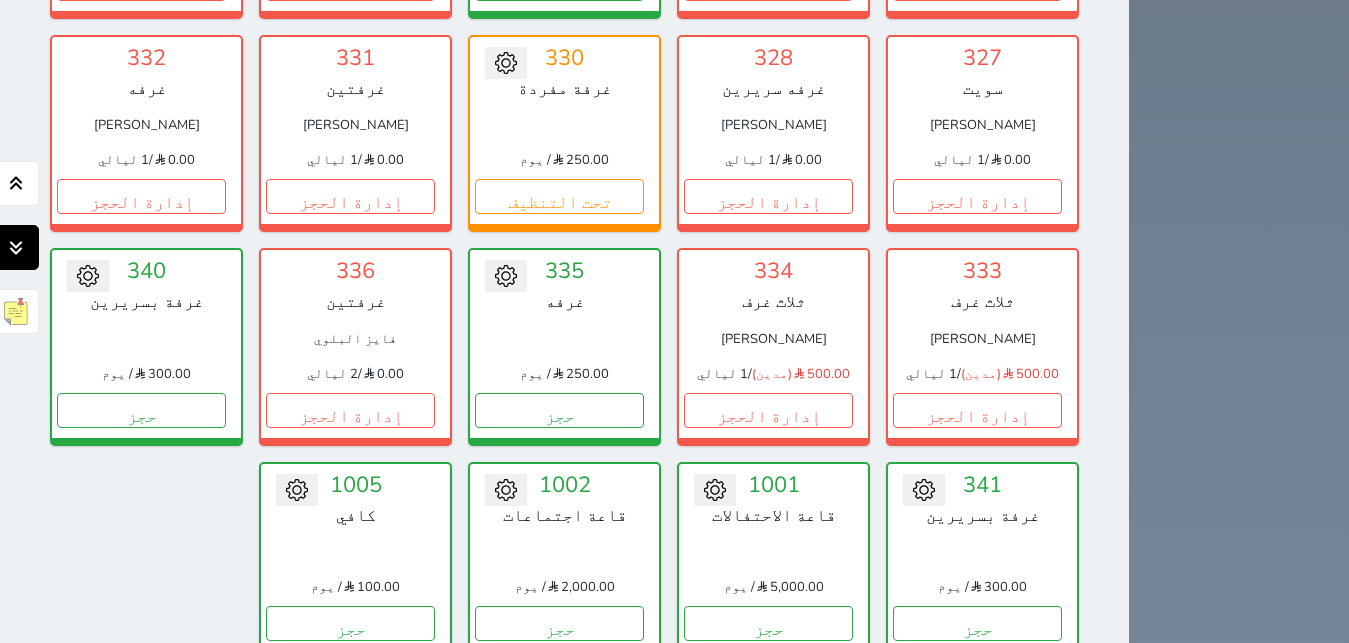scroll, scrollTop: 3087, scrollLeft: 0, axis: vertical 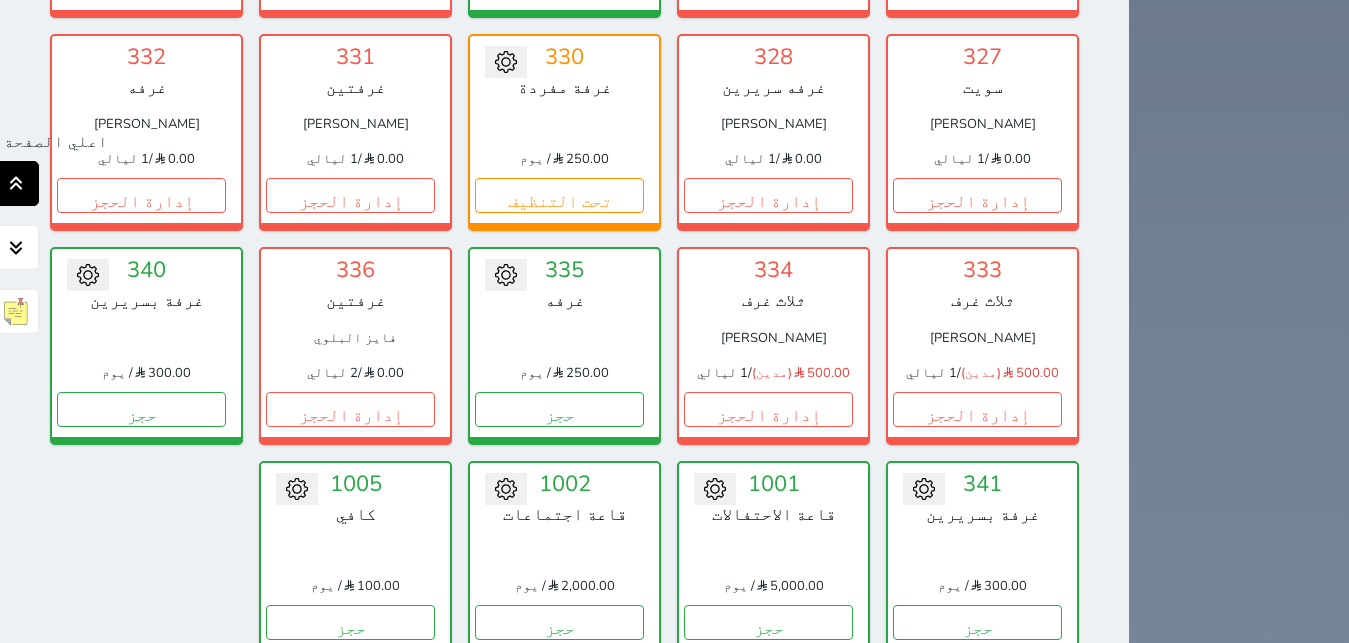 click at bounding box center (16, 183) 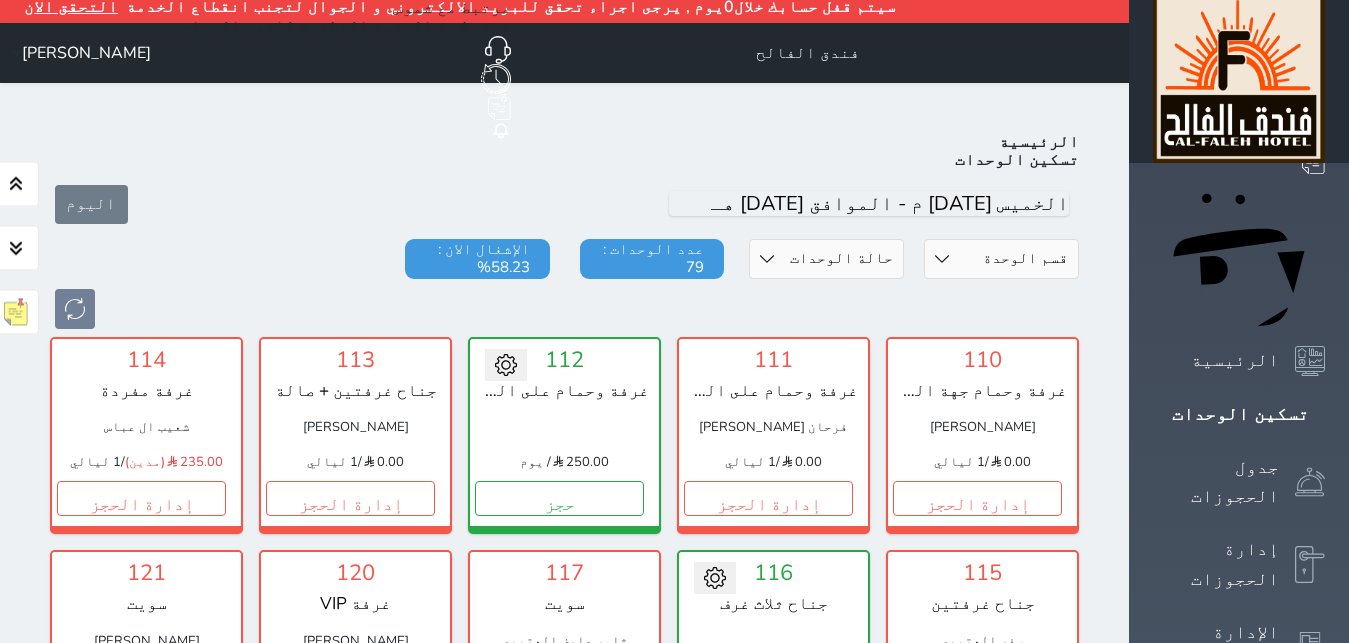scroll, scrollTop: 0, scrollLeft: 0, axis: both 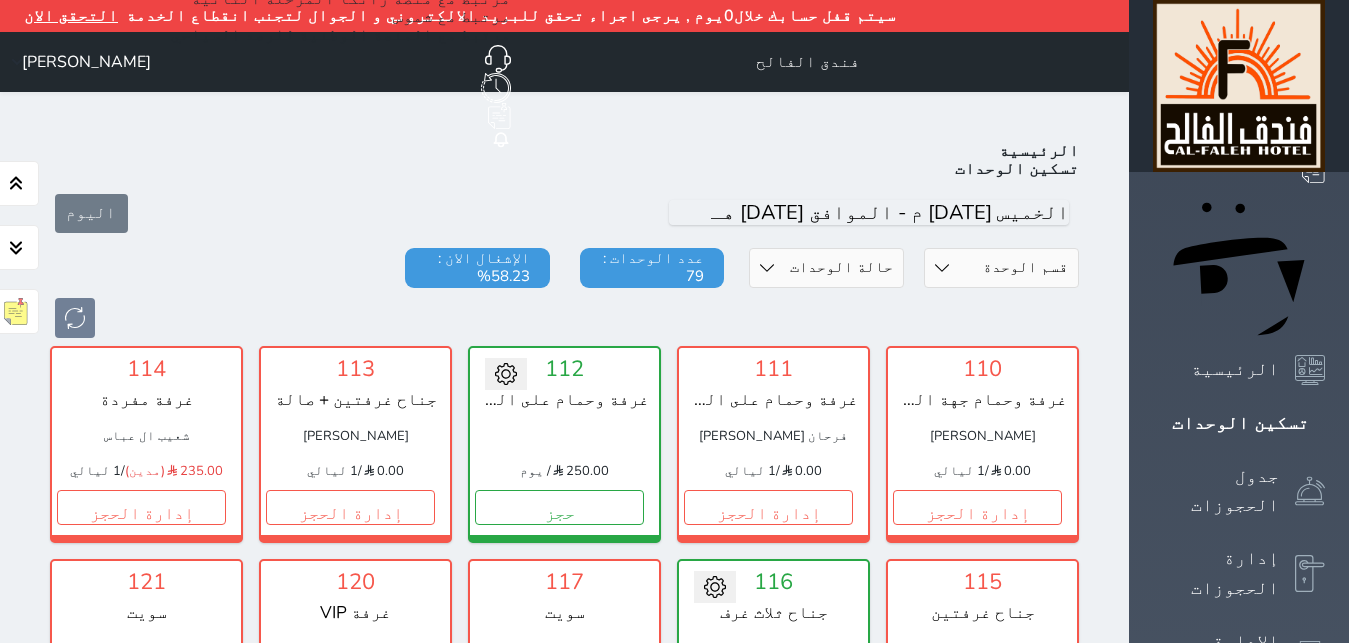 click at bounding box center (16, 183) 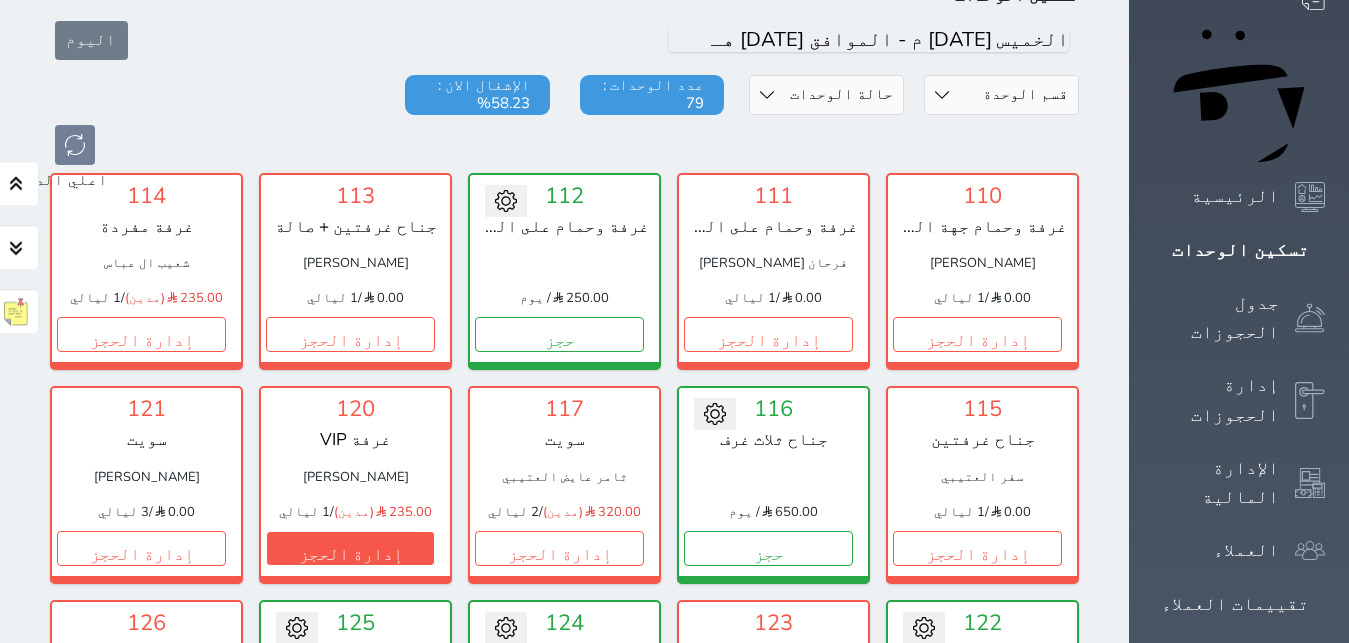 scroll, scrollTop: 212, scrollLeft: 0, axis: vertical 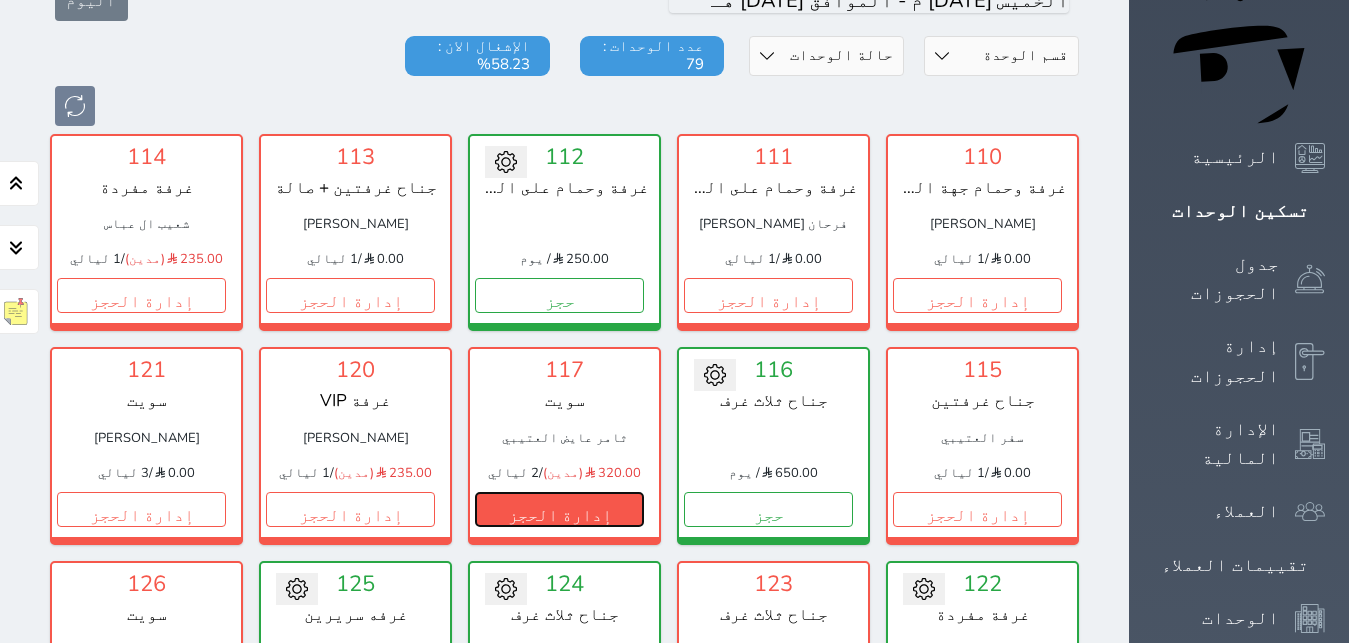 click on "إدارة الحجز" at bounding box center (559, 509) 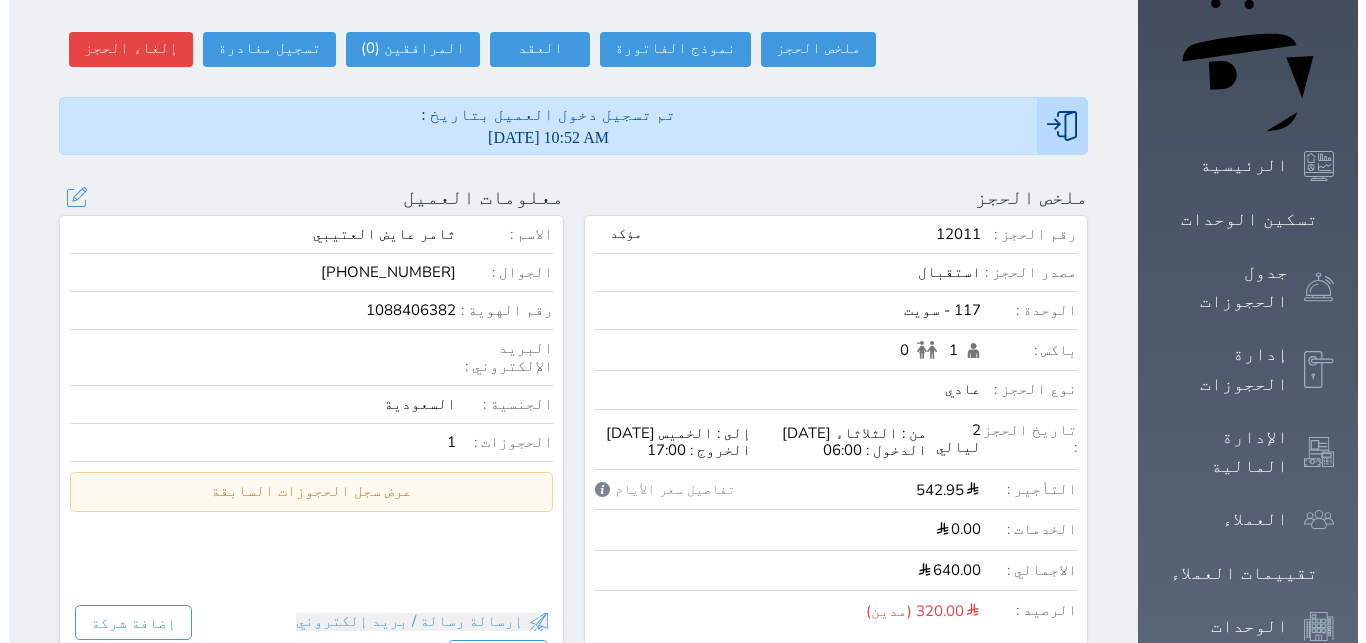 scroll, scrollTop: 0, scrollLeft: 0, axis: both 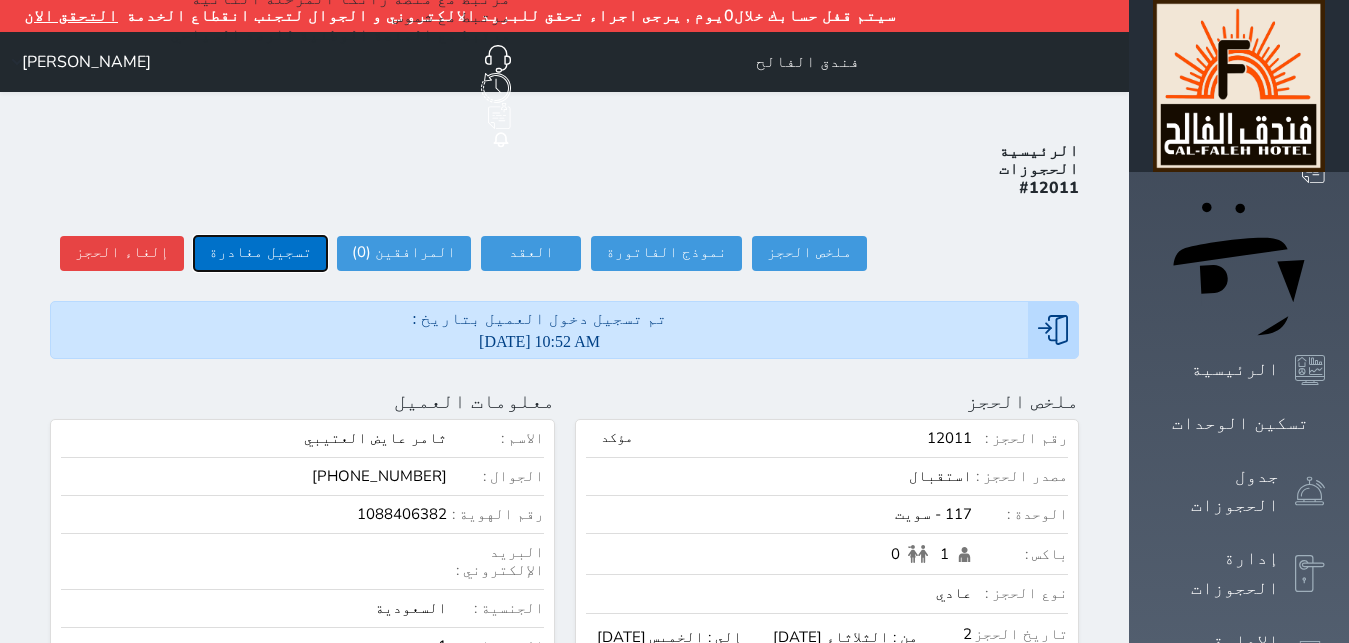 click on "تسجيل مغادرة" at bounding box center (260, 253) 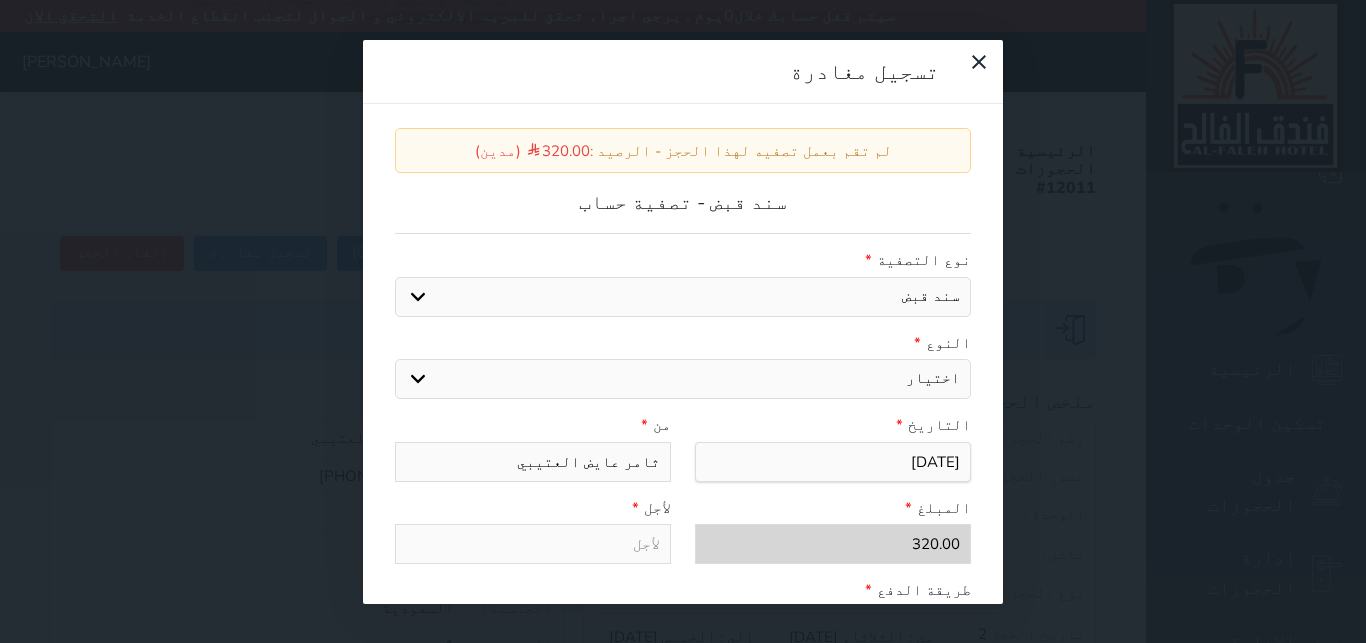 click on "اختيار   مقبوضات عامة
قيمة إيجار
فواتير
عربون
لا ينطبق
آخر
مغسلة
واي فاي - الإنترنت
مواقف السيارات
طعام
الأغذية والمشروبات
مشروبات
المشروبات الباردة
المشروبات الساخنة
الإفطار
غداء
عشاء
مخبز و كعك
حمام سباحة
الصالة الرياضية
سبا و خدمات الجمال
اختيار وإسقاط (خدمات النقل)
ميني بار
كابل - تلفزيون
سرير إضافي
تصفيف الشعر
التسوق" at bounding box center [683, 379] 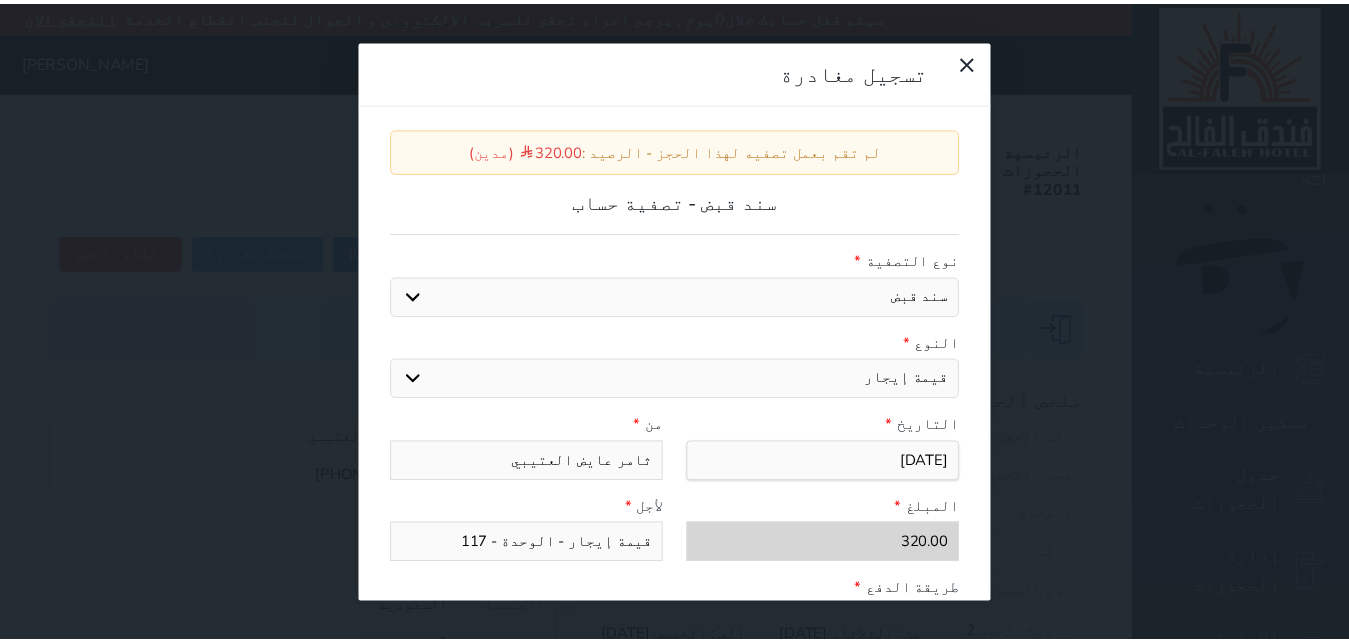 scroll, scrollTop: 302, scrollLeft: 0, axis: vertical 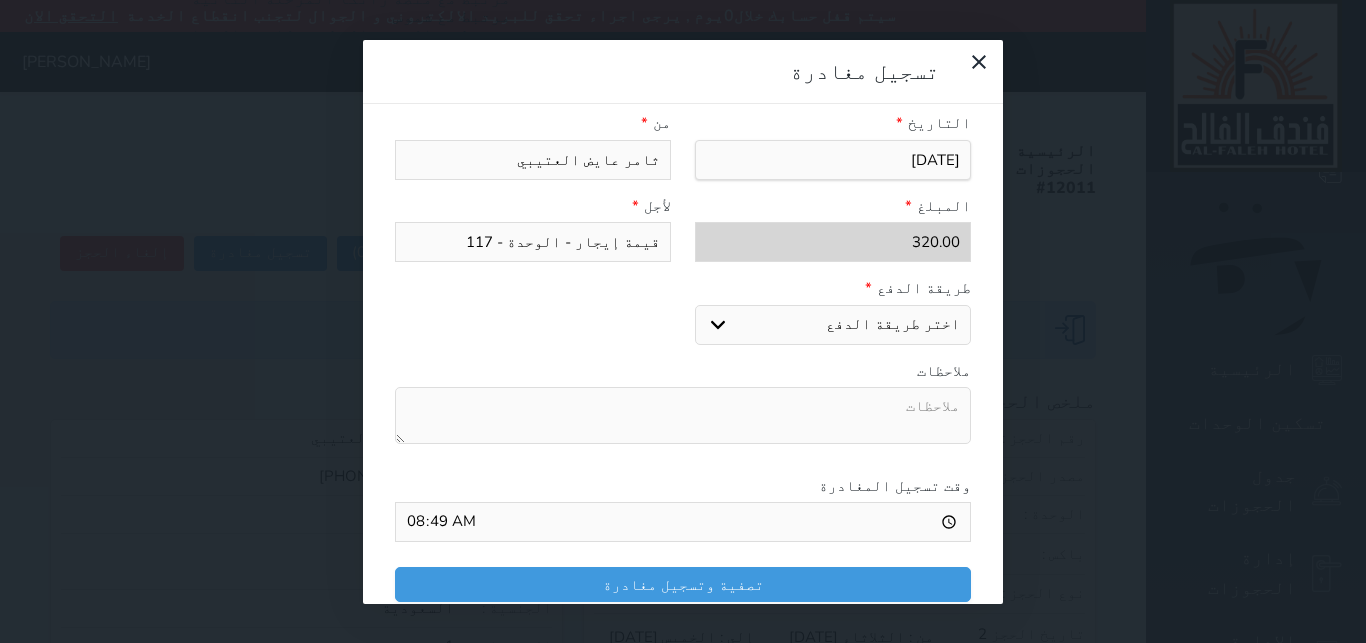 click on "اختر طريقة الدفع   دفع نقدى   تحويل بنكى   مدى   بطاقة ائتمان" at bounding box center [833, 325] 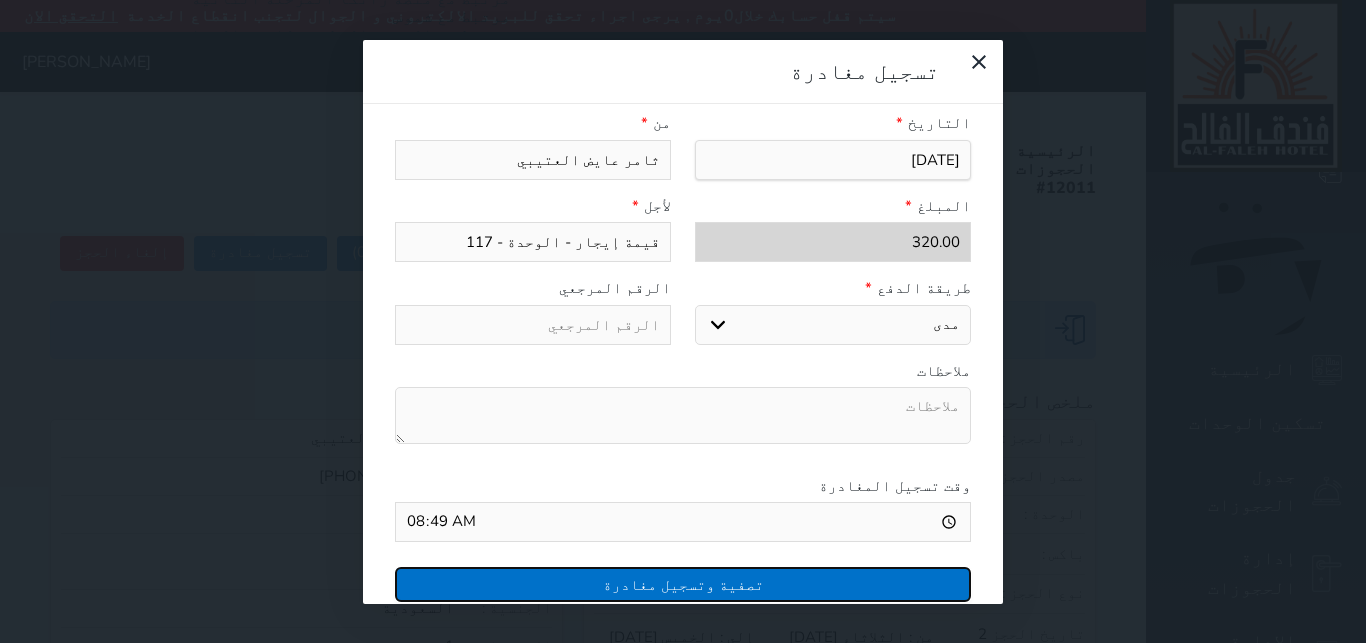 click on "تصفية وتسجيل مغادرة" at bounding box center (683, 584) 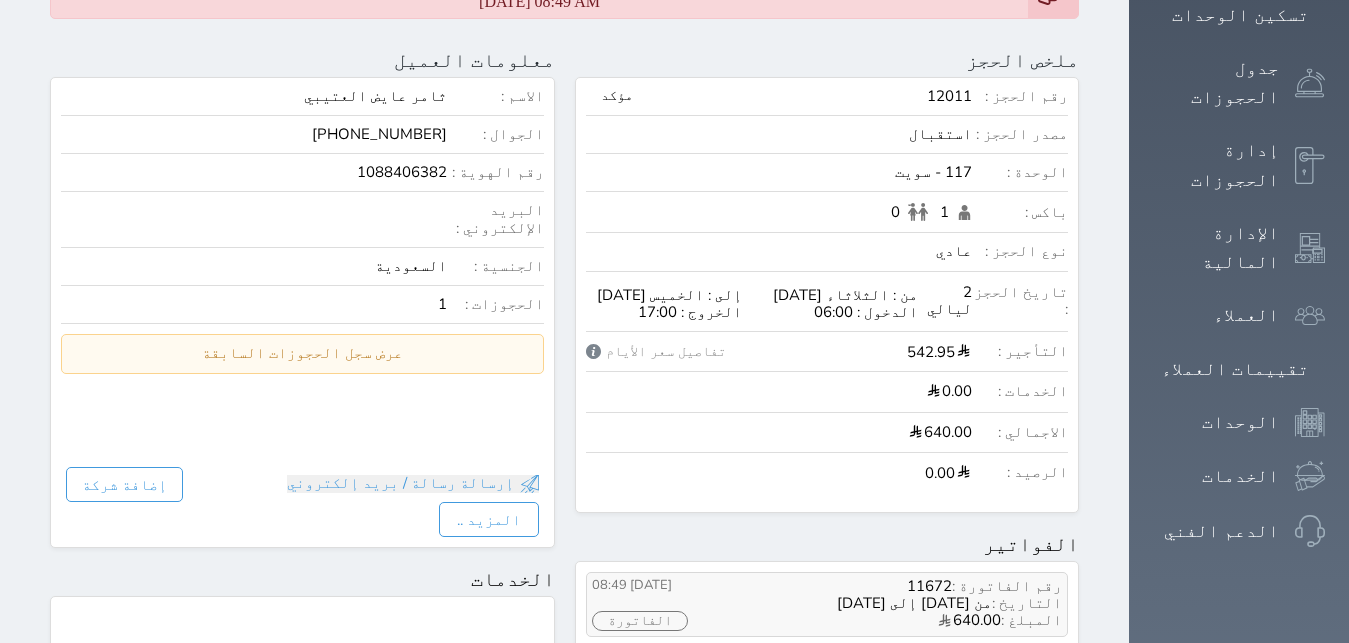 scroll, scrollTop: 0, scrollLeft: 0, axis: both 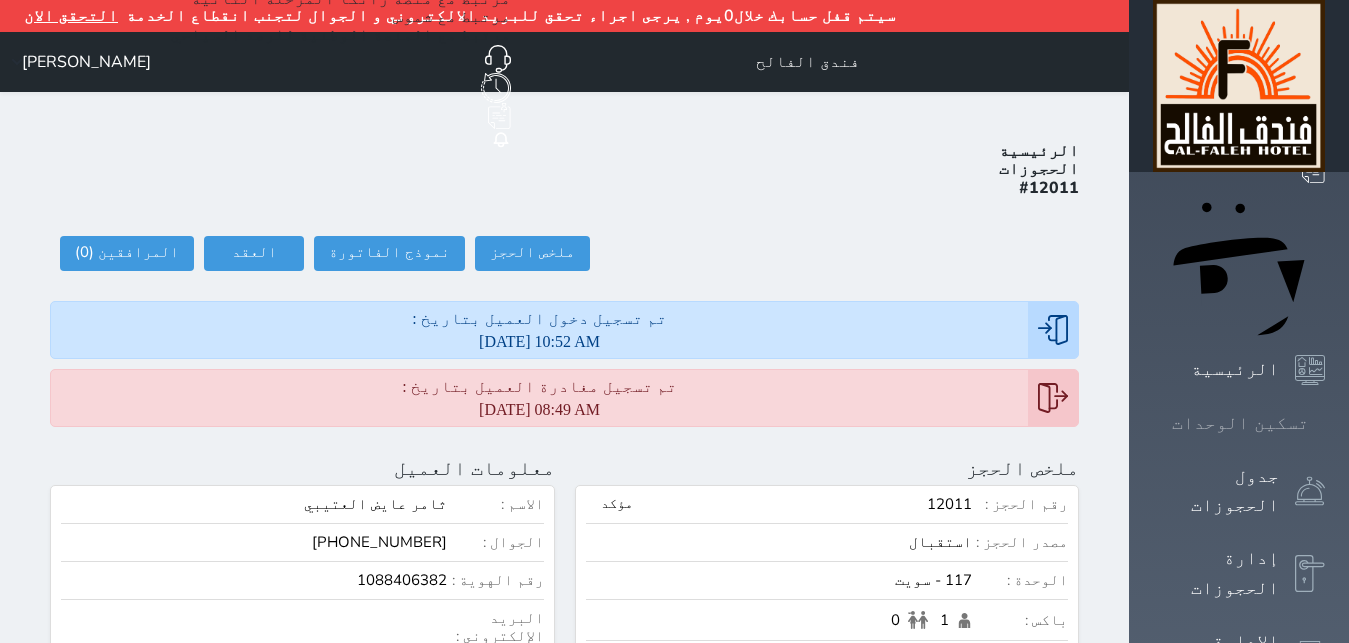 click on "تسكين الوحدات" at bounding box center (1240, 423) 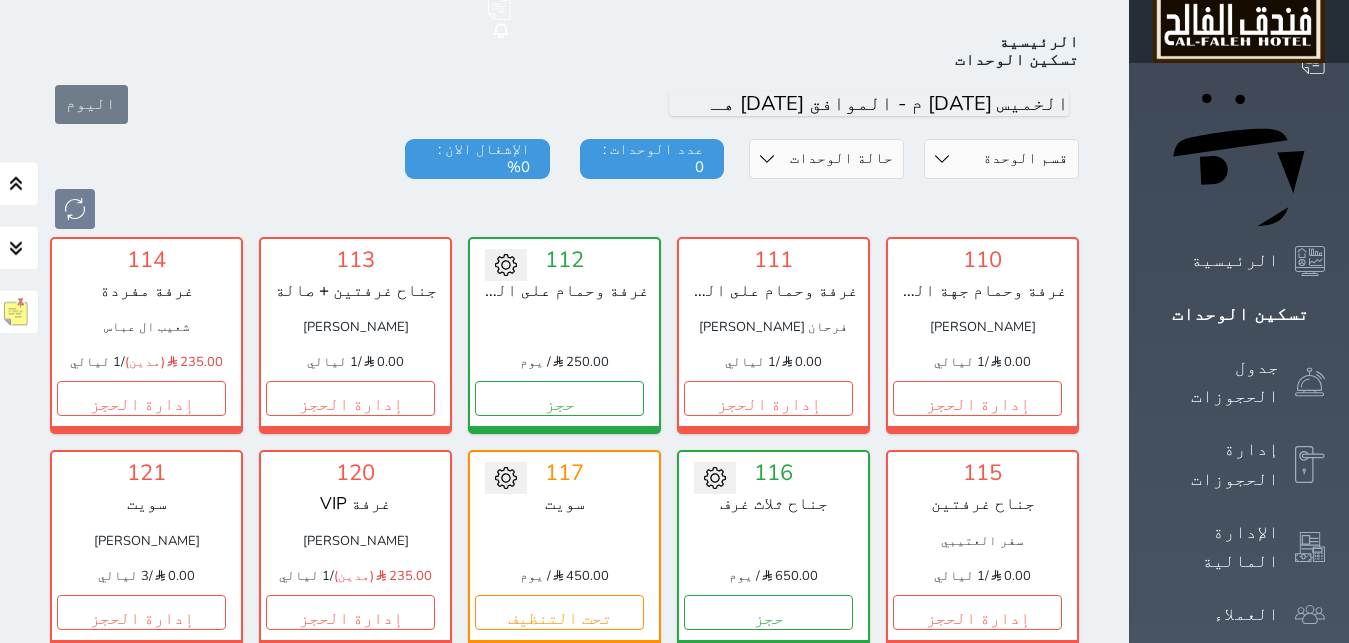 scroll, scrollTop: 110, scrollLeft: 0, axis: vertical 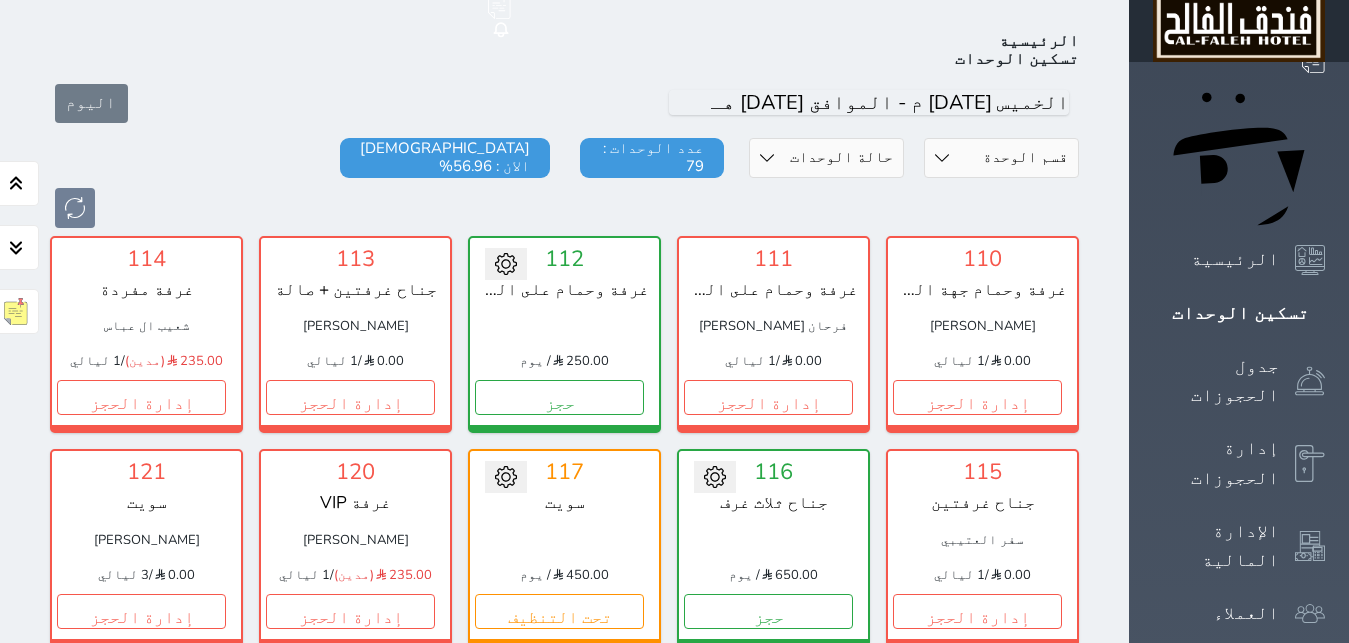 click on "إدارة الحجز" at bounding box center [768, 824] 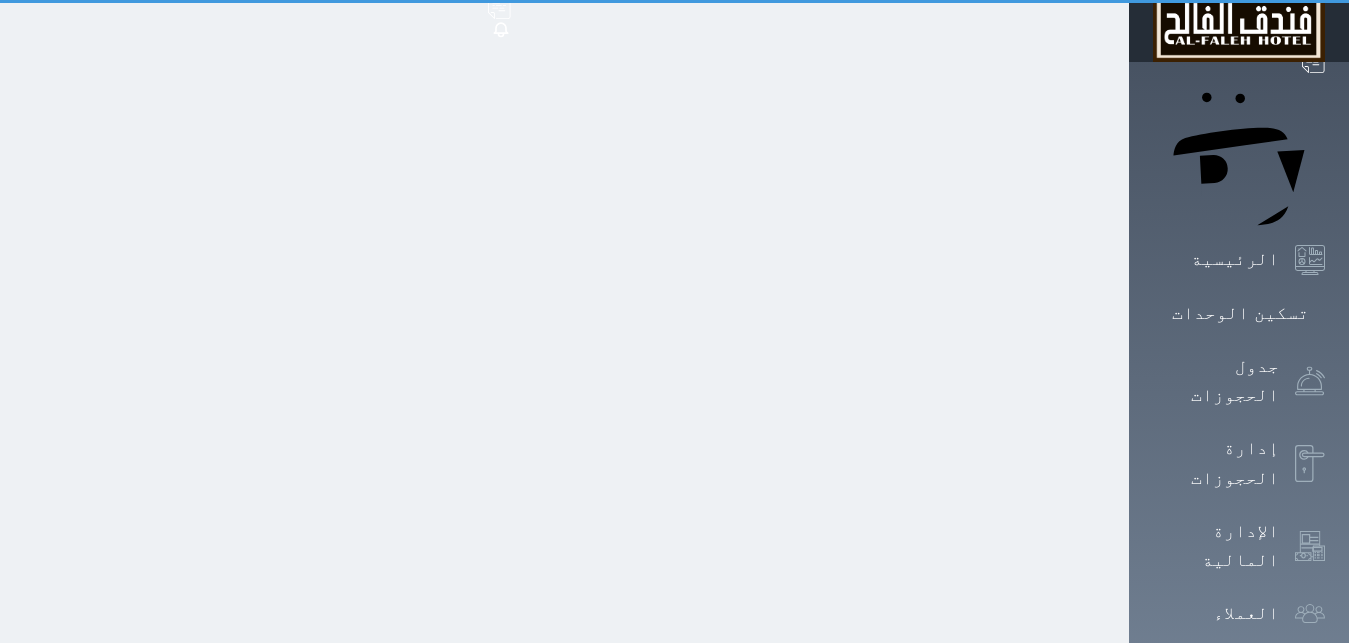 scroll, scrollTop: 0, scrollLeft: 0, axis: both 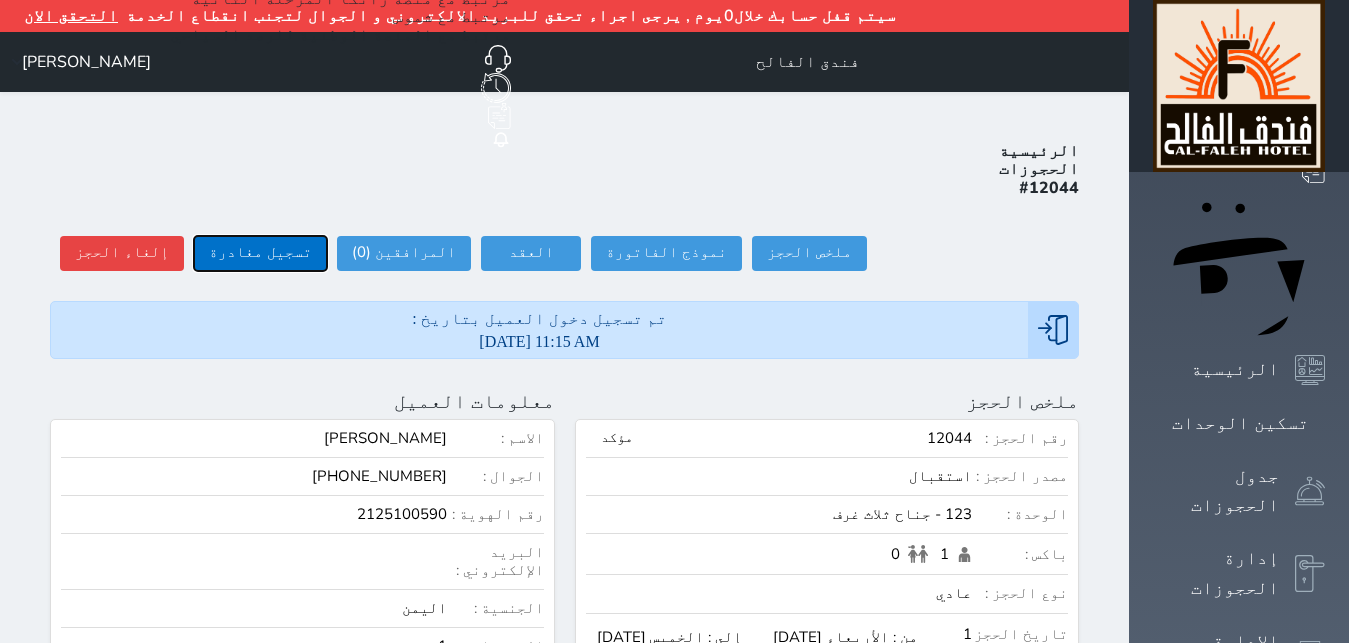 click on "تسجيل مغادرة" at bounding box center [260, 253] 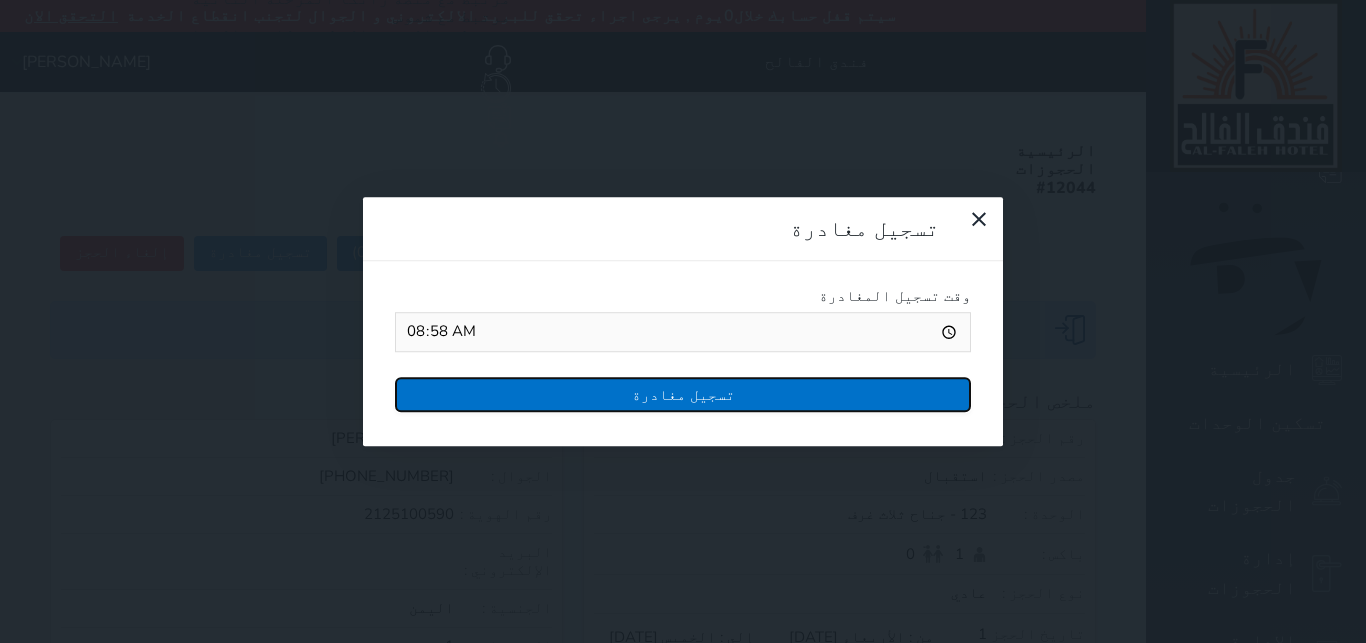 click on "تسجيل مغادرة" at bounding box center [683, 394] 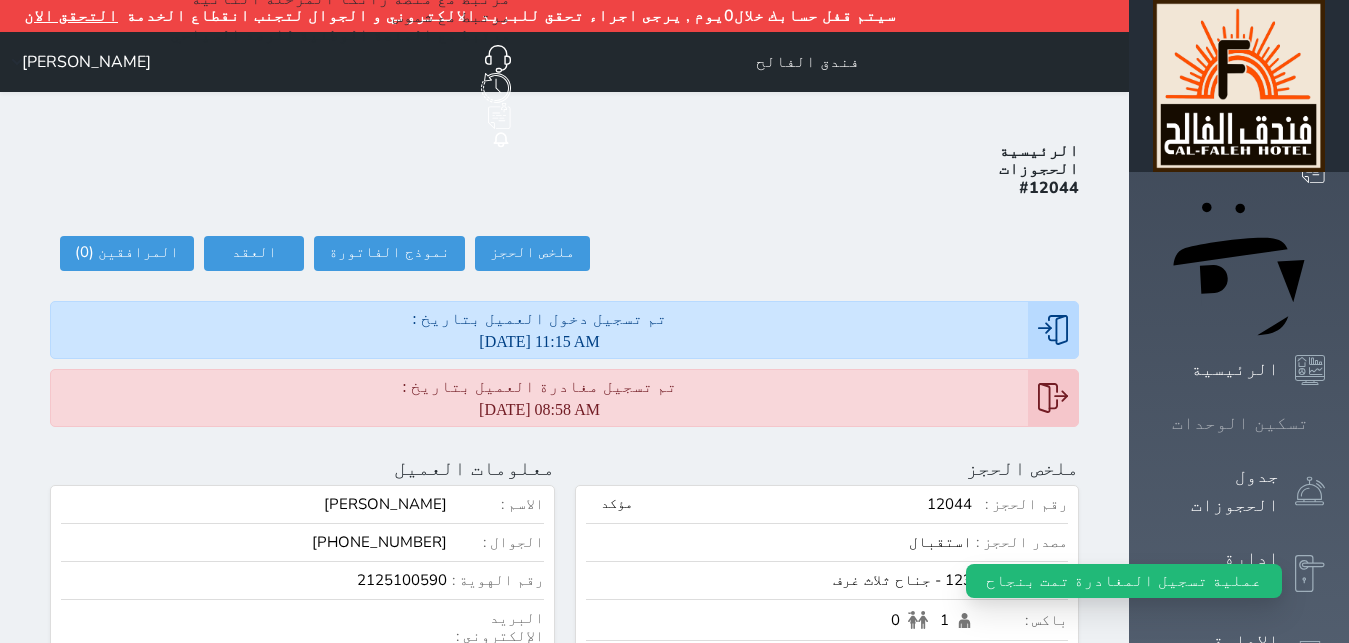 click on "تسكين الوحدات" at bounding box center [1240, 423] 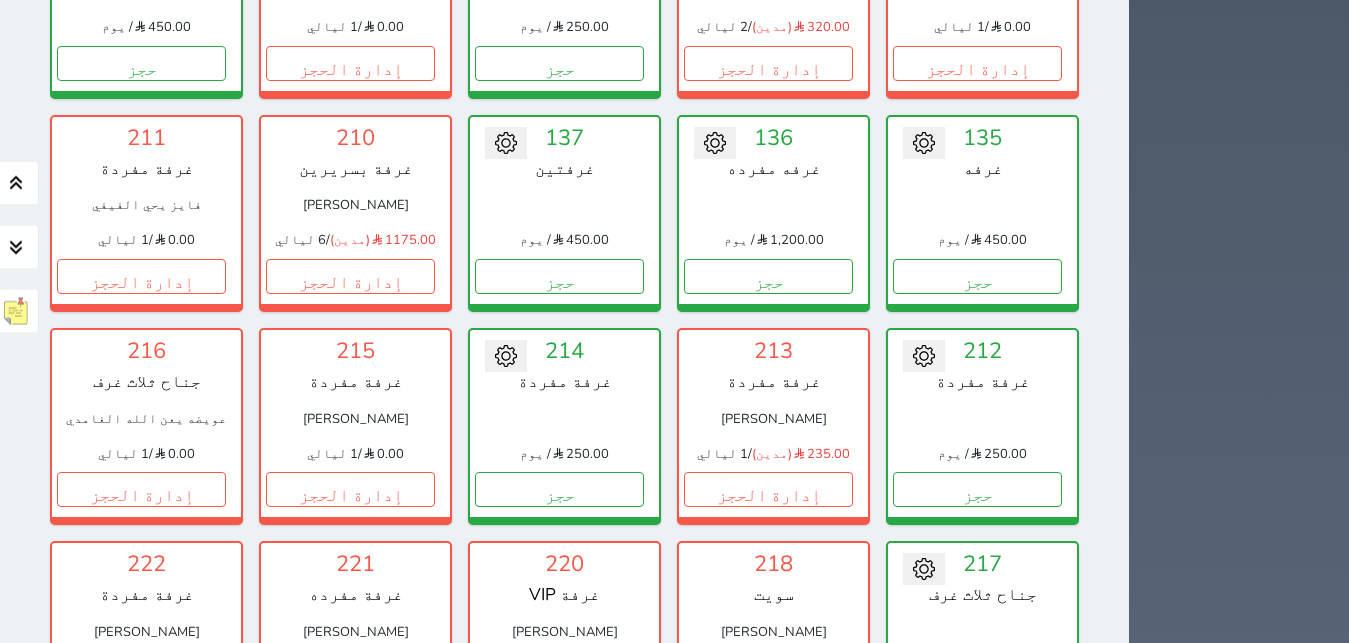 scroll, scrollTop: 1122, scrollLeft: 0, axis: vertical 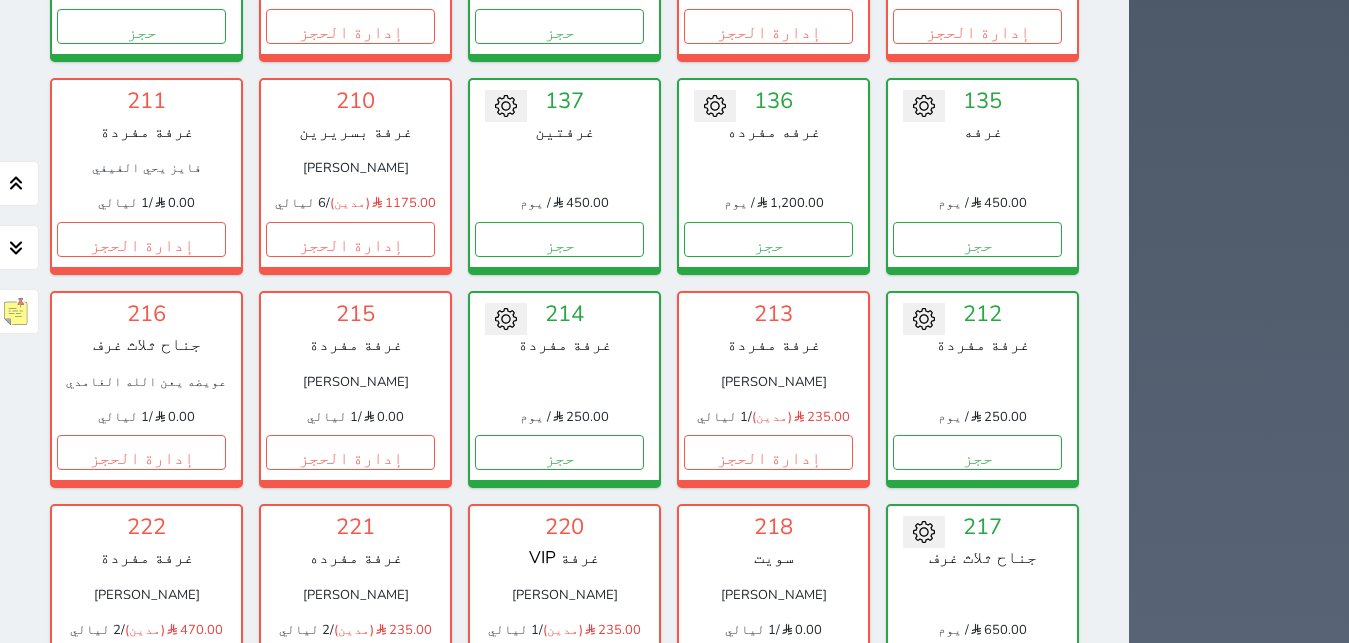click on "إدارة الحجز" at bounding box center (768, 879) 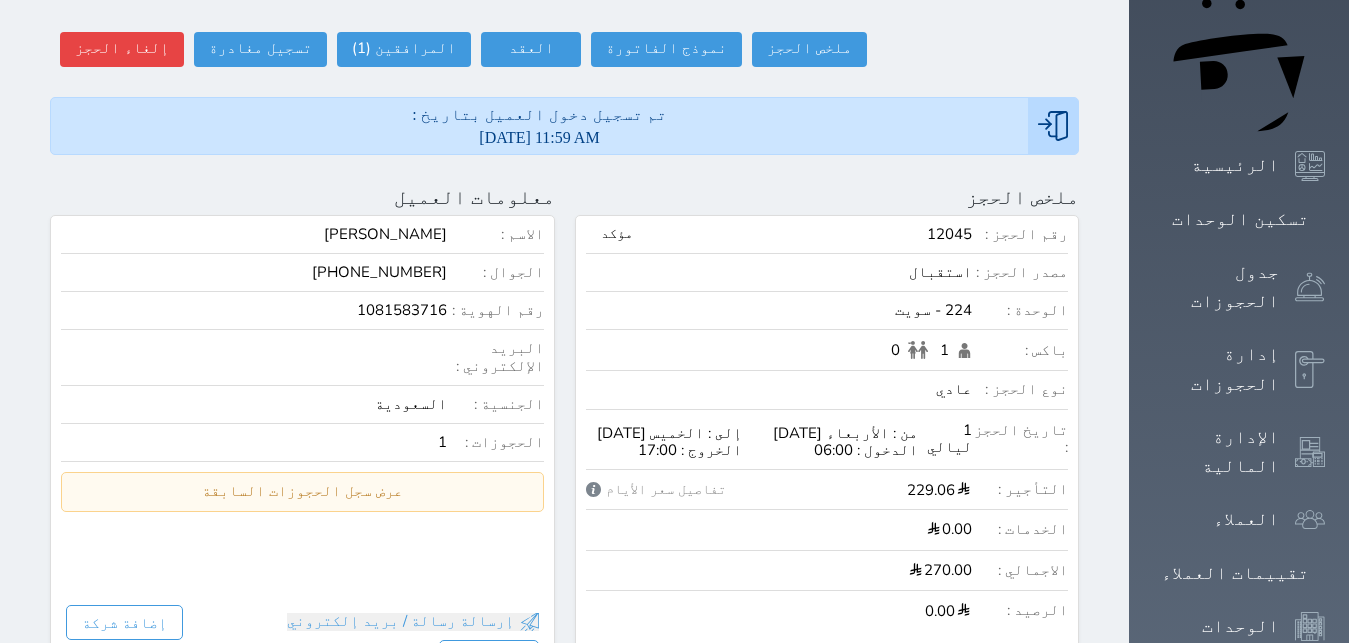 scroll, scrollTop: 0, scrollLeft: 0, axis: both 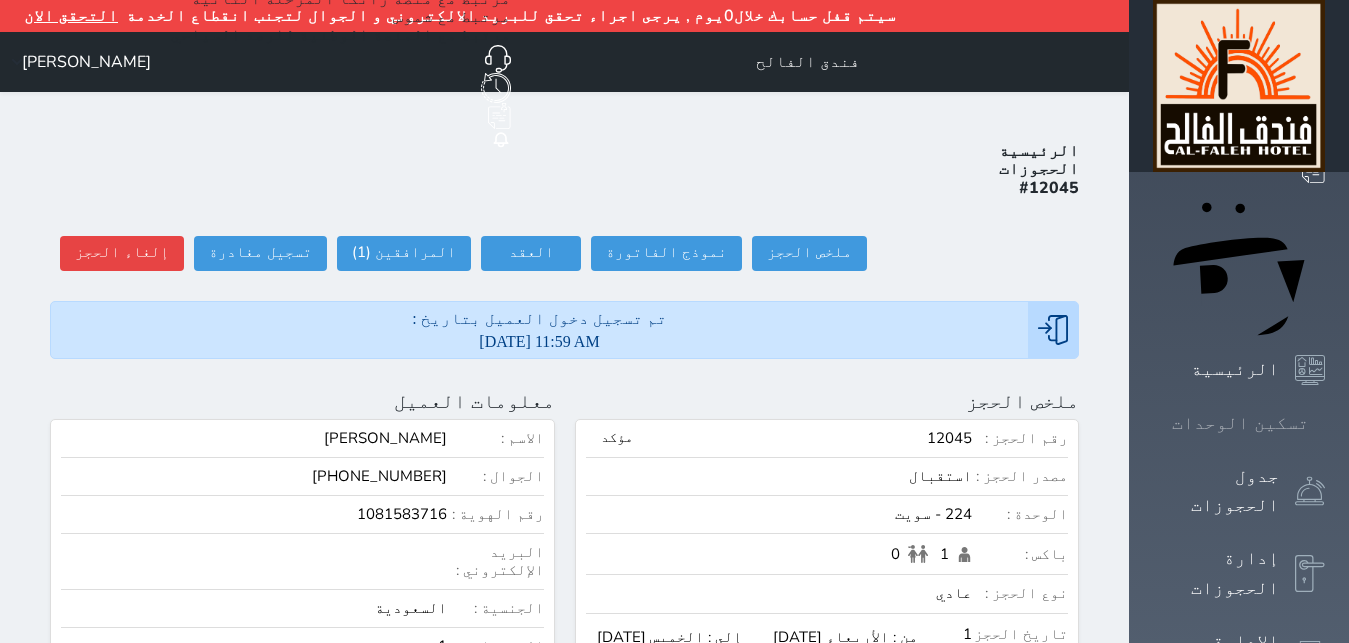 click on "تسكين الوحدات" at bounding box center [1240, 423] 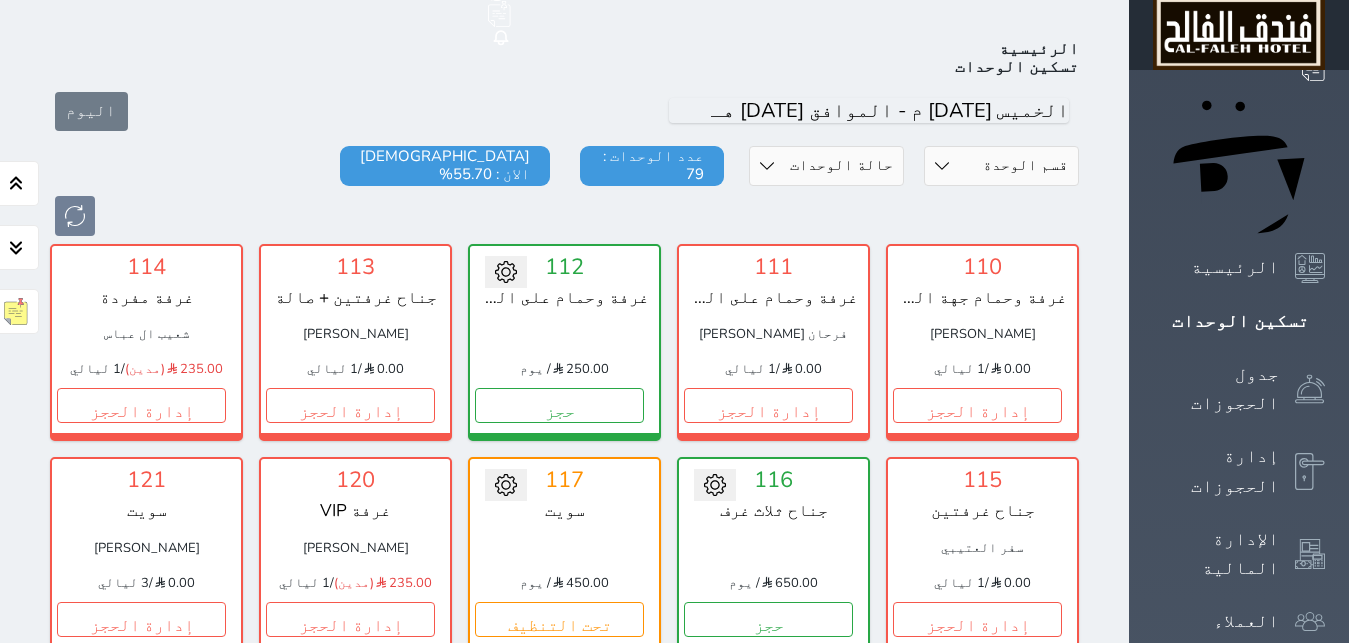 scroll, scrollTop: 0, scrollLeft: 0, axis: both 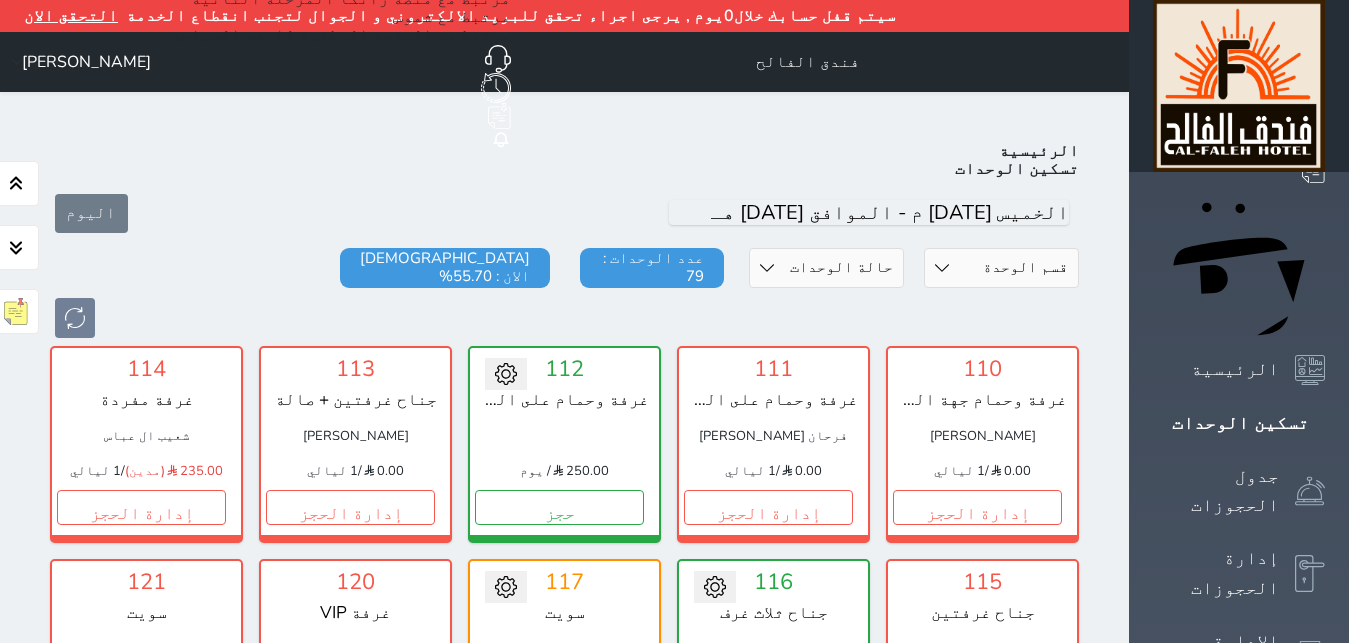 click on "تسكين الوحدات" at bounding box center [1239, 423] 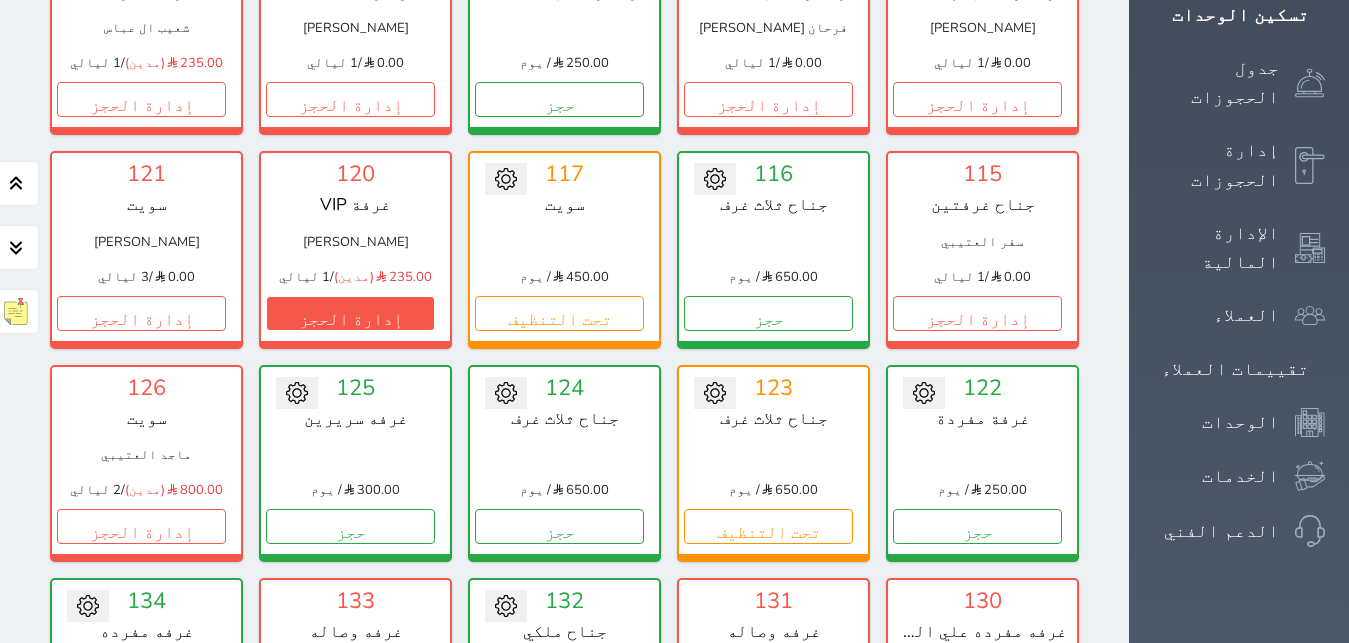 scroll, scrollTop: 0, scrollLeft: 0, axis: both 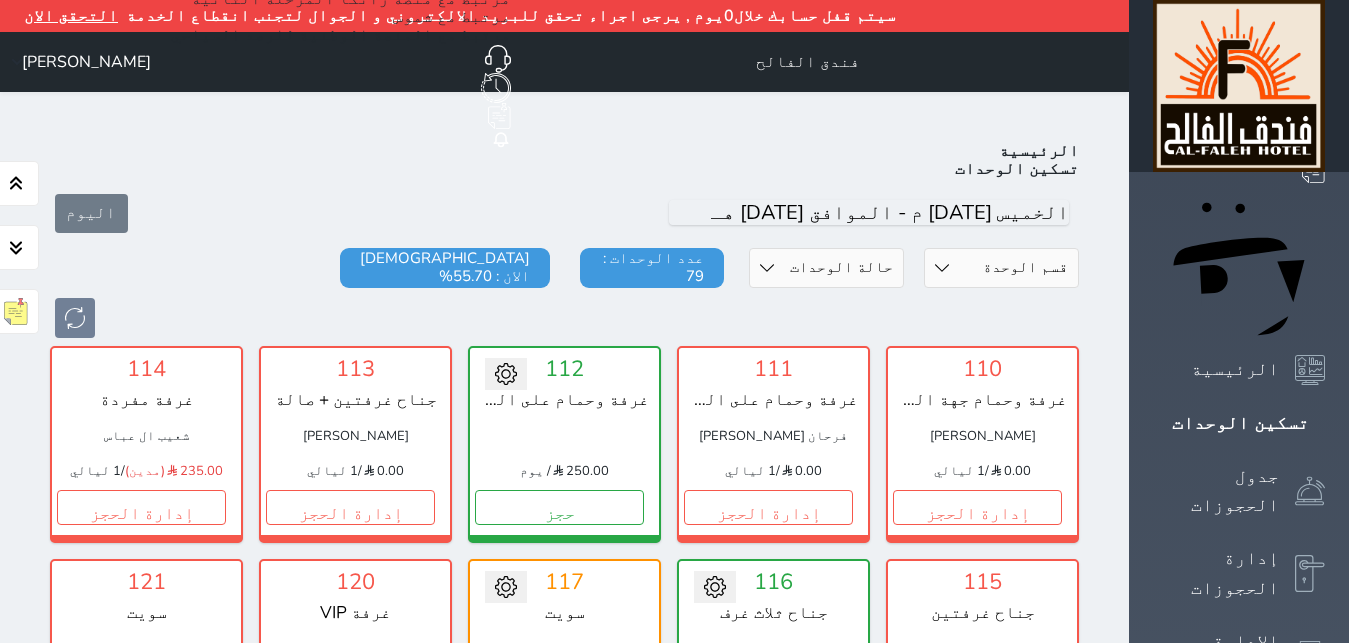 click on "عدد الوحدات : 79" at bounding box center (652, 268) 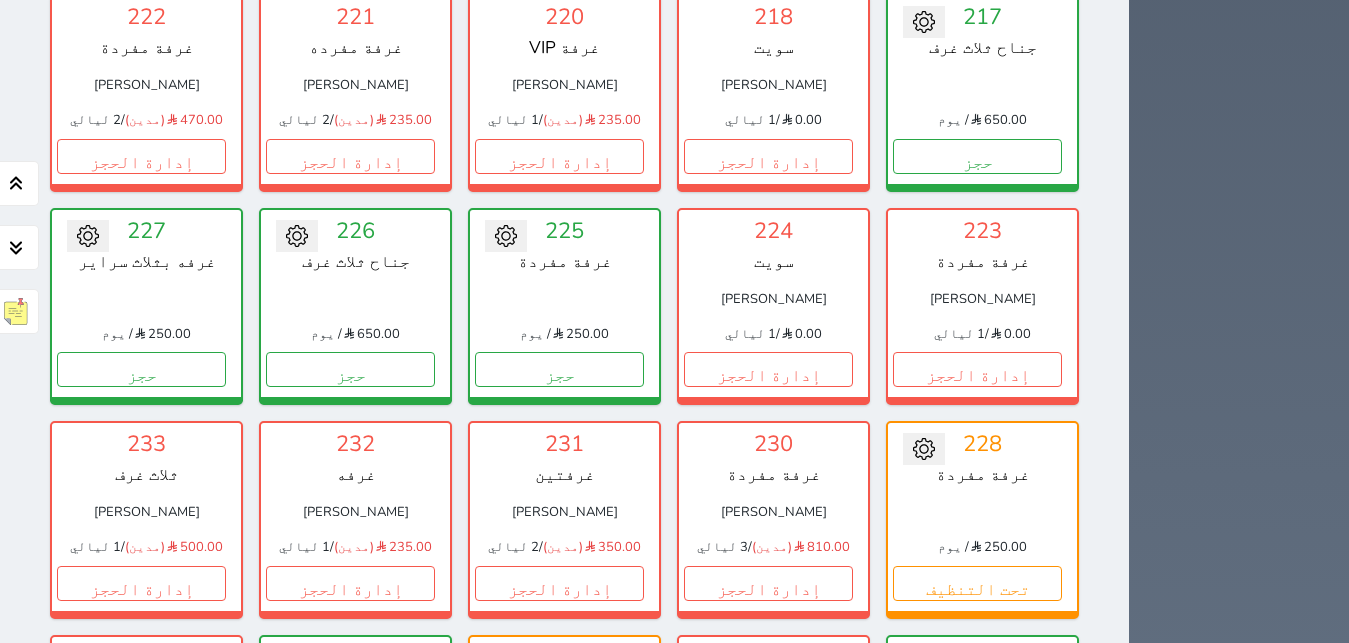 click on "إدارة الحجز" at bounding box center (559, 1010) 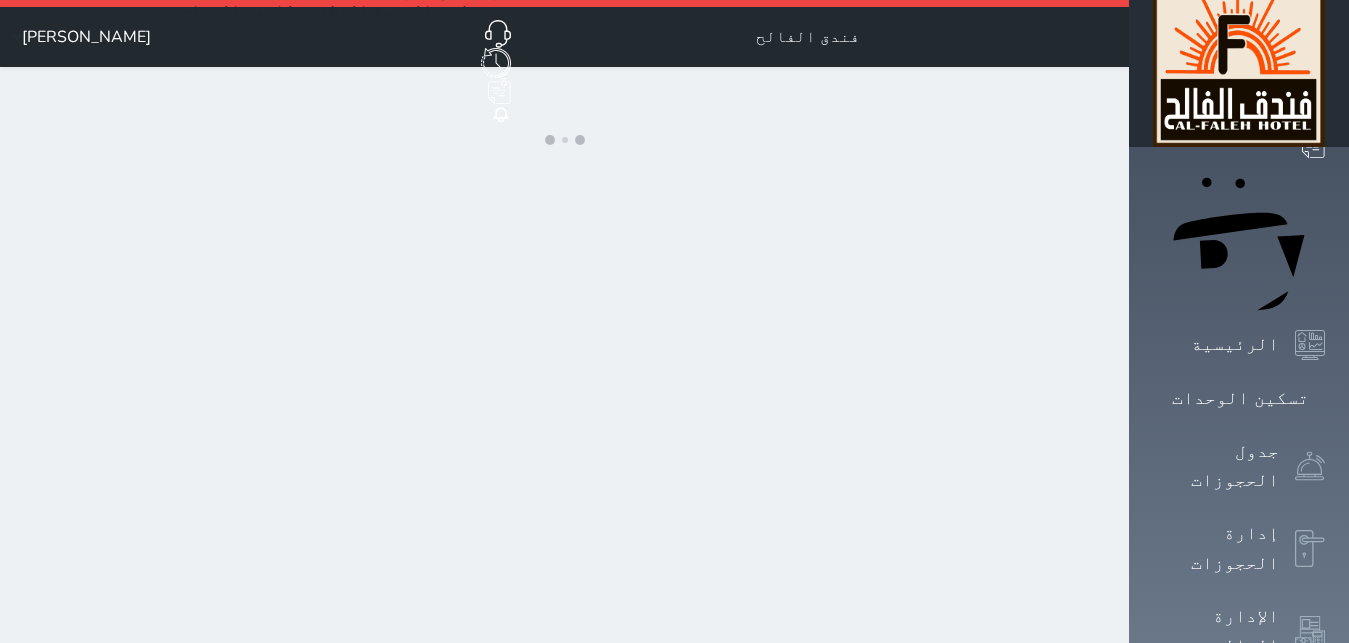 scroll, scrollTop: 0, scrollLeft: 0, axis: both 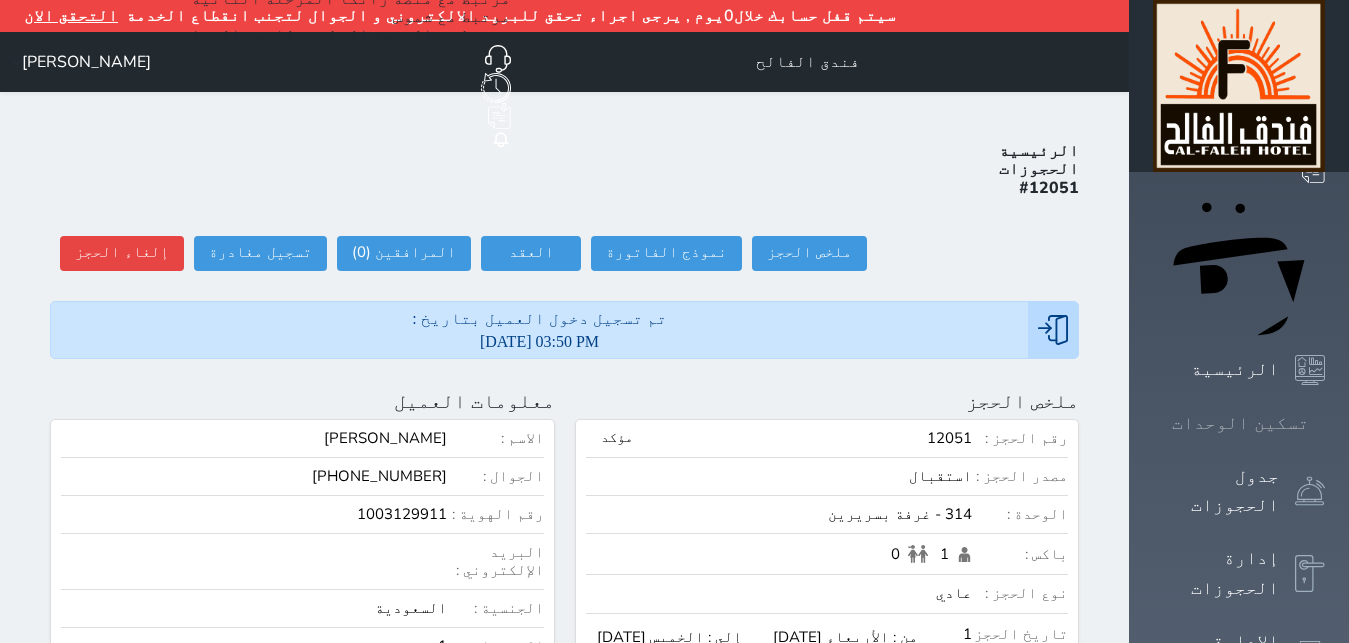 click at bounding box center [1325, 423] 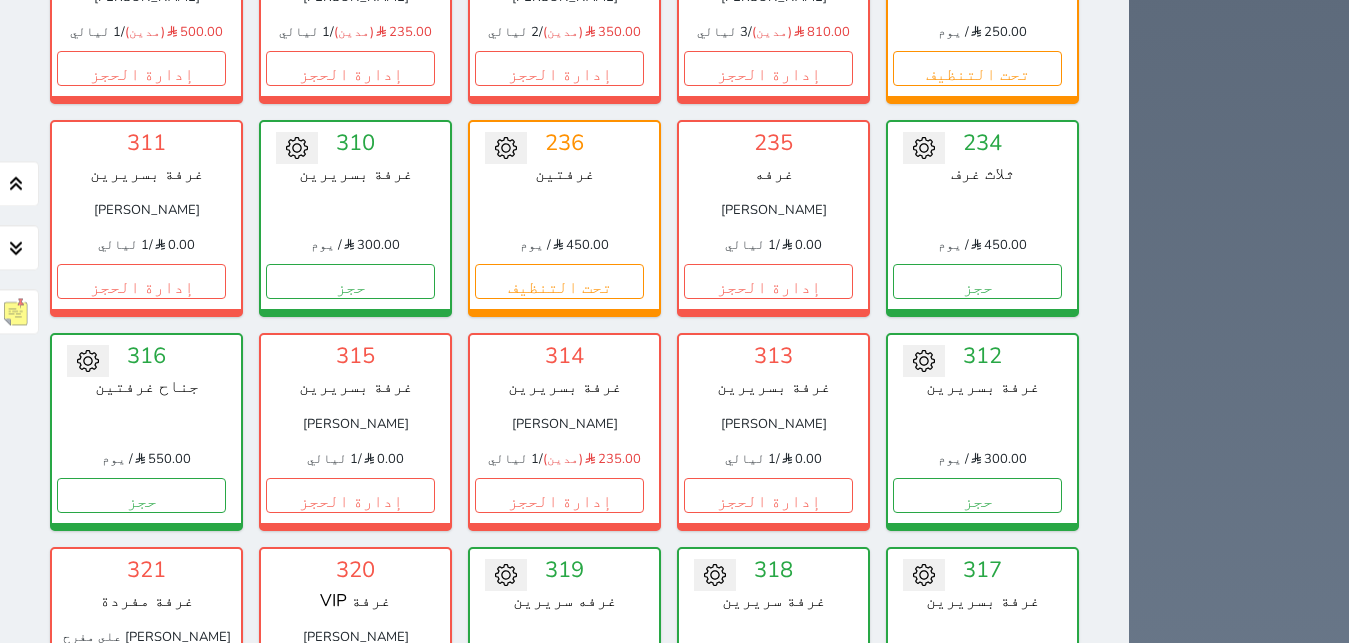 scroll, scrollTop: 2150, scrollLeft: 0, axis: vertical 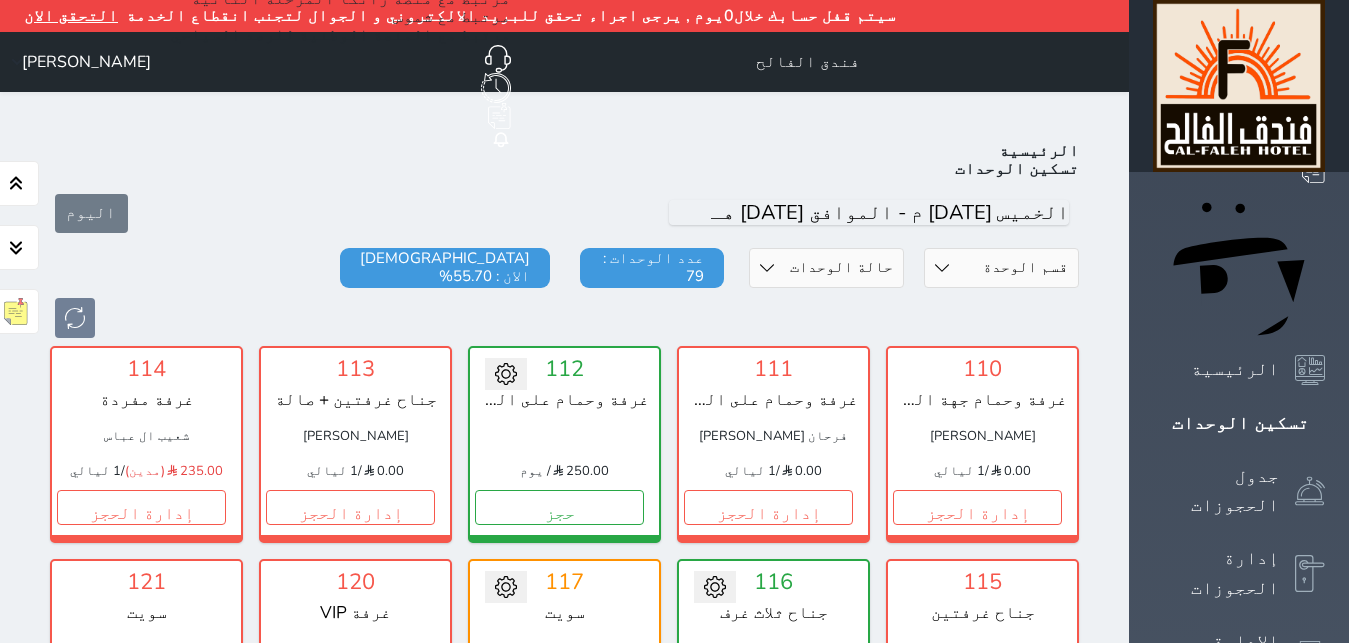 click on "عدد الوحدات : 79" at bounding box center (652, 268) 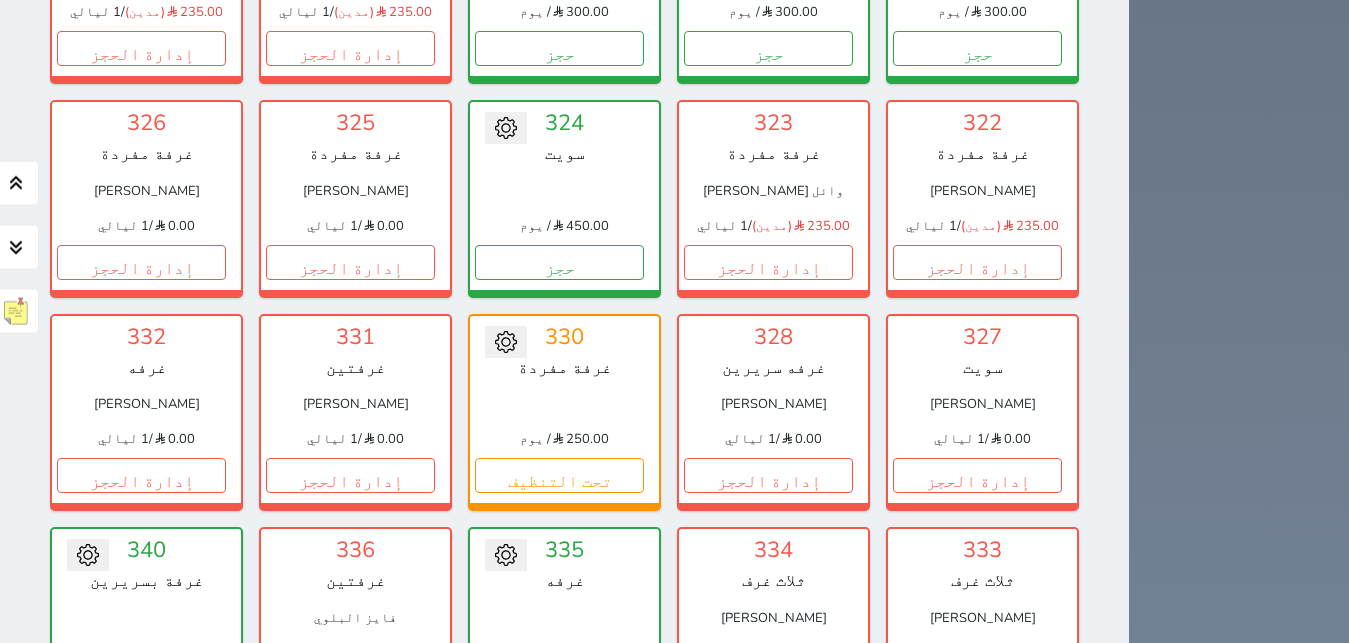 scroll, scrollTop: 2856, scrollLeft: 0, axis: vertical 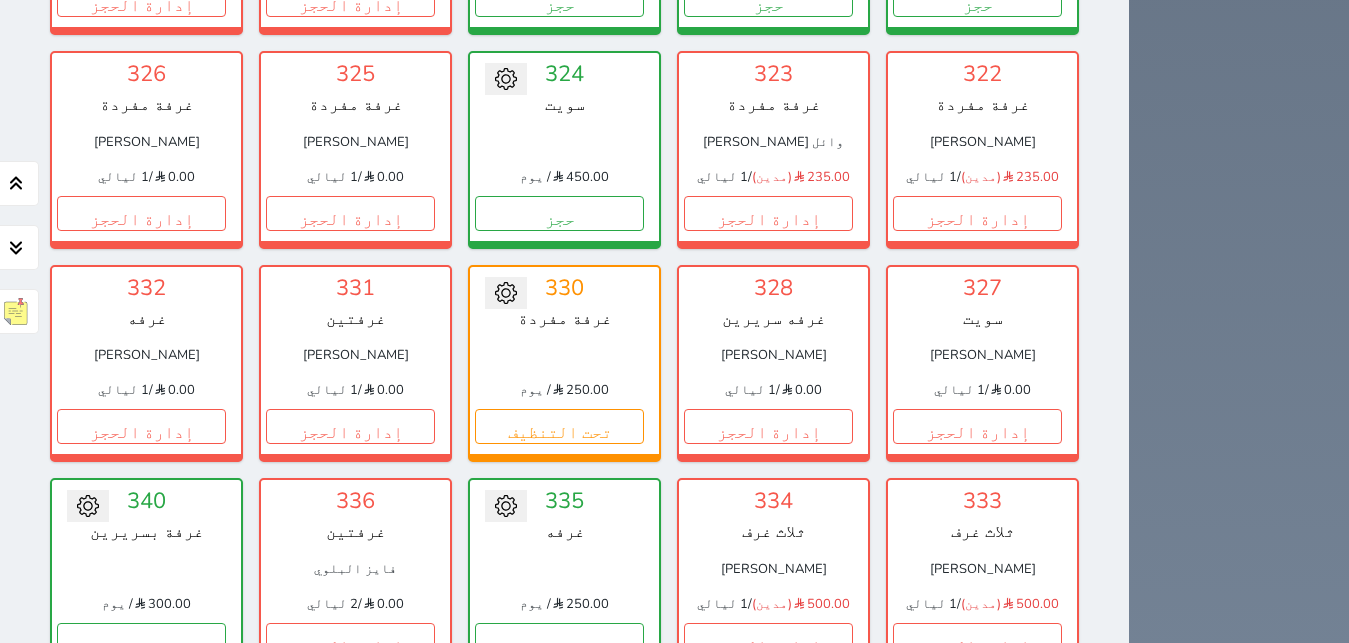 click on "110   غرفة وحمام جهة المواقف
[PERSON_NAME]
0.00
/   1 ليالي           إدارة الحجز               تغيير الحالة الى صيانة                   التاريخ المتوقع للانتهاء       حفظ                   111   غرفة وحمام على الشارع
[PERSON_NAME]
0.00
/   1 ليالي           إدارة الحجز               تغيير الحالة الى صيانة                   التاريخ المتوقع للانتهاء       حفظ
تحويل لتحت الصيانة
تحويل لتحت التنظيف
112   غرفة وحمام على الشارع
250.00
/ يوم       حجز                                           حفظ" at bounding box center (564, -810) 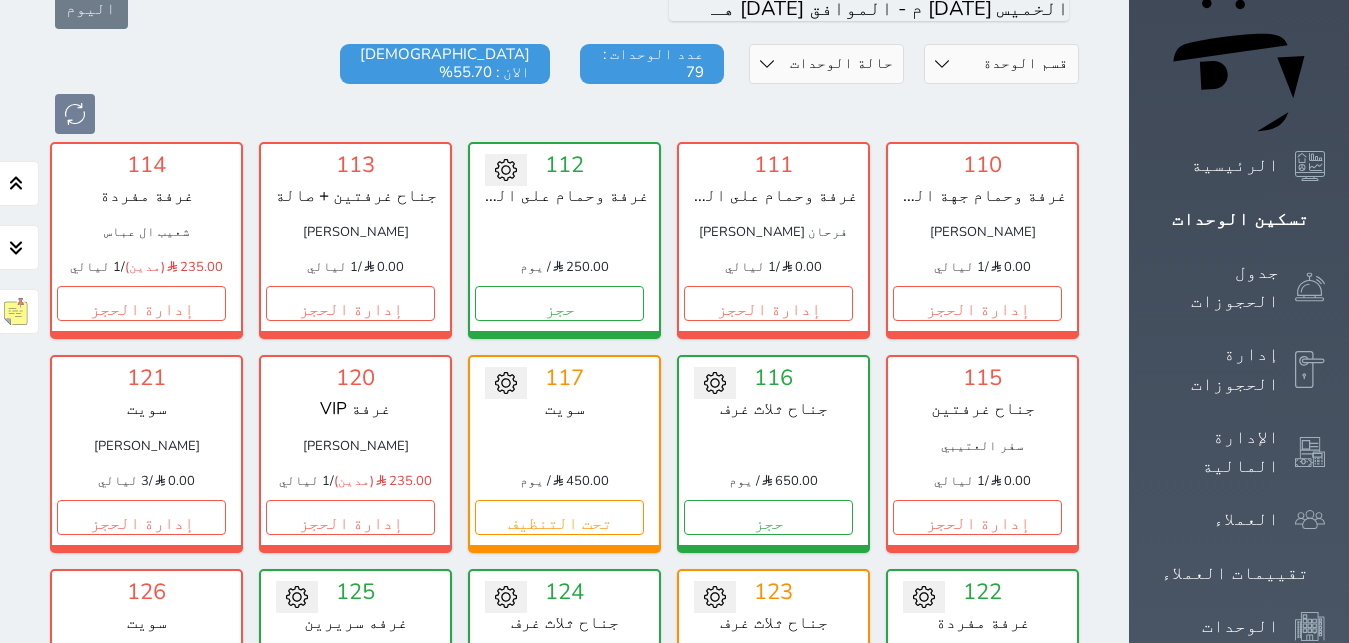scroll, scrollTop: 0, scrollLeft: 0, axis: both 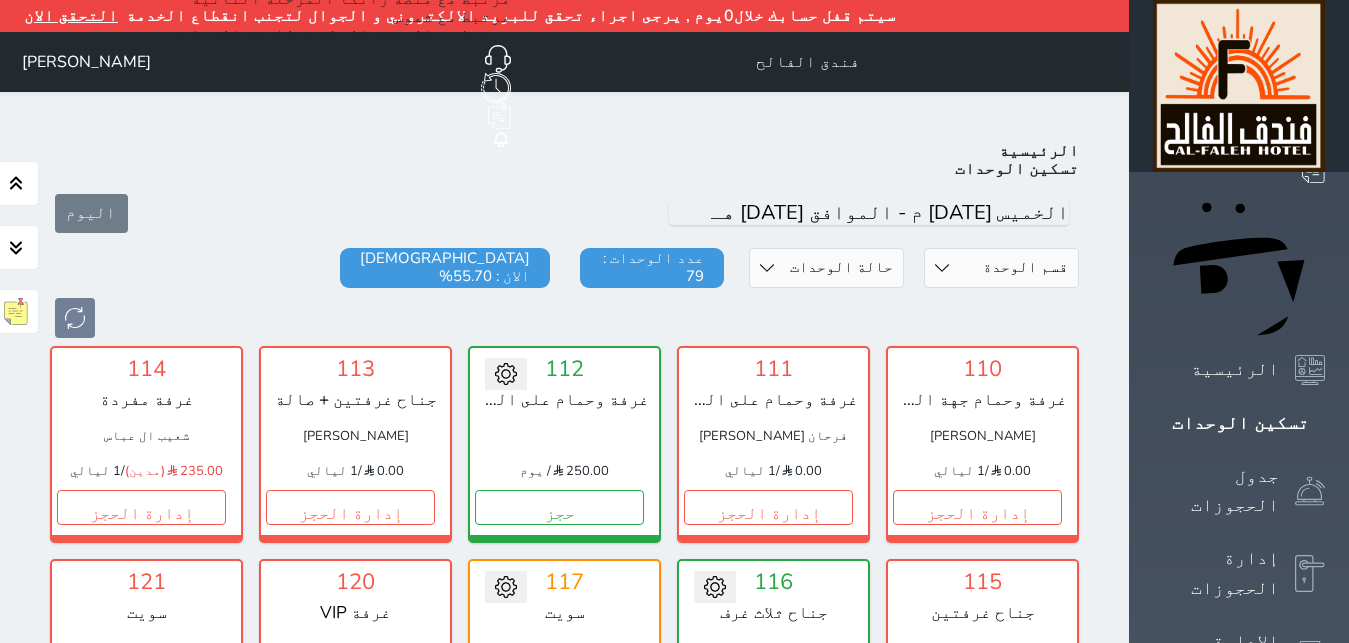 click on "اليوم" at bounding box center [564, 213] 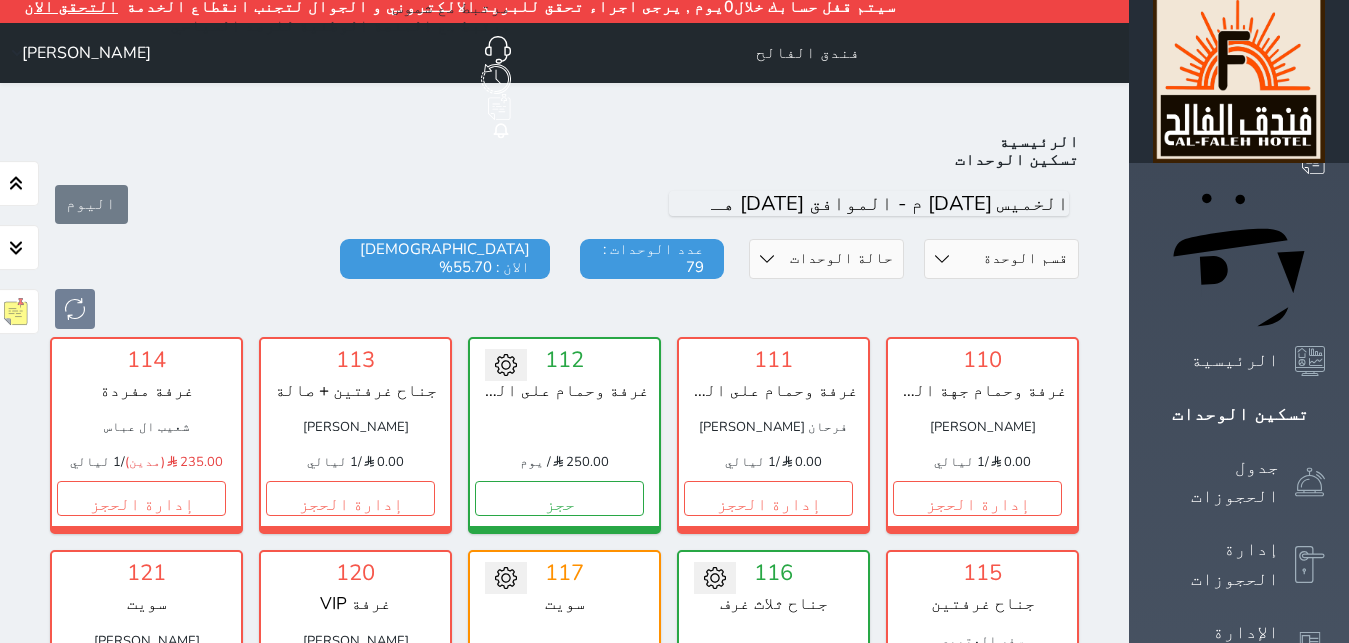 scroll, scrollTop: 0, scrollLeft: 0, axis: both 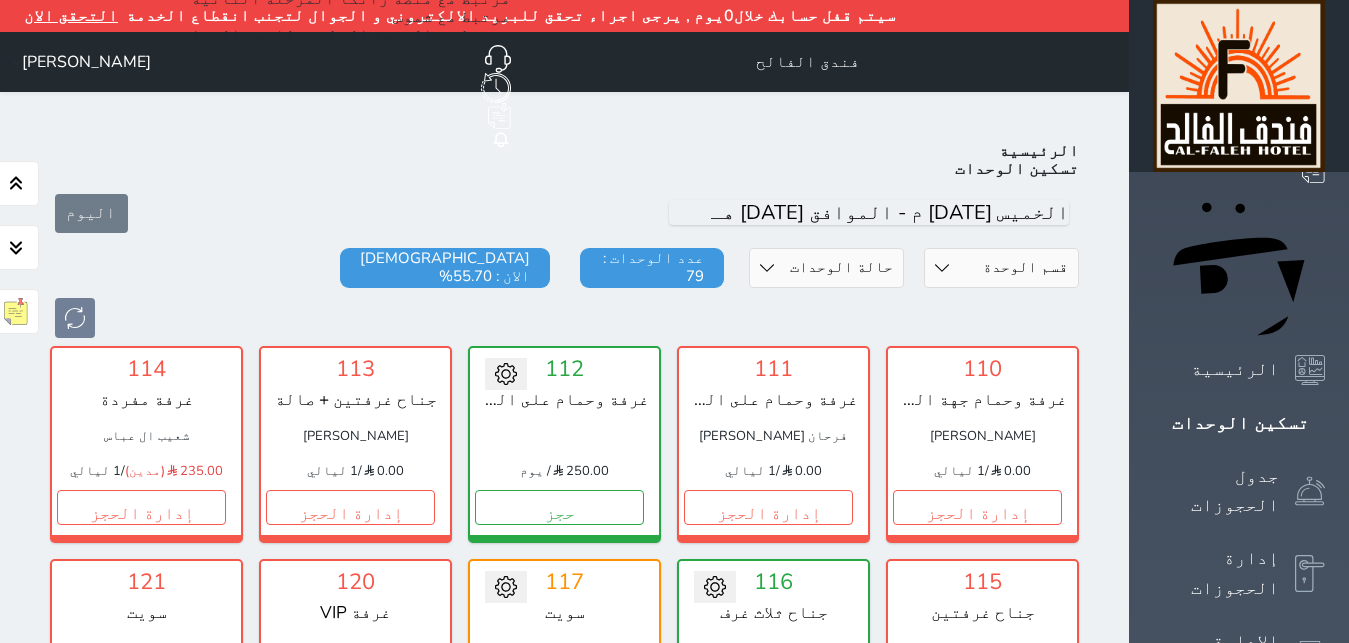 click on "اليوم" at bounding box center [564, 213] 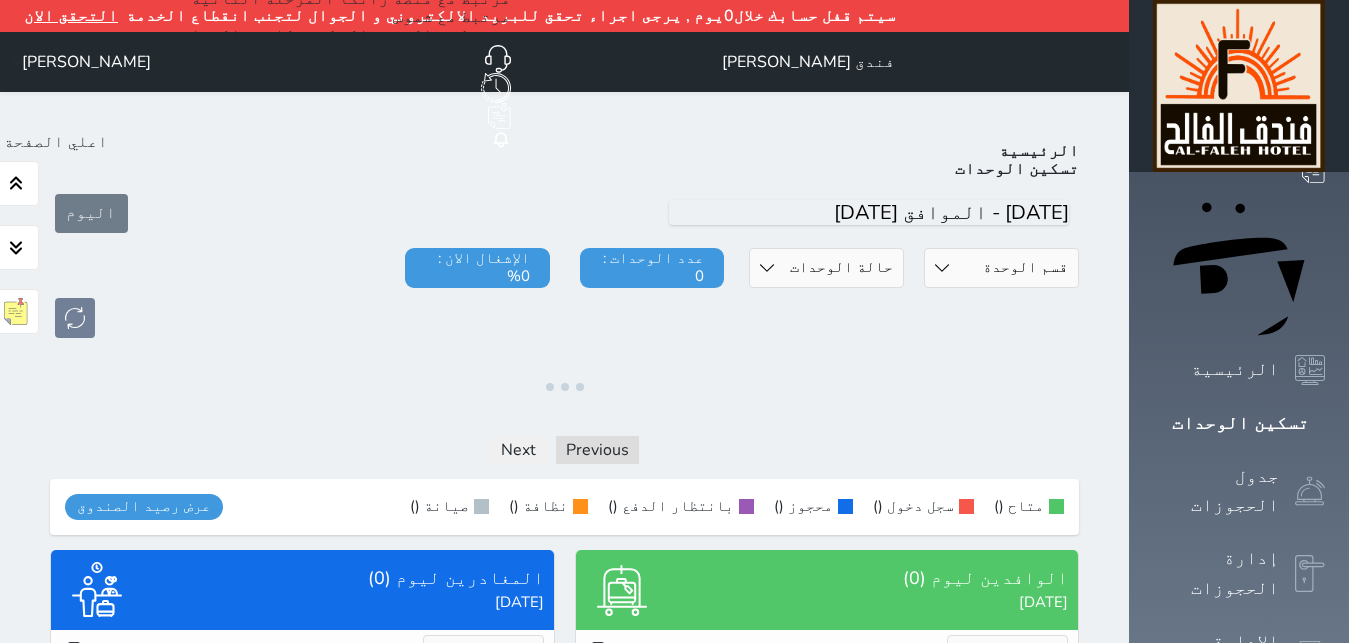 scroll, scrollTop: 0, scrollLeft: 0, axis: both 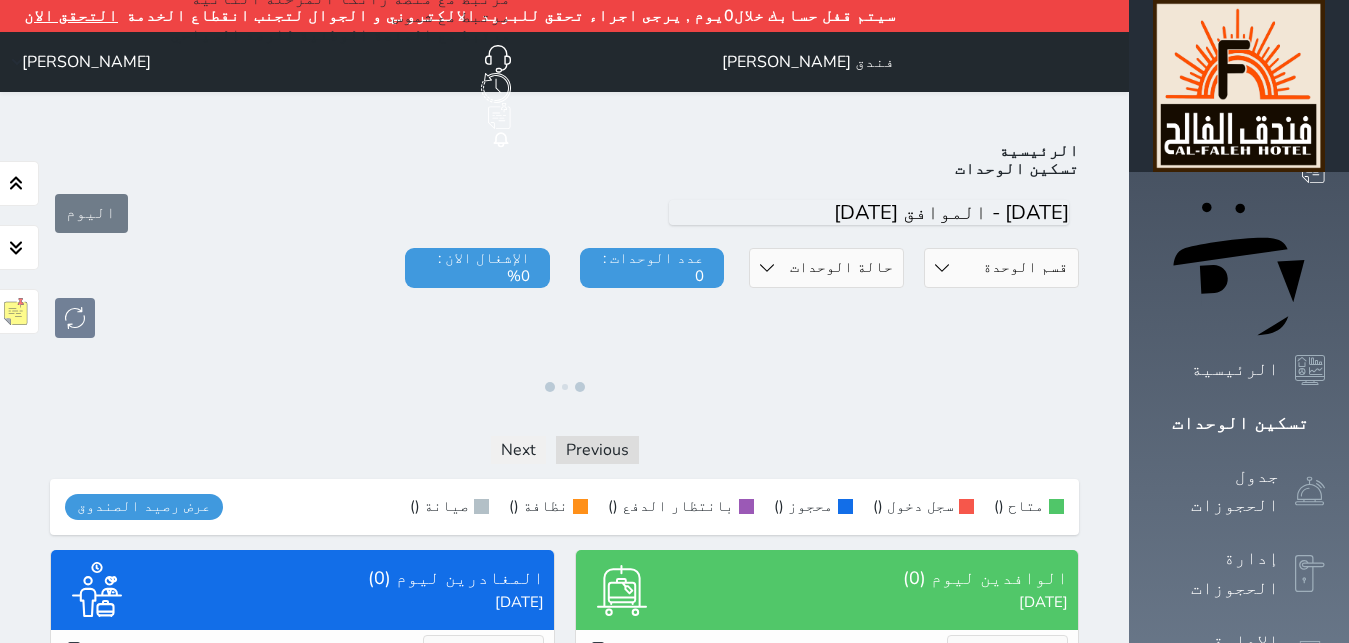 click on "[PERSON_NAME]" at bounding box center [77, 62] 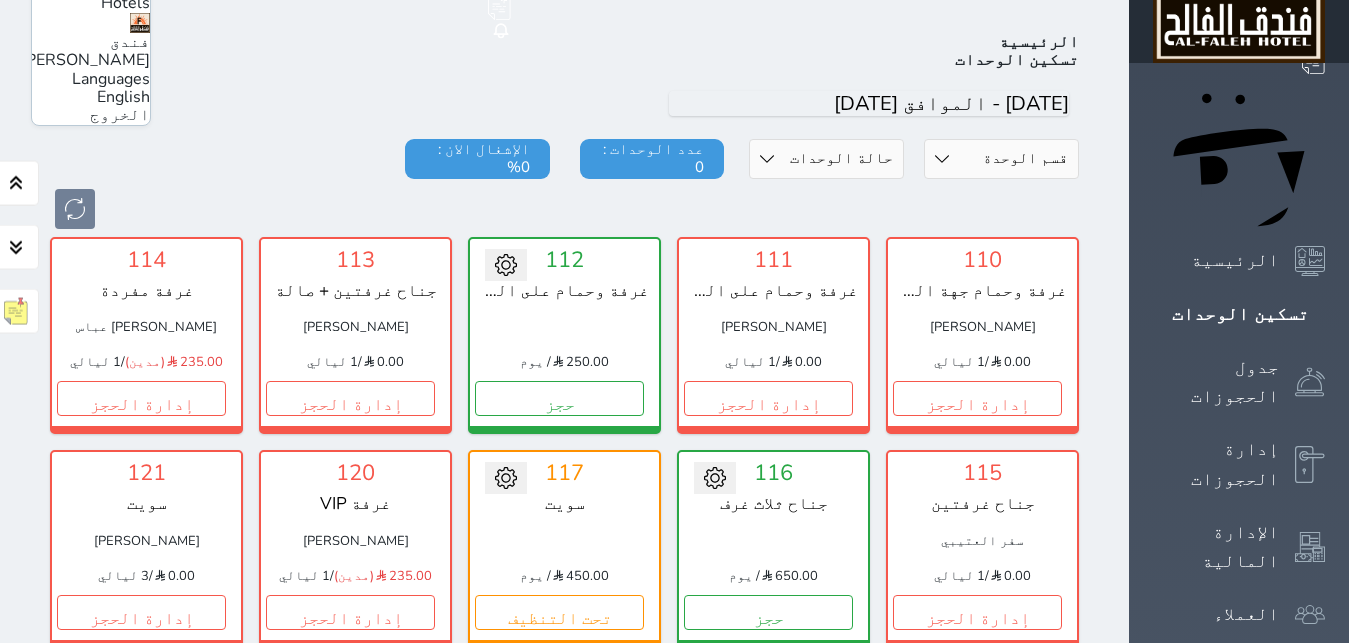 scroll, scrollTop: 110, scrollLeft: 0, axis: vertical 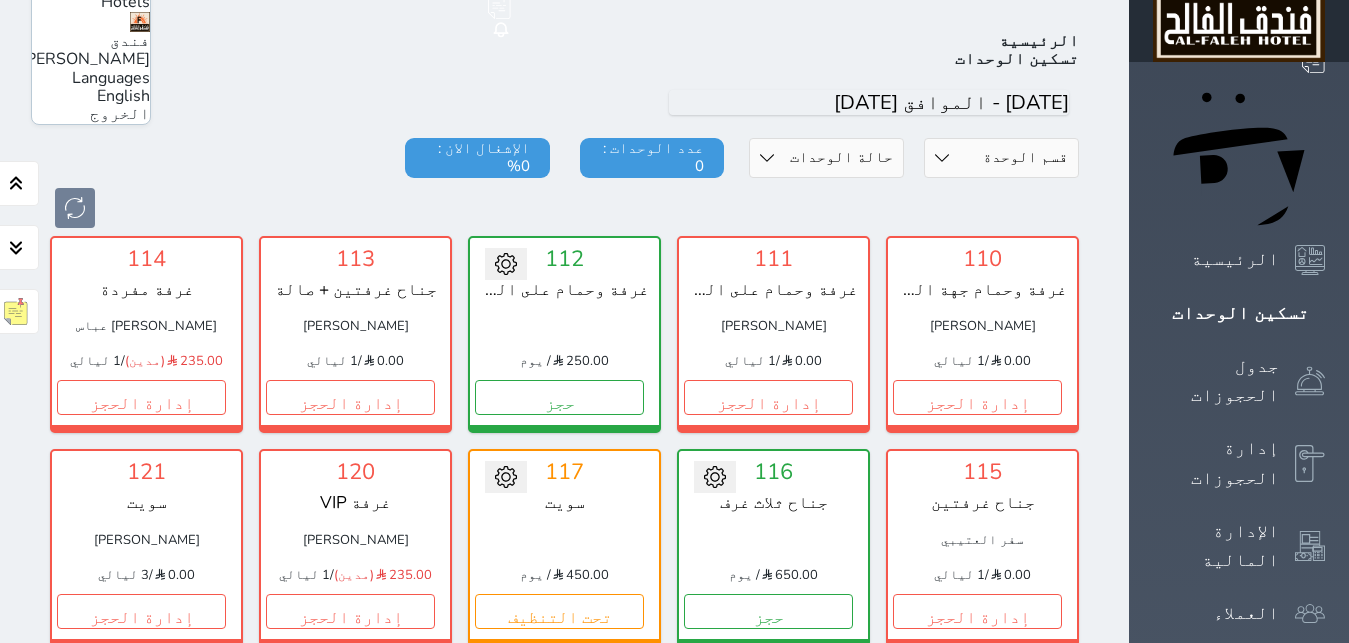 click on "English" at bounding box center [123, 96] 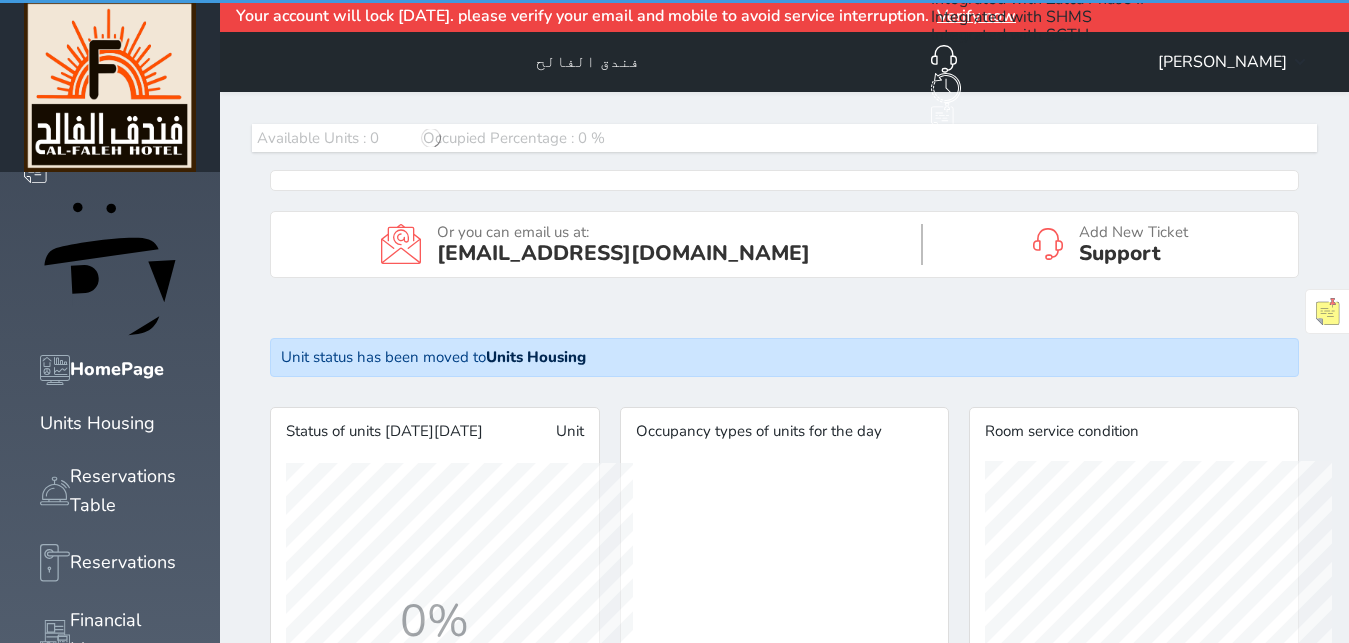 scroll, scrollTop: 0, scrollLeft: 0, axis: both 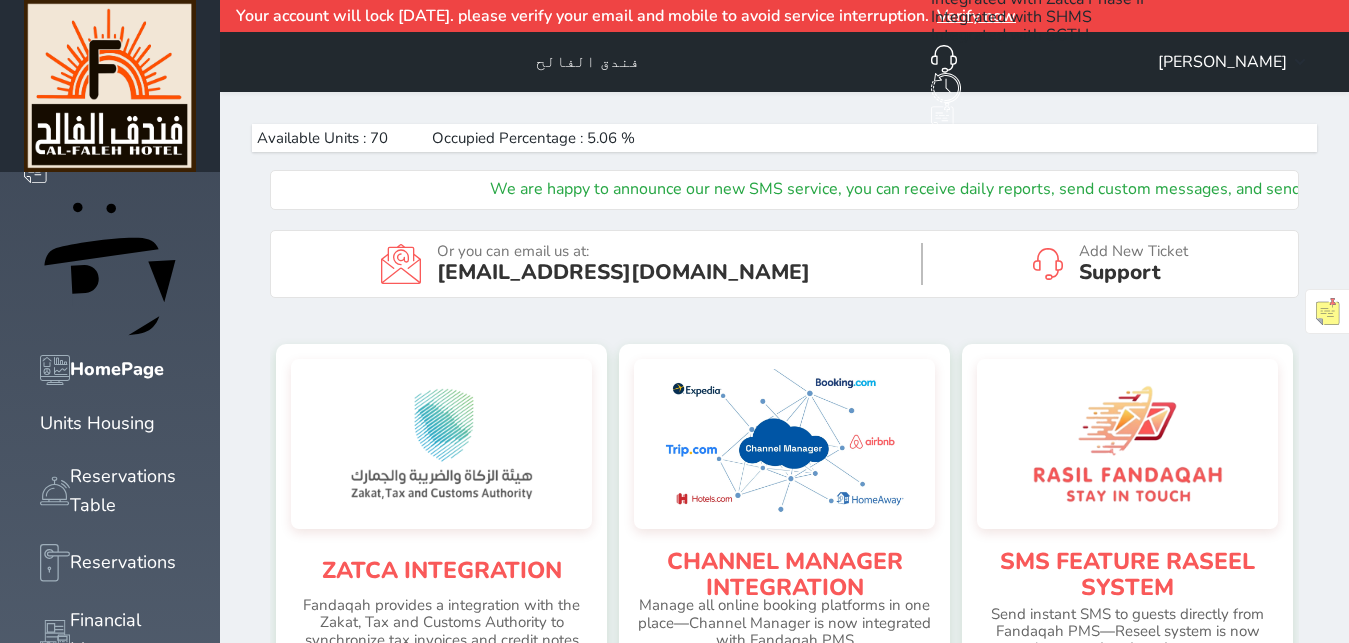 click on "zatca integration
Fandaqah provides a integration with the Zakat, Tax and Customs Authority to synchronize tax invoices and credit notes     Contact Us
channel manager integration
Manage all online booking platforms in one place—Channel Manager is now integrated with Fandaqah PMS     Contact Us
SMS feature Raseel System
Send instant SMS to guests directly from Fandaqah PMS—Reseel system is now integrated and ready to use     Contact Us" at bounding box center (784, 531) 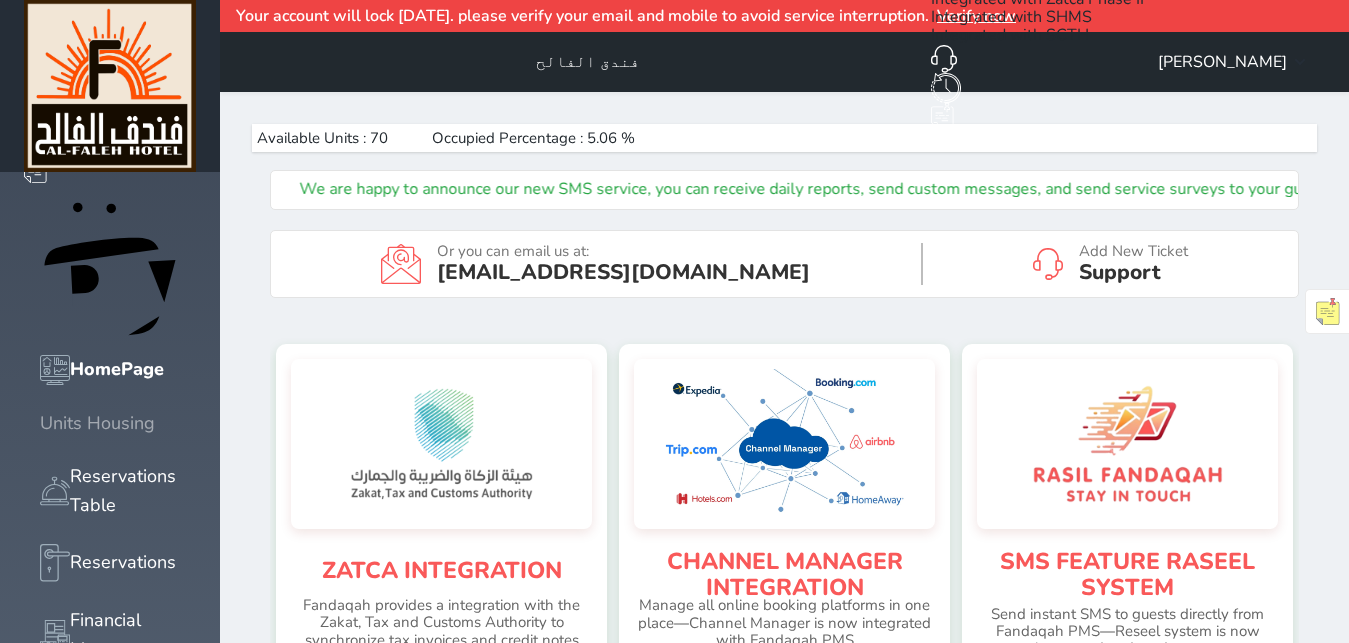 click on "Units Housing" at bounding box center [97, 423] 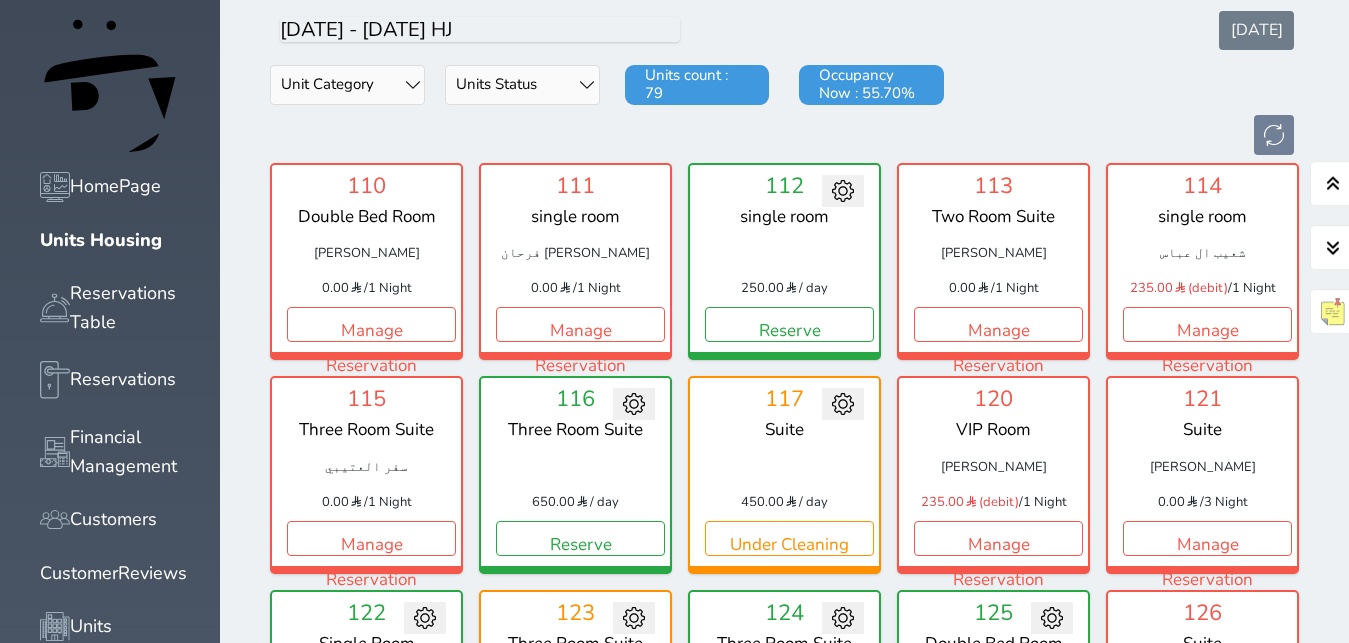 scroll, scrollTop: 212, scrollLeft: 0, axis: vertical 